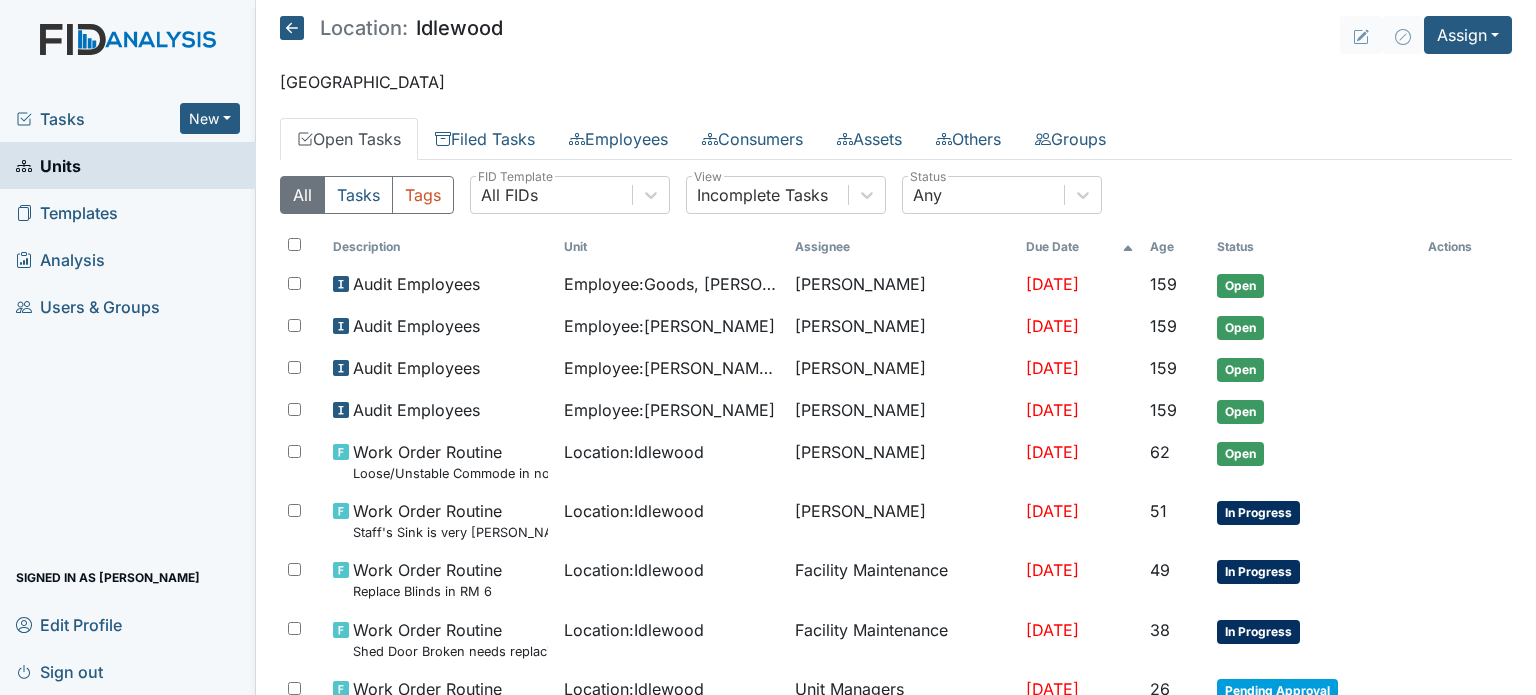 scroll, scrollTop: 0, scrollLeft: 0, axis: both 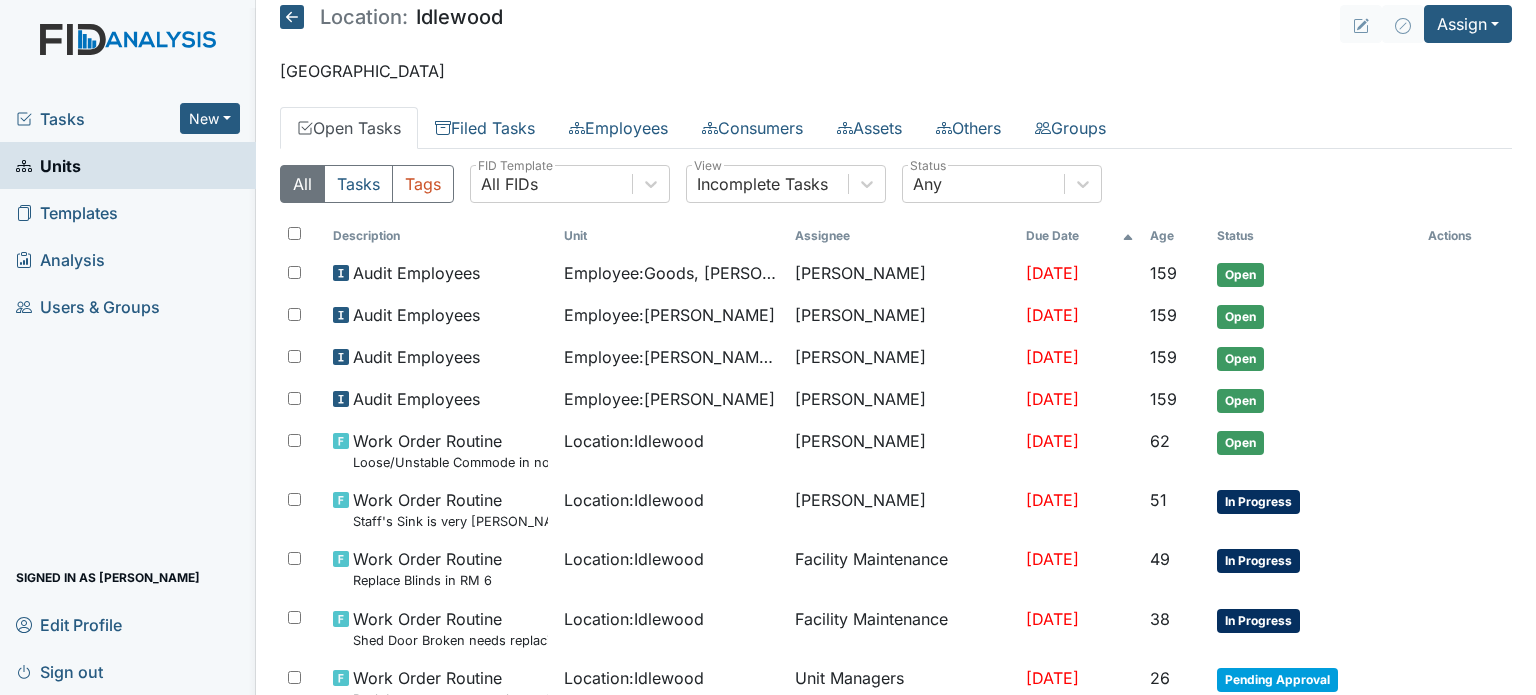 click at bounding box center [128, 59] 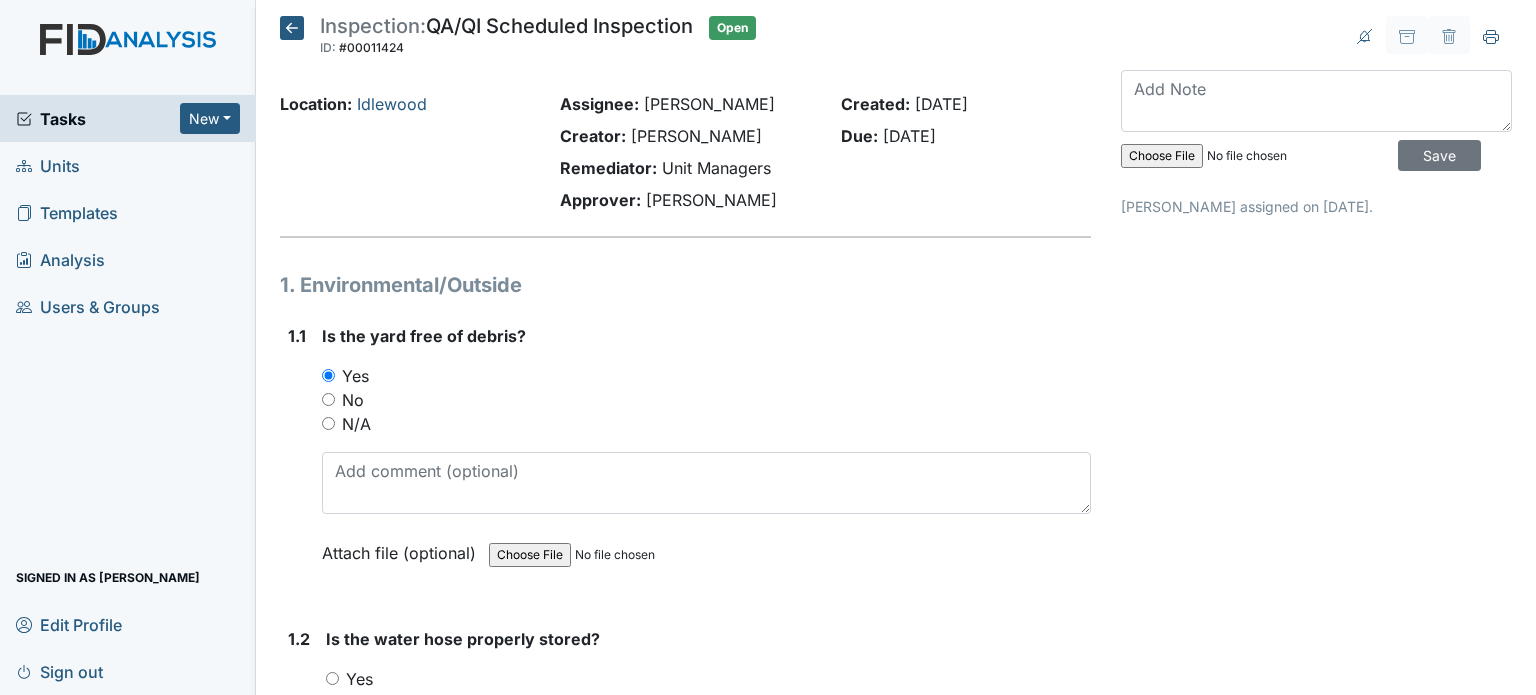 scroll, scrollTop: 0, scrollLeft: 0, axis: both 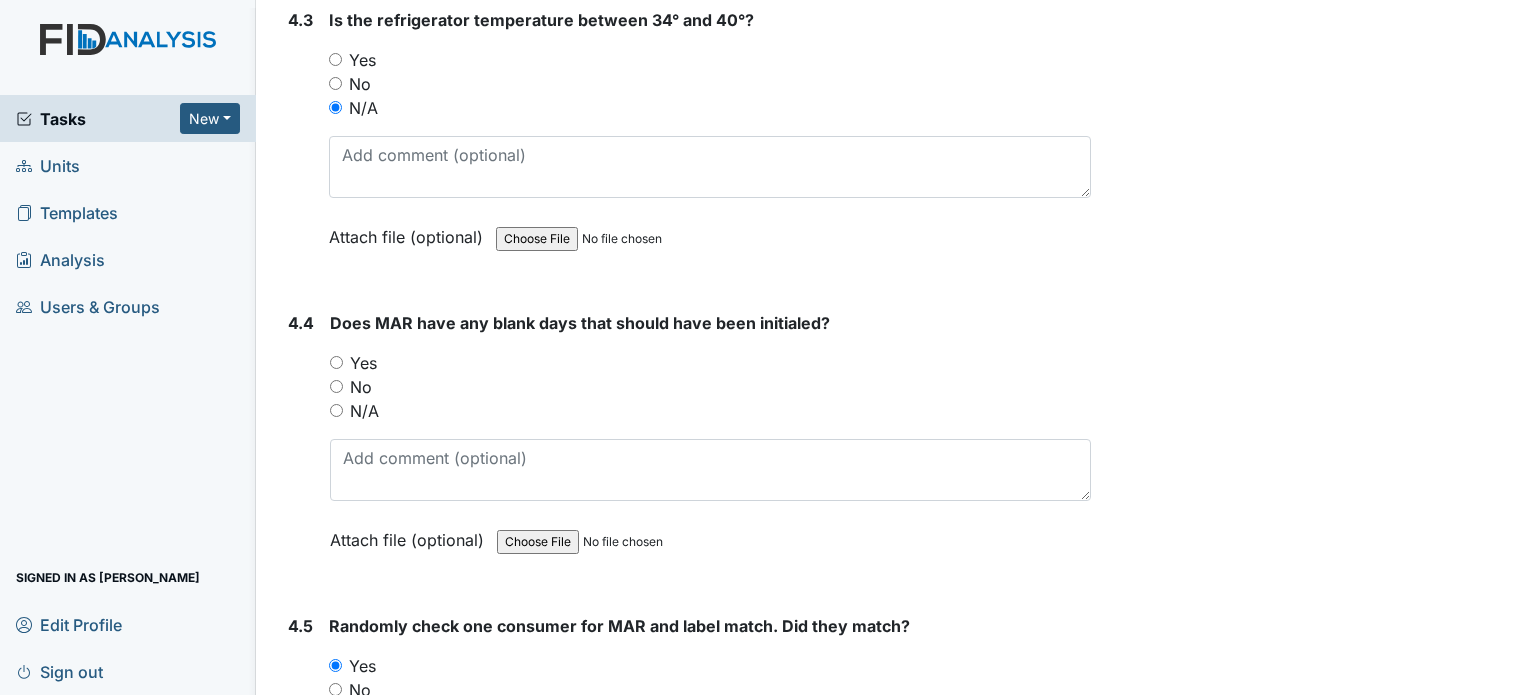 click on "No" at bounding box center (710, 387) 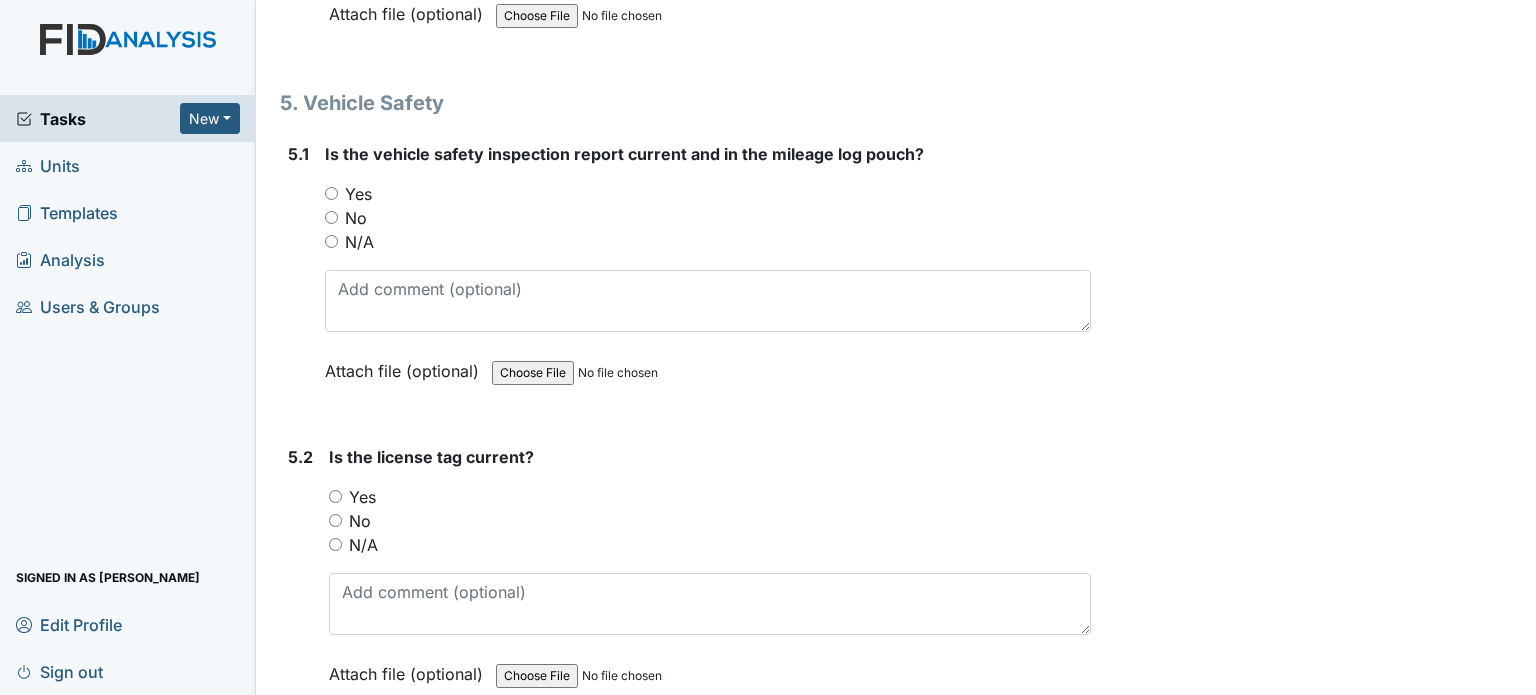 scroll, scrollTop: 14096, scrollLeft: 0, axis: vertical 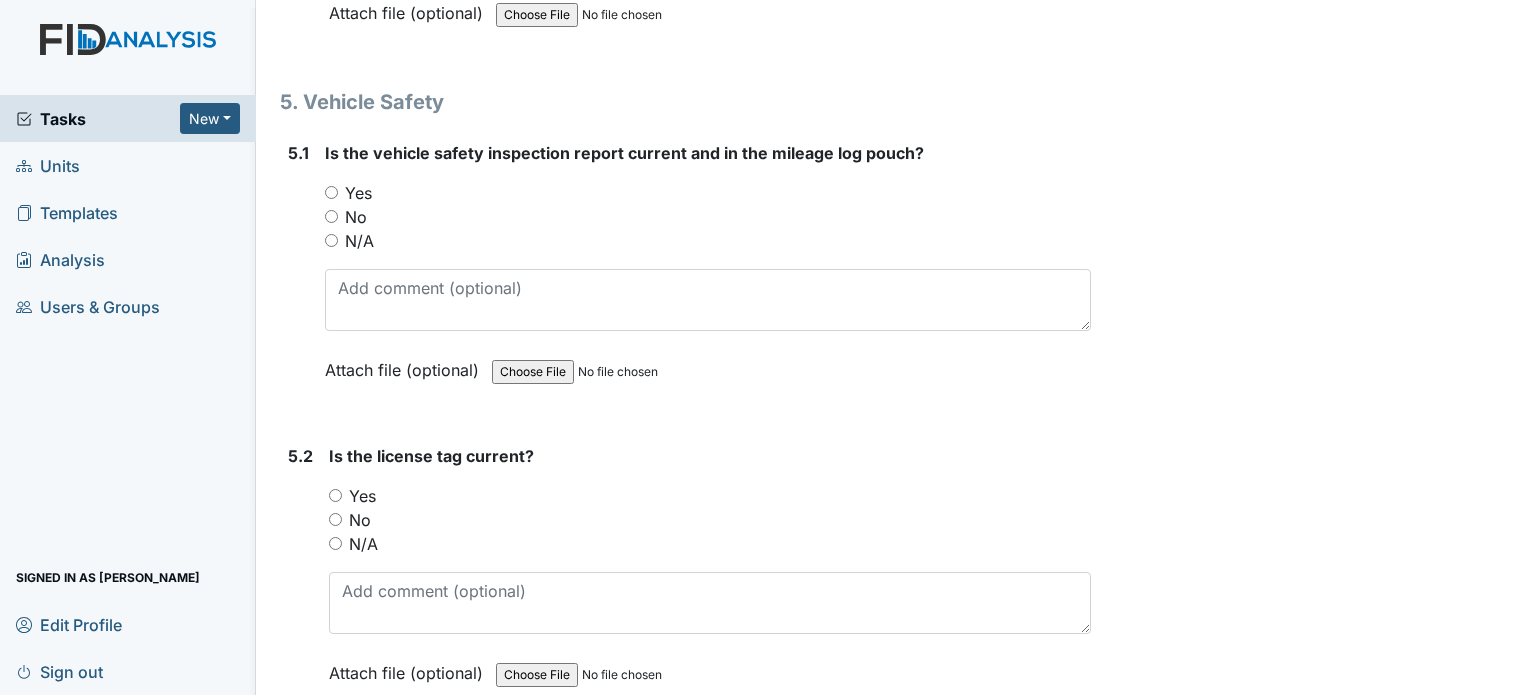 click on "N/A" at bounding box center (359, 241) 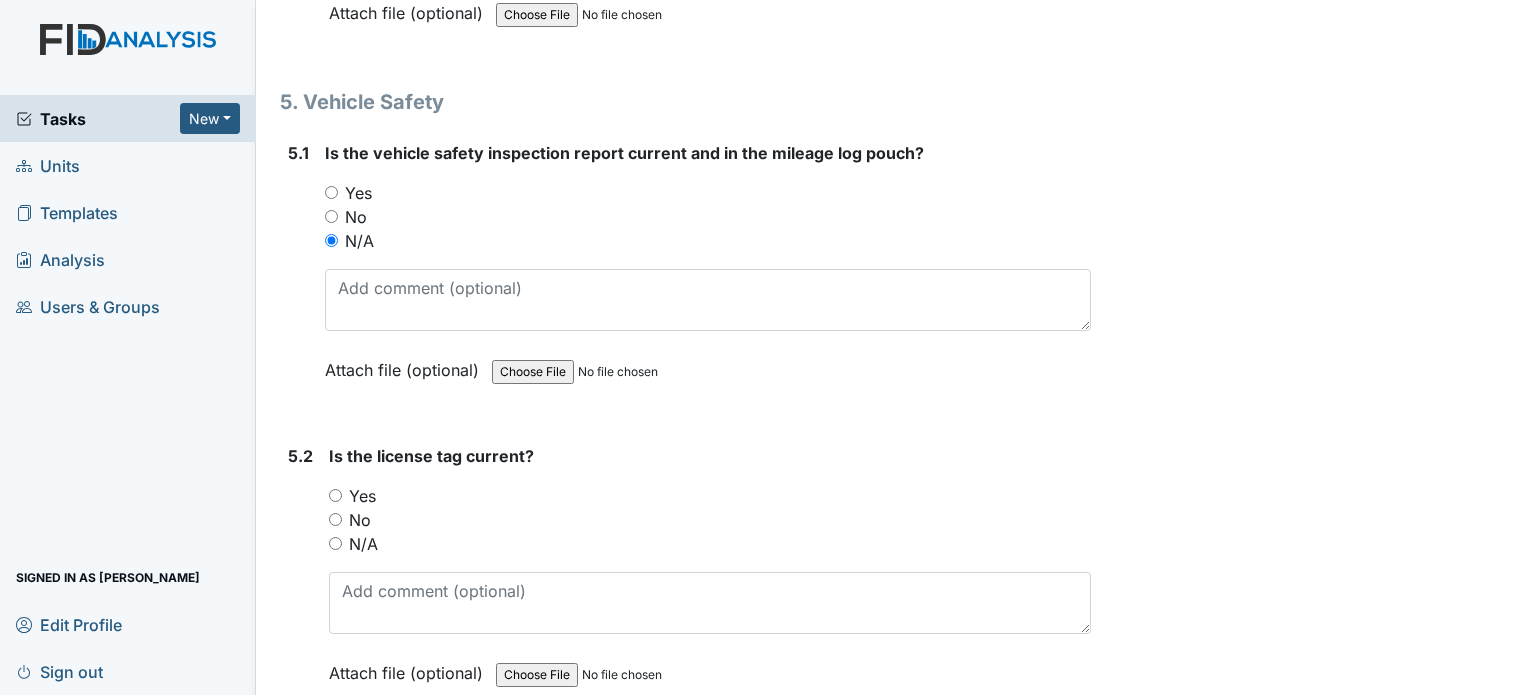 click on "N/A" at bounding box center (363, 544) 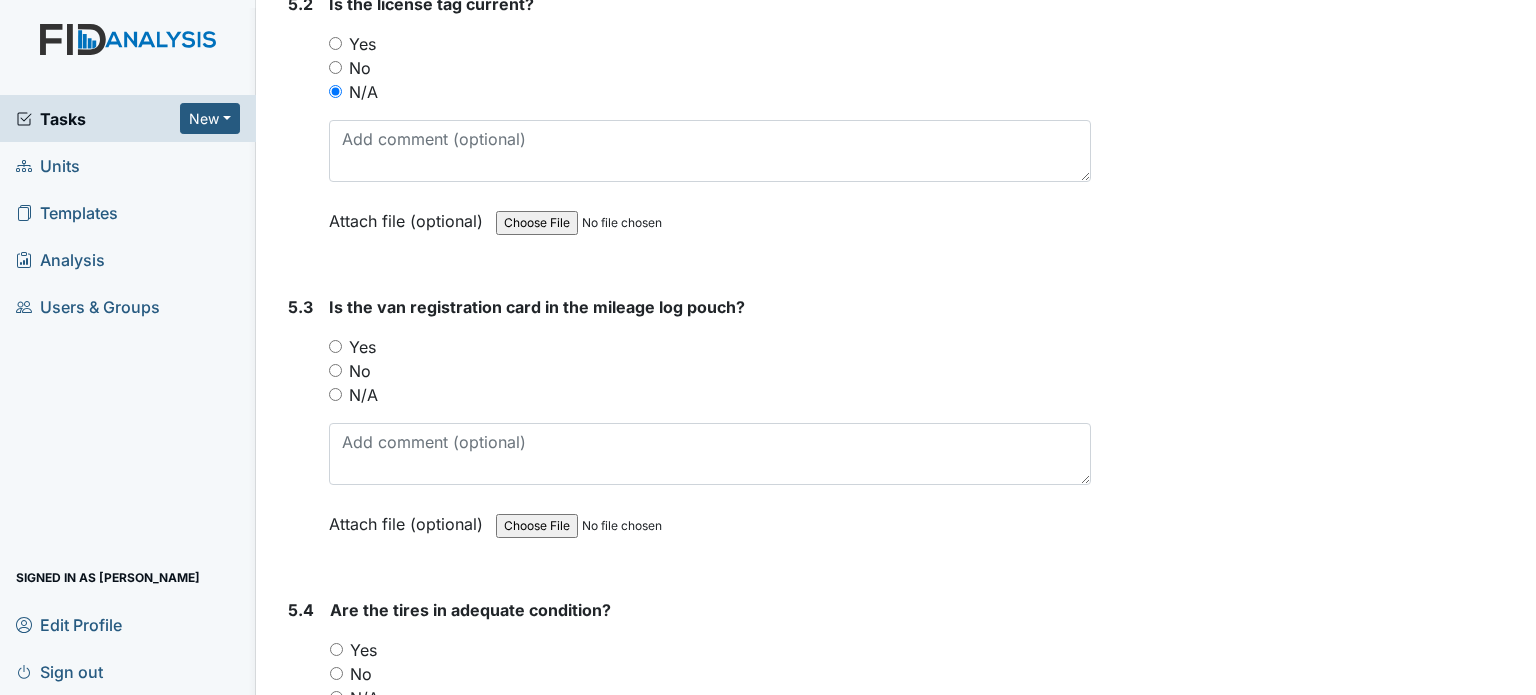 scroll, scrollTop: 14552, scrollLeft: 0, axis: vertical 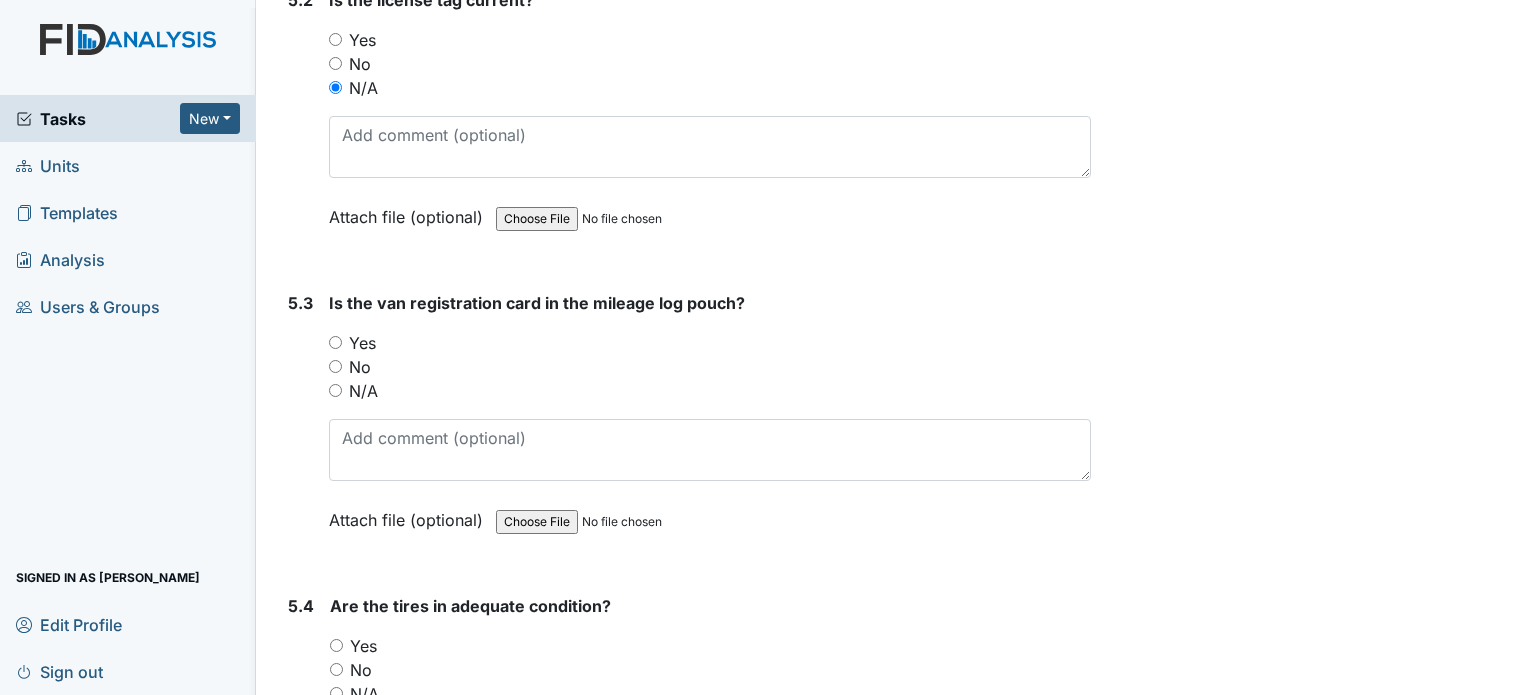 click on "N/A" at bounding box center [363, 391] 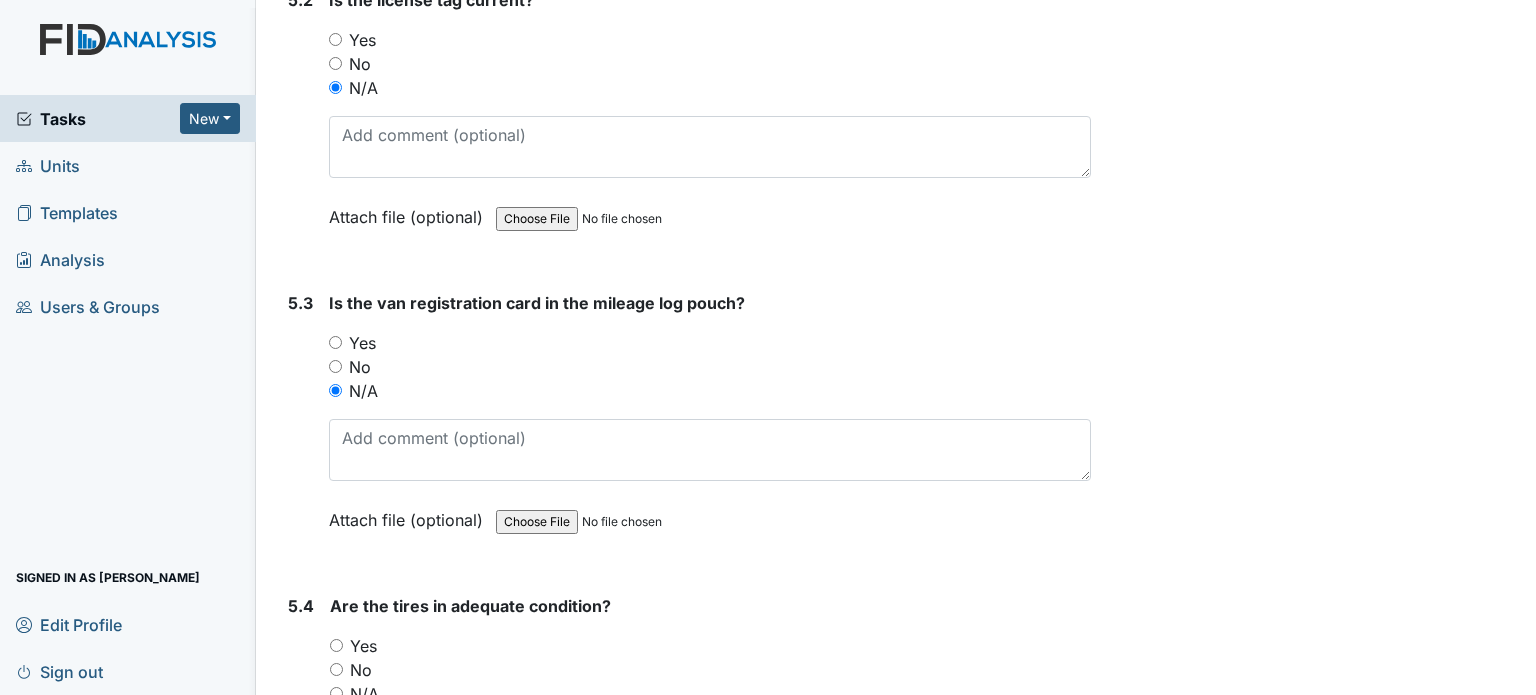 click on "N/A" at bounding box center [364, 694] 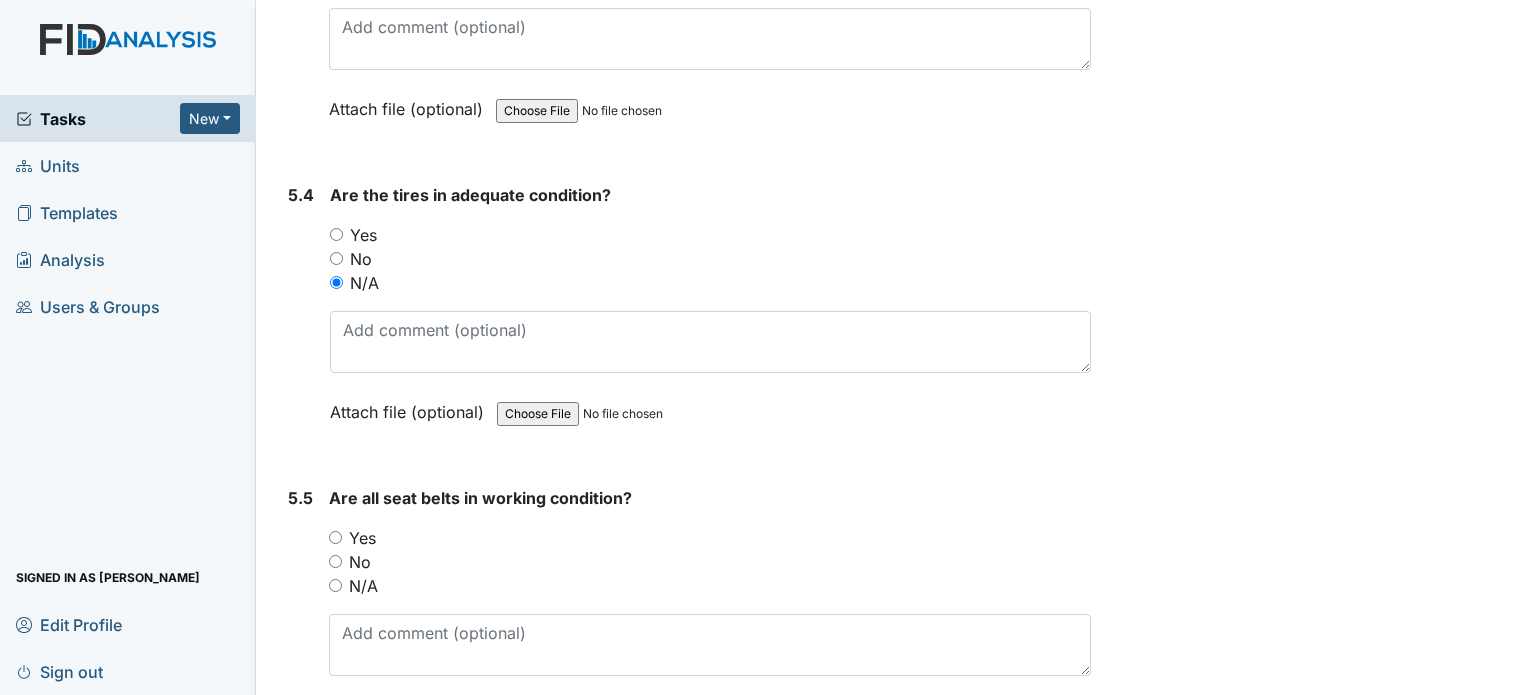 scroll, scrollTop: 14964, scrollLeft: 0, axis: vertical 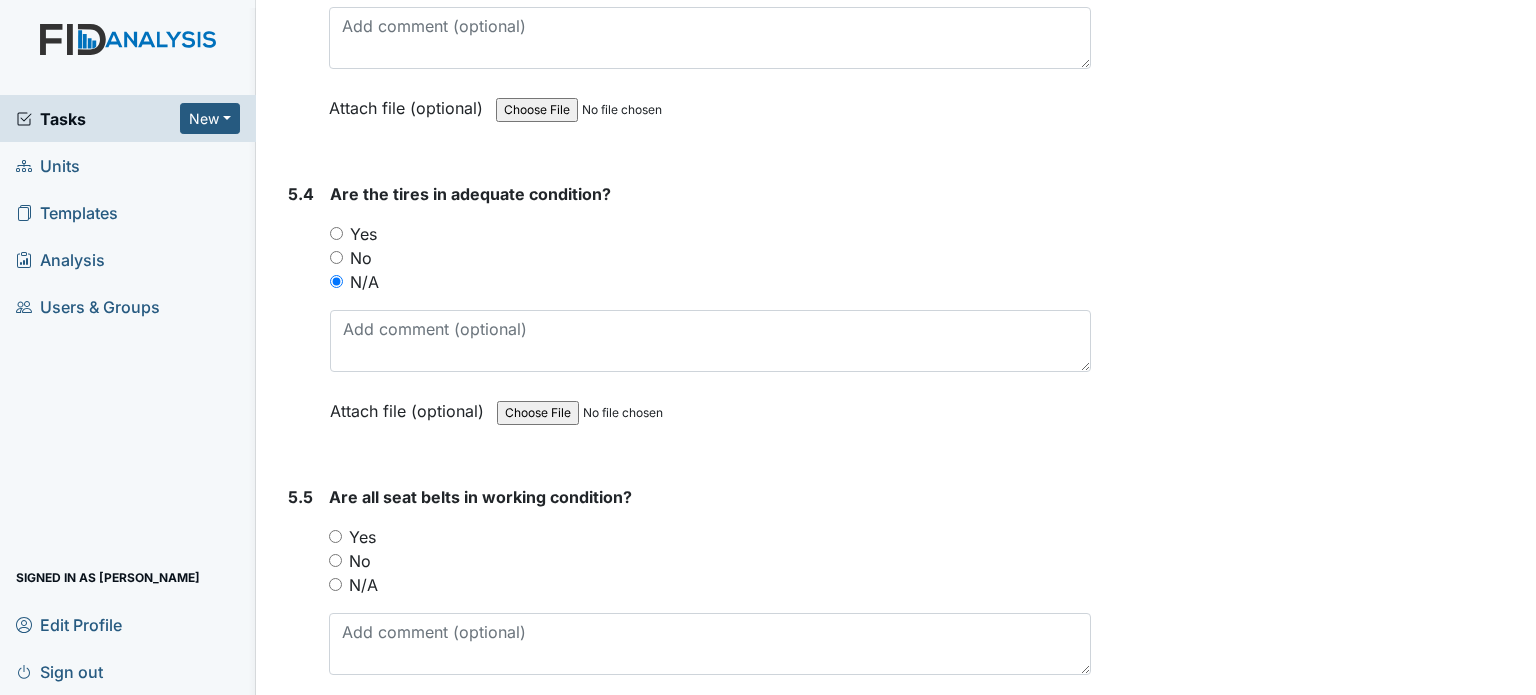 click on "N/A" at bounding box center (363, 585) 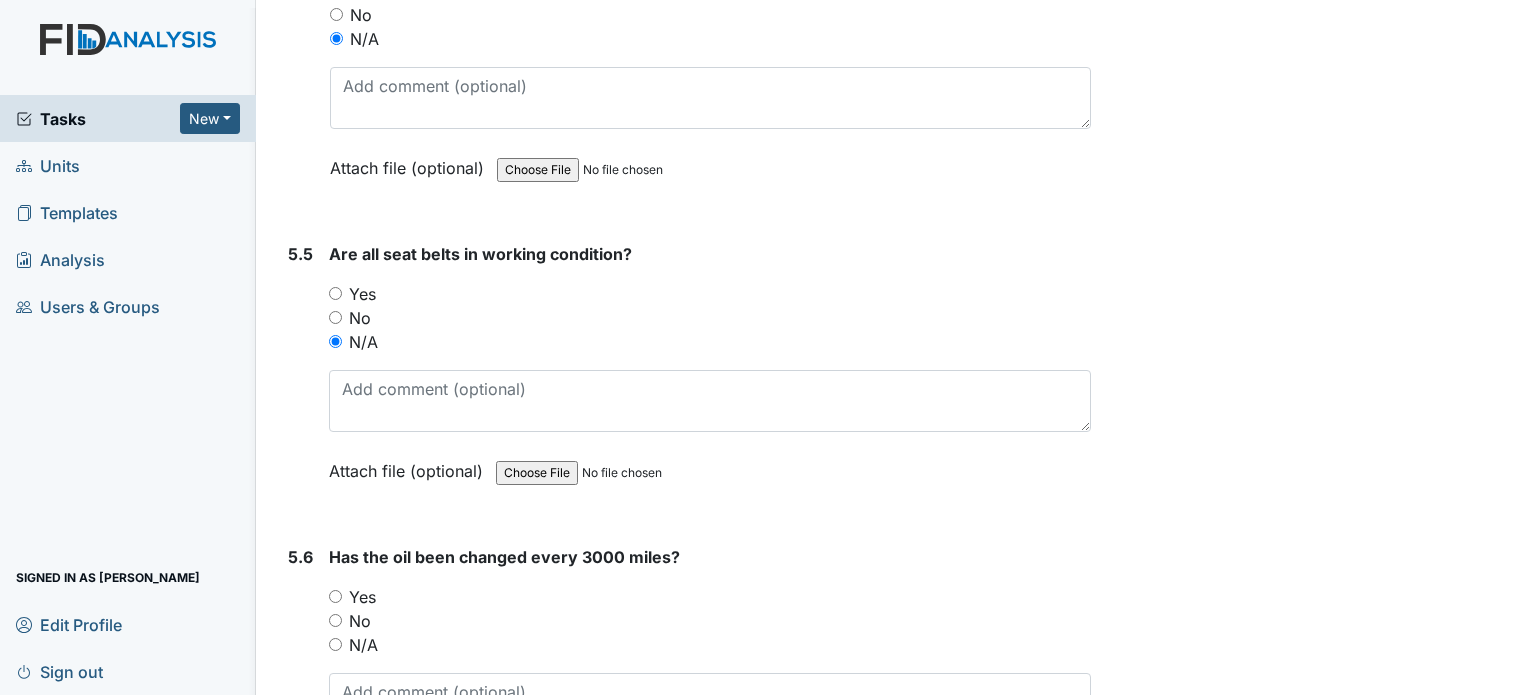 scroll, scrollTop: 15208, scrollLeft: 0, axis: vertical 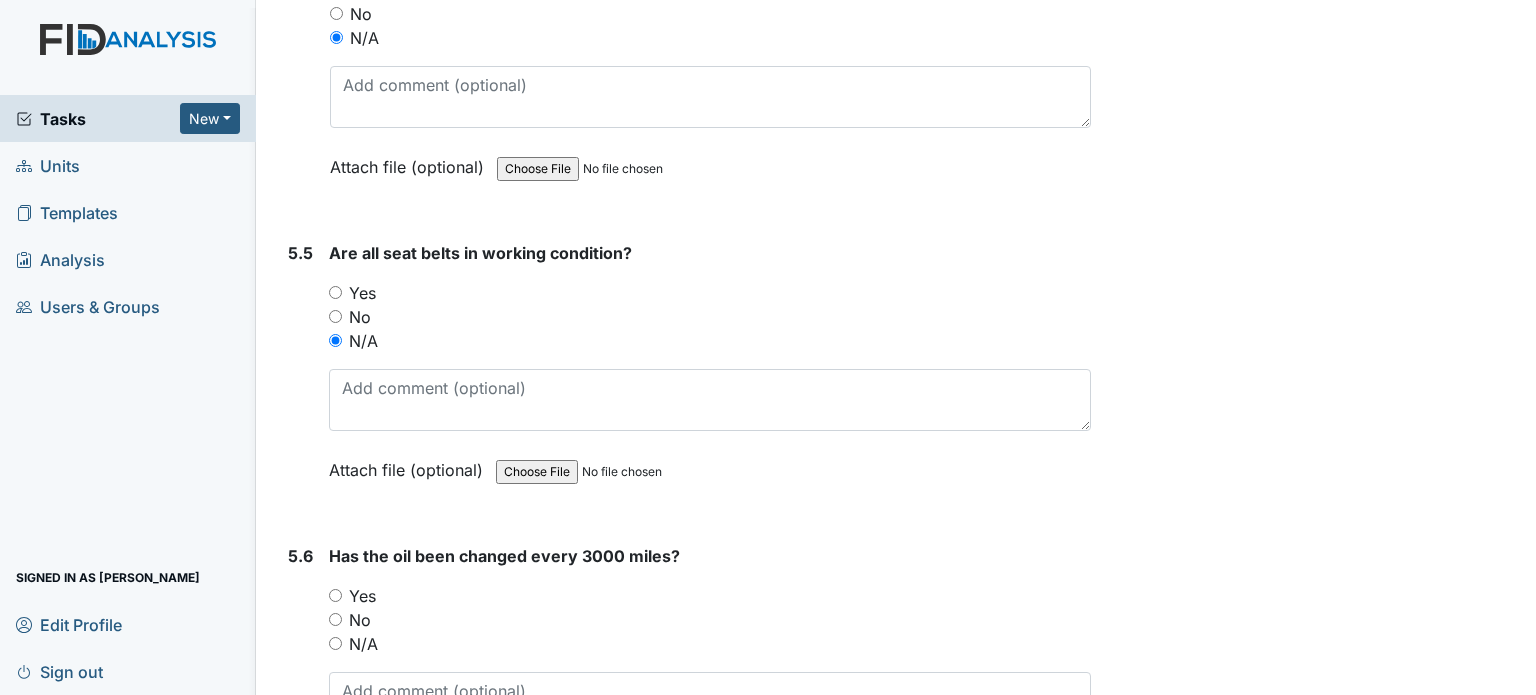click on "N/A" at bounding box center (363, 644) 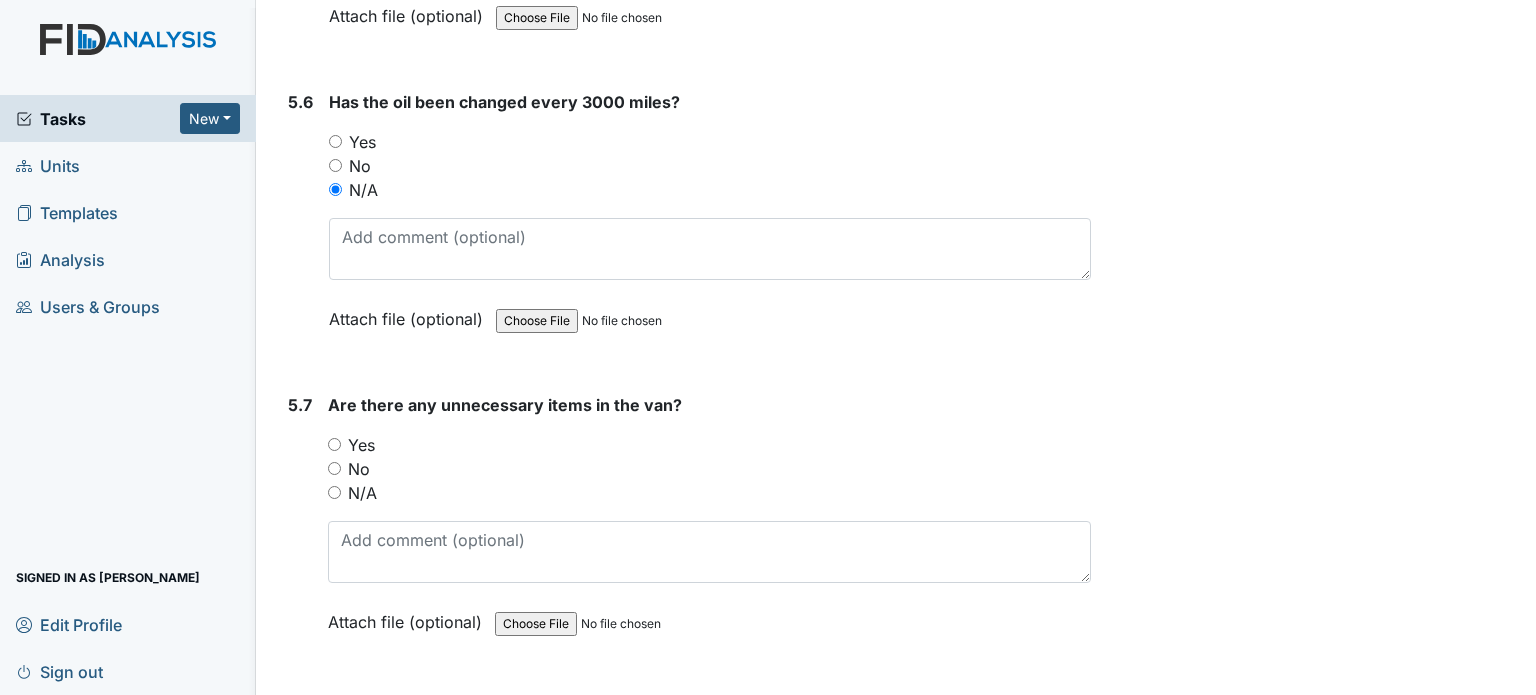 scroll, scrollTop: 15664, scrollLeft: 0, axis: vertical 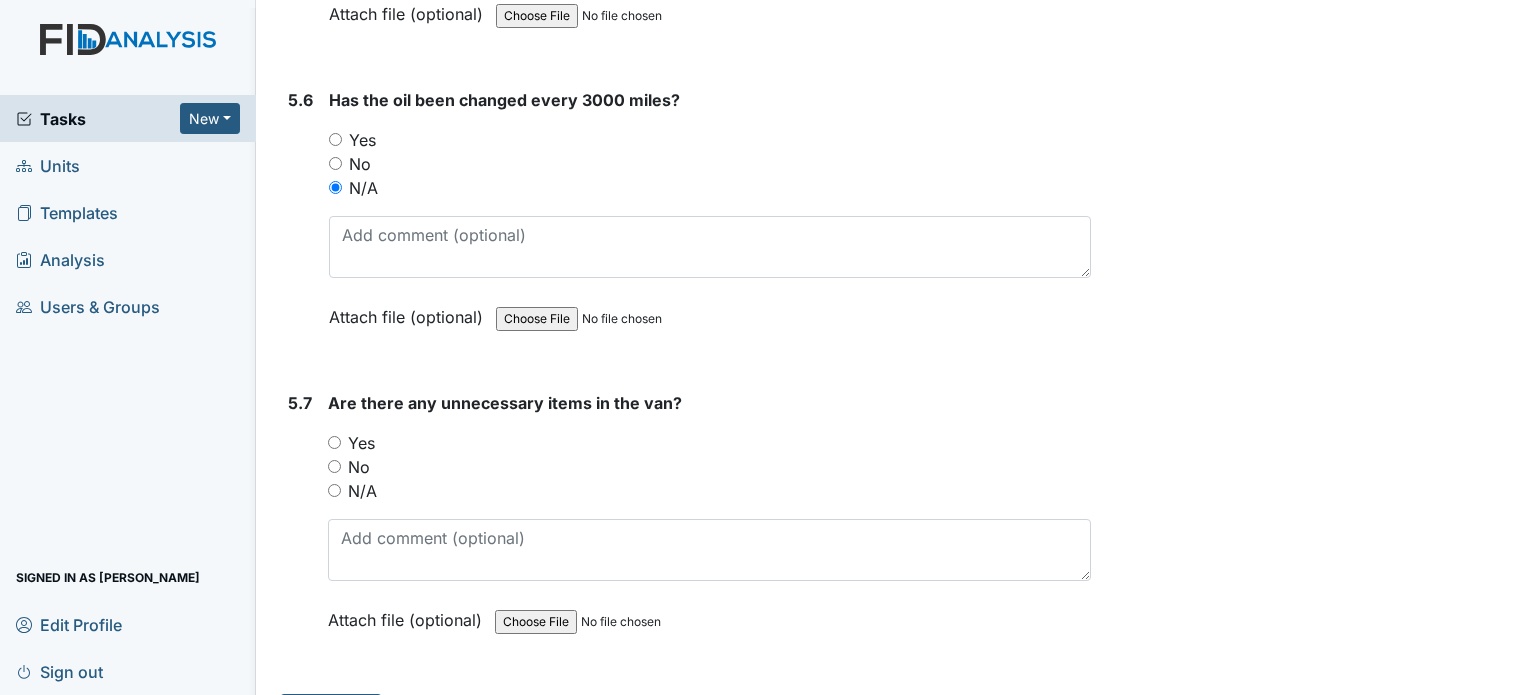 click on "N/A" at bounding box center (362, 491) 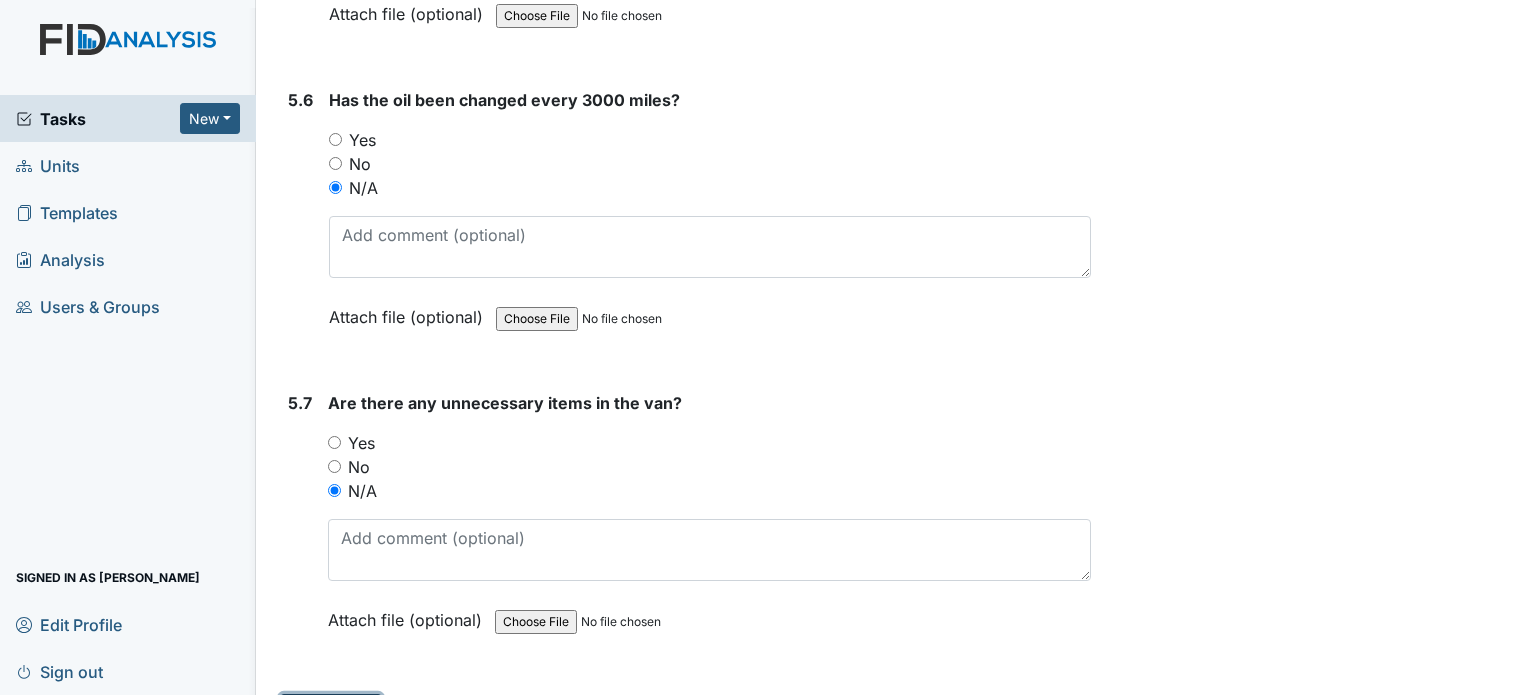click on "Submit" at bounding box center [331, 713] 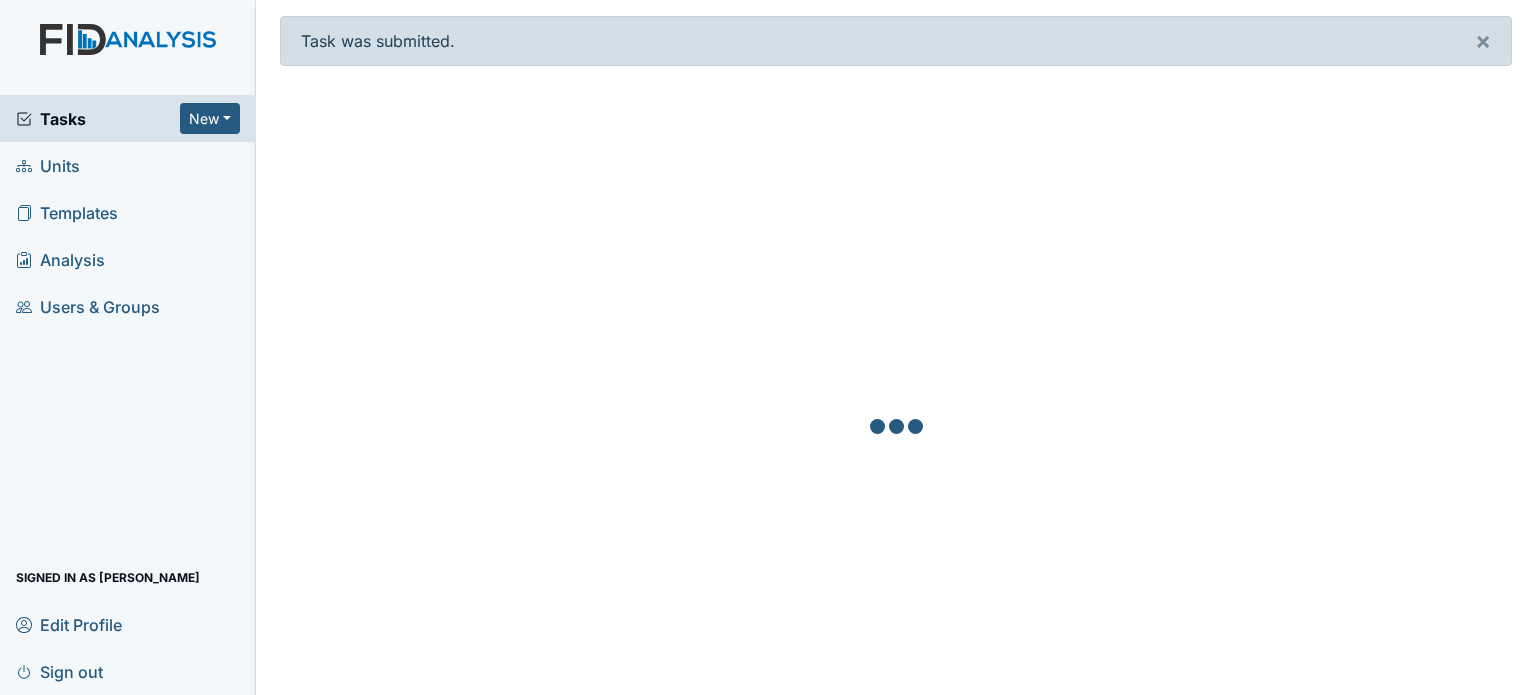 scroll, scrollTop: 0, scrollLeft: 0, axis: both 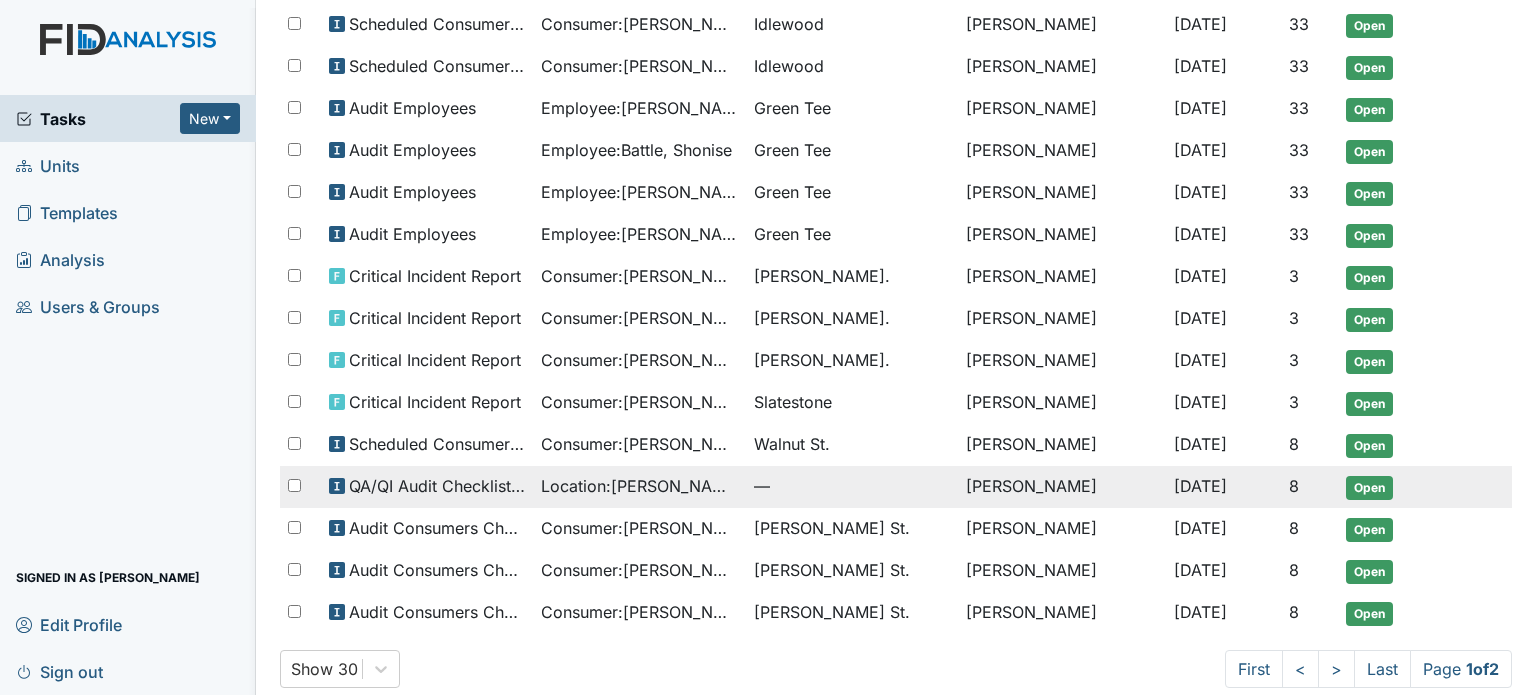 click on "Location :  Wilson St." at bounding box center (639, 486) 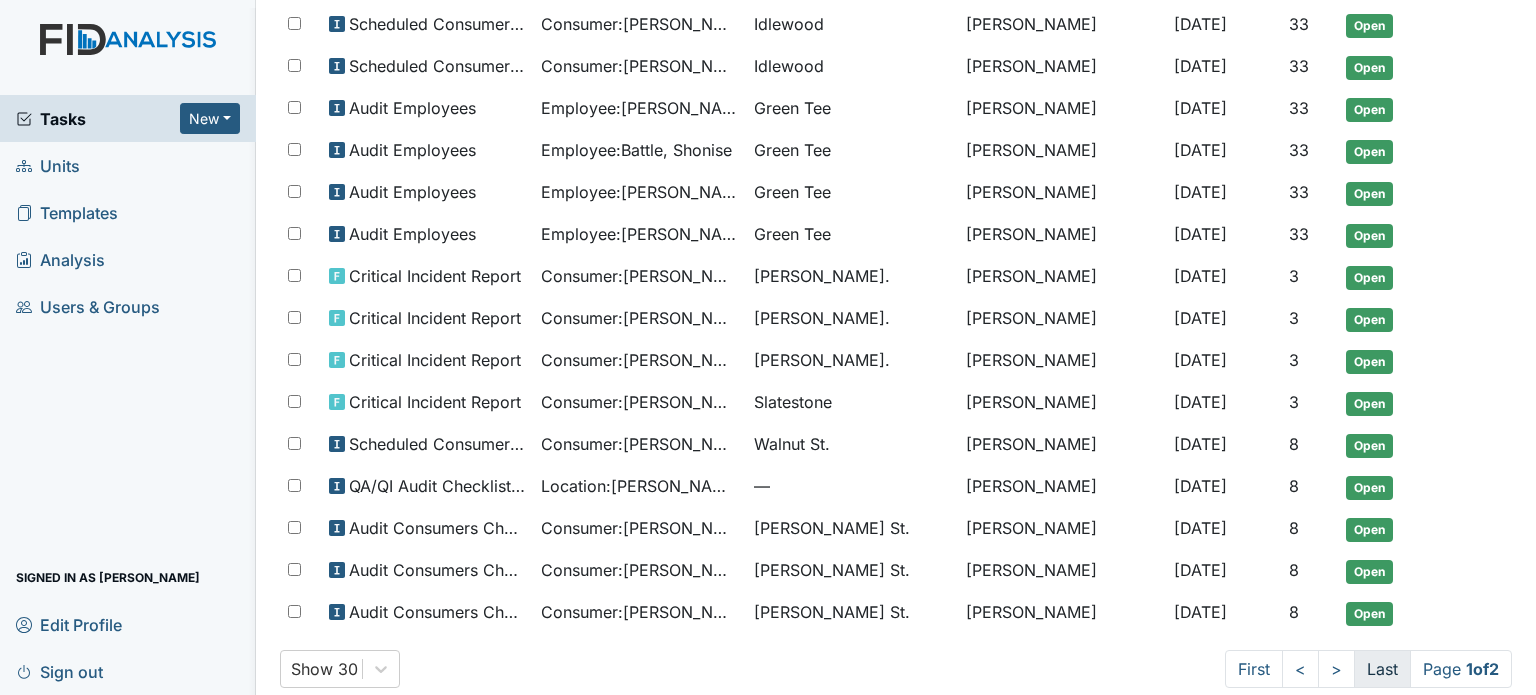 click on "Last" at bounding box center (1382, 669) 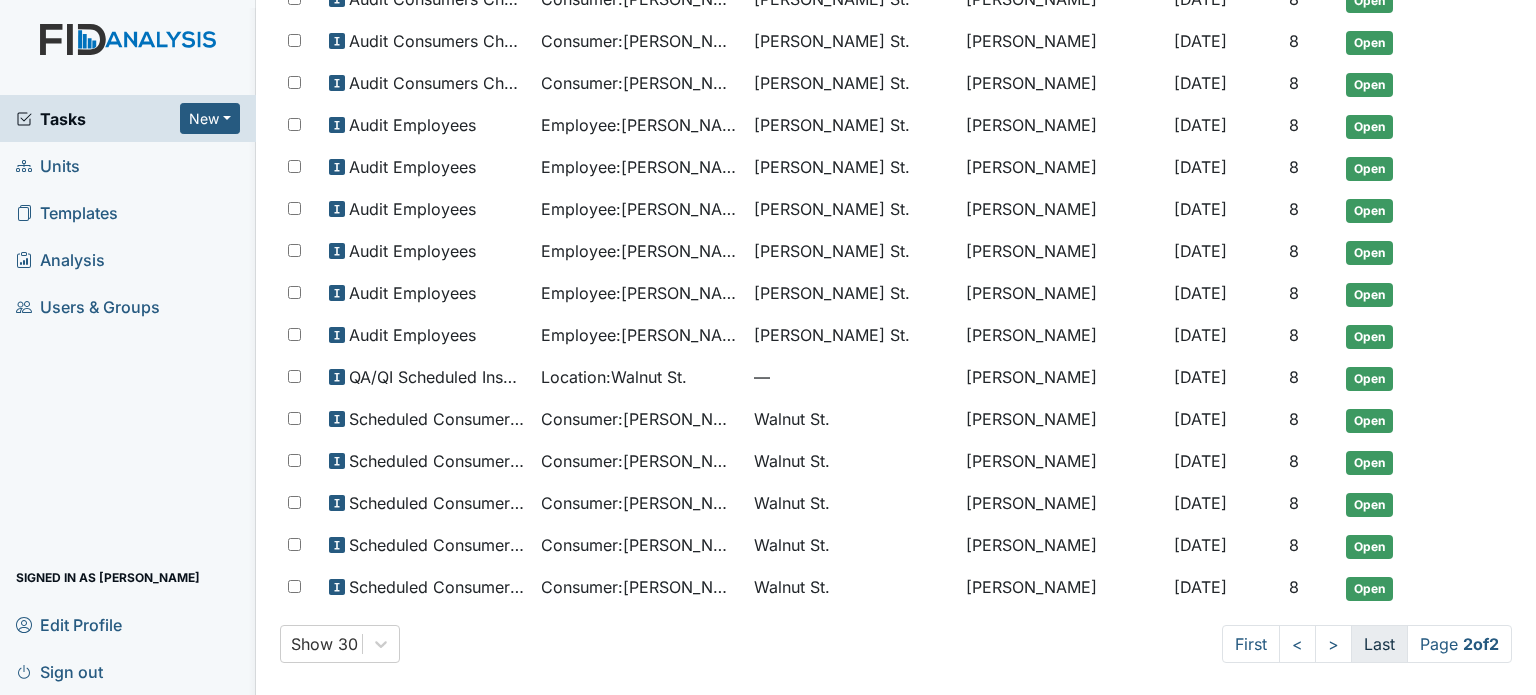 scroll, scrollTop: 240, scrollLeft: 0, axis: vertical 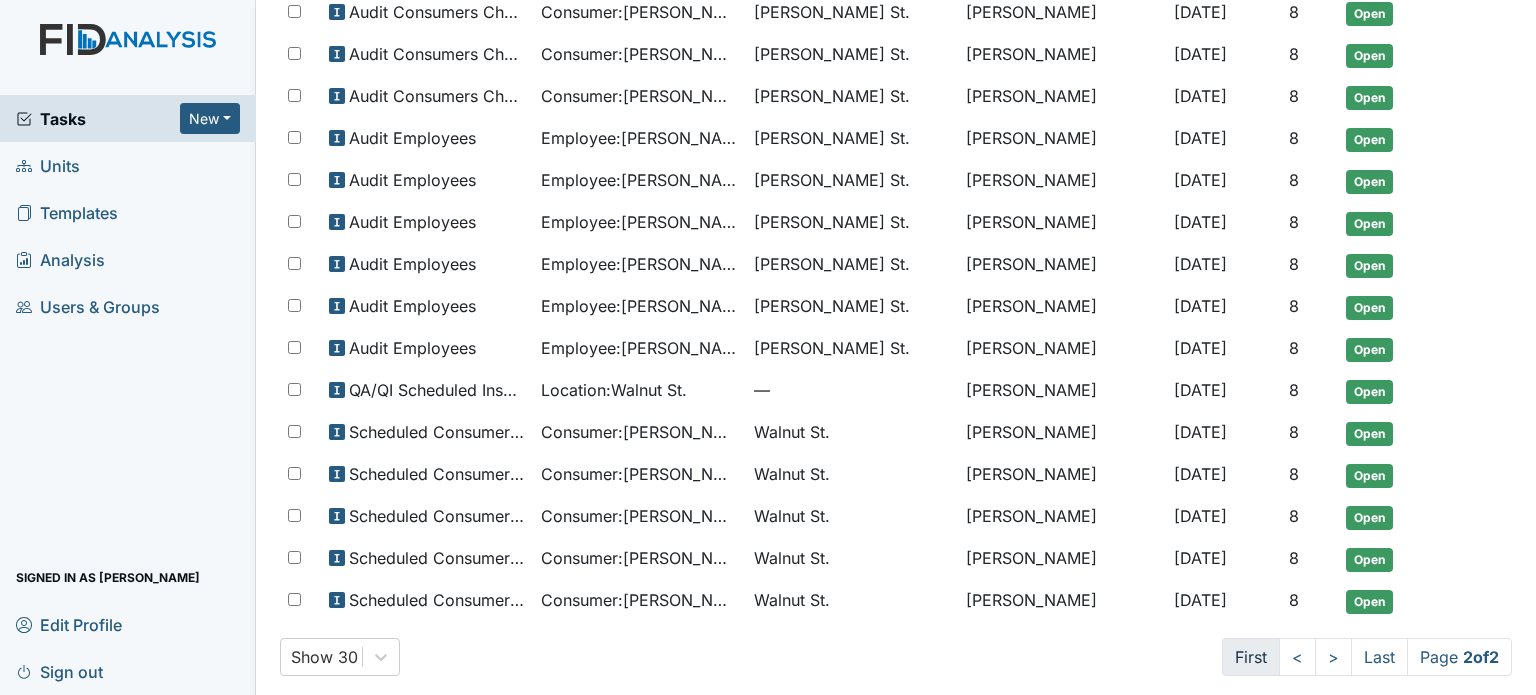 click on "First" at bounding box center [1251, 657] 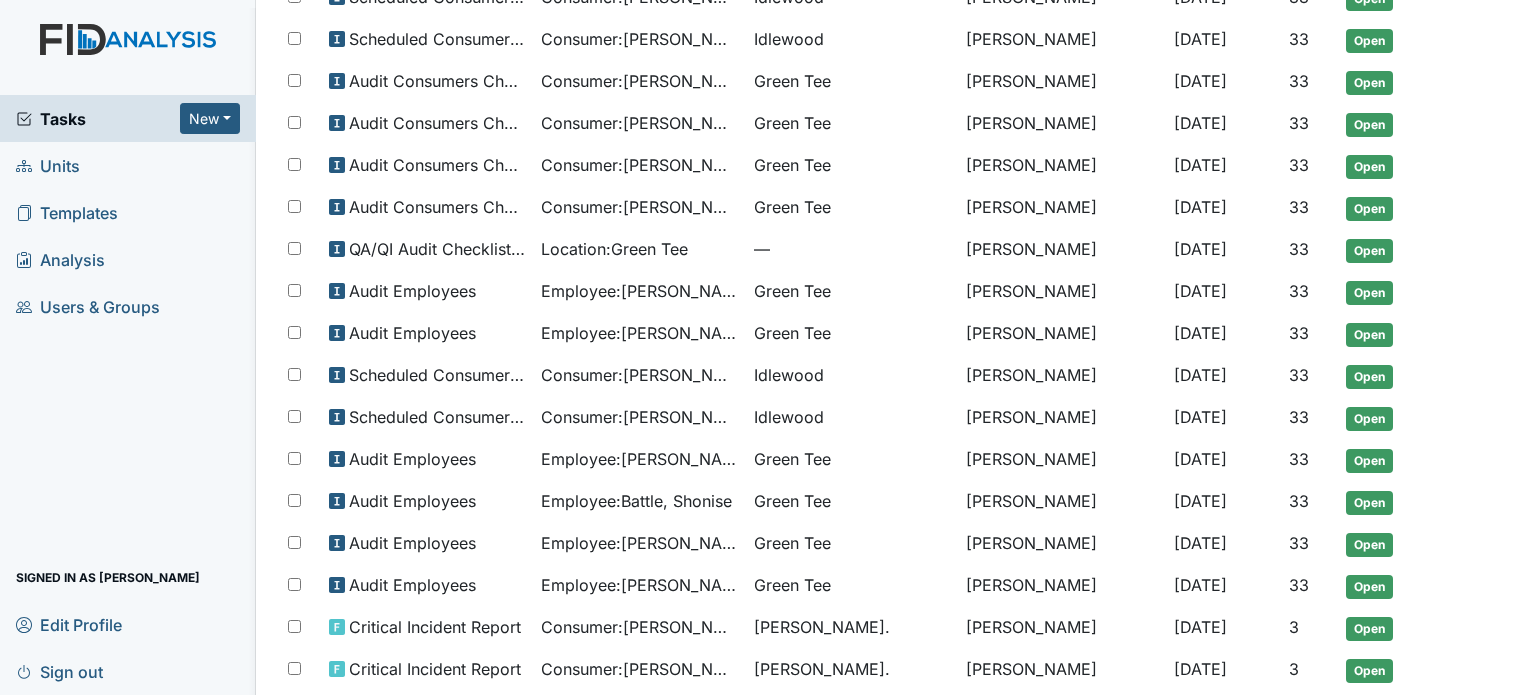 scroll, scrollTop: 512, scrollLeft: 0, axis: vertical 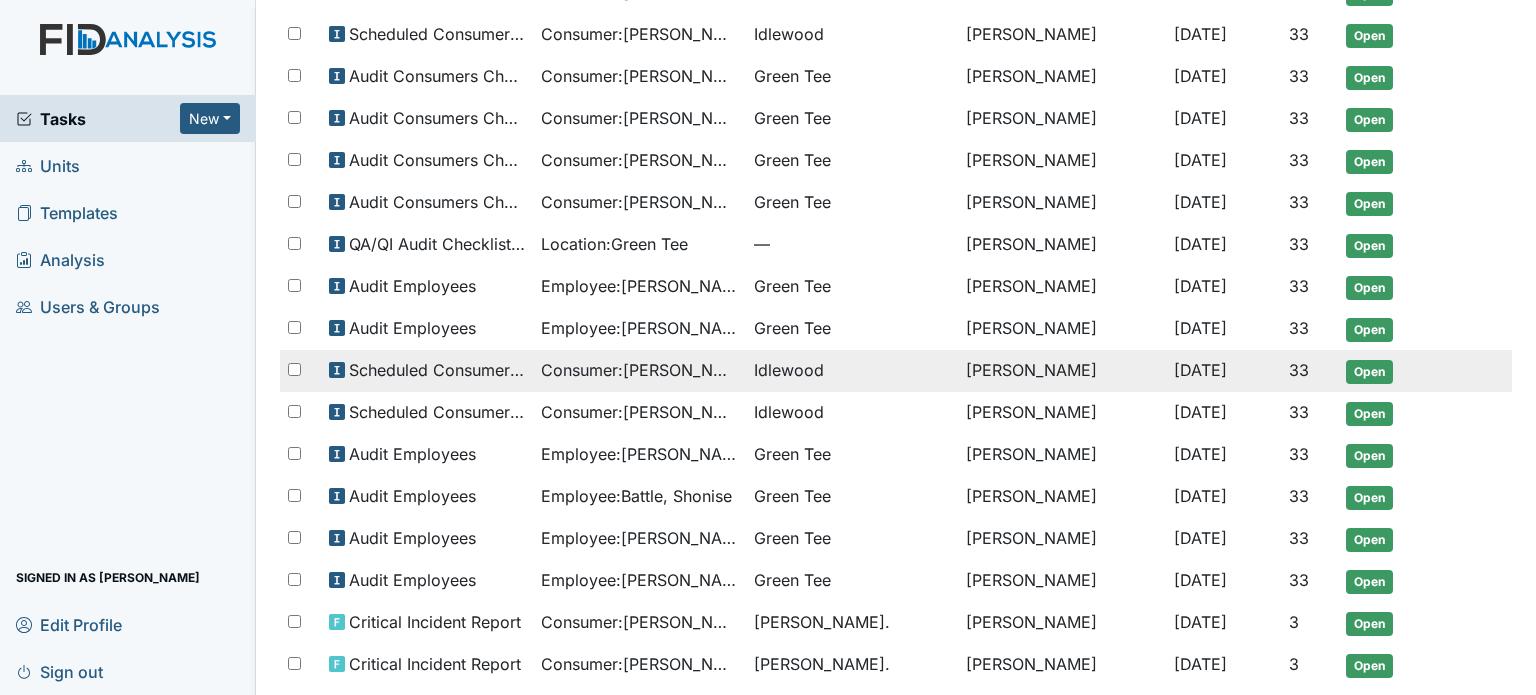 click on "Consumer :  Biagi, Robin" at bounding box center [639, 370] 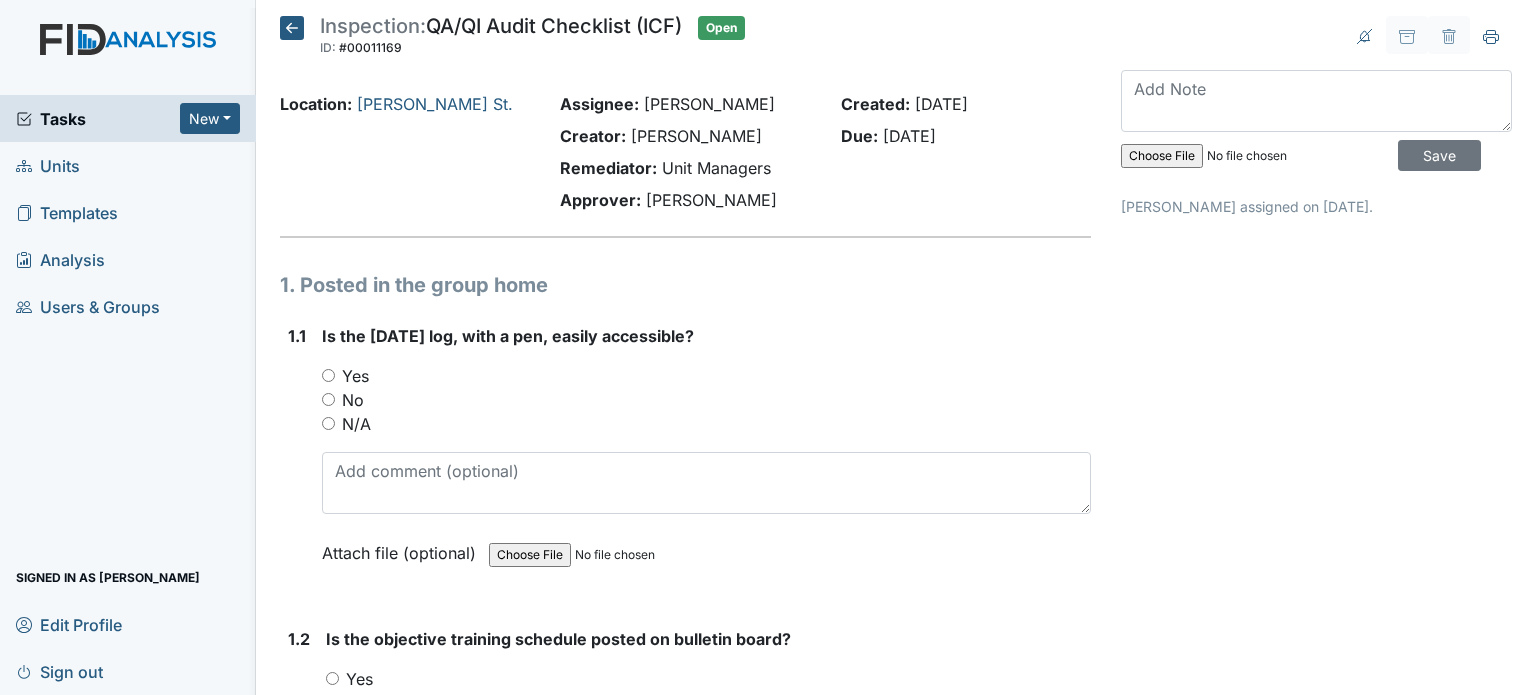 scroll, scrollTop: 0, scrollLeft: 0, axis: both 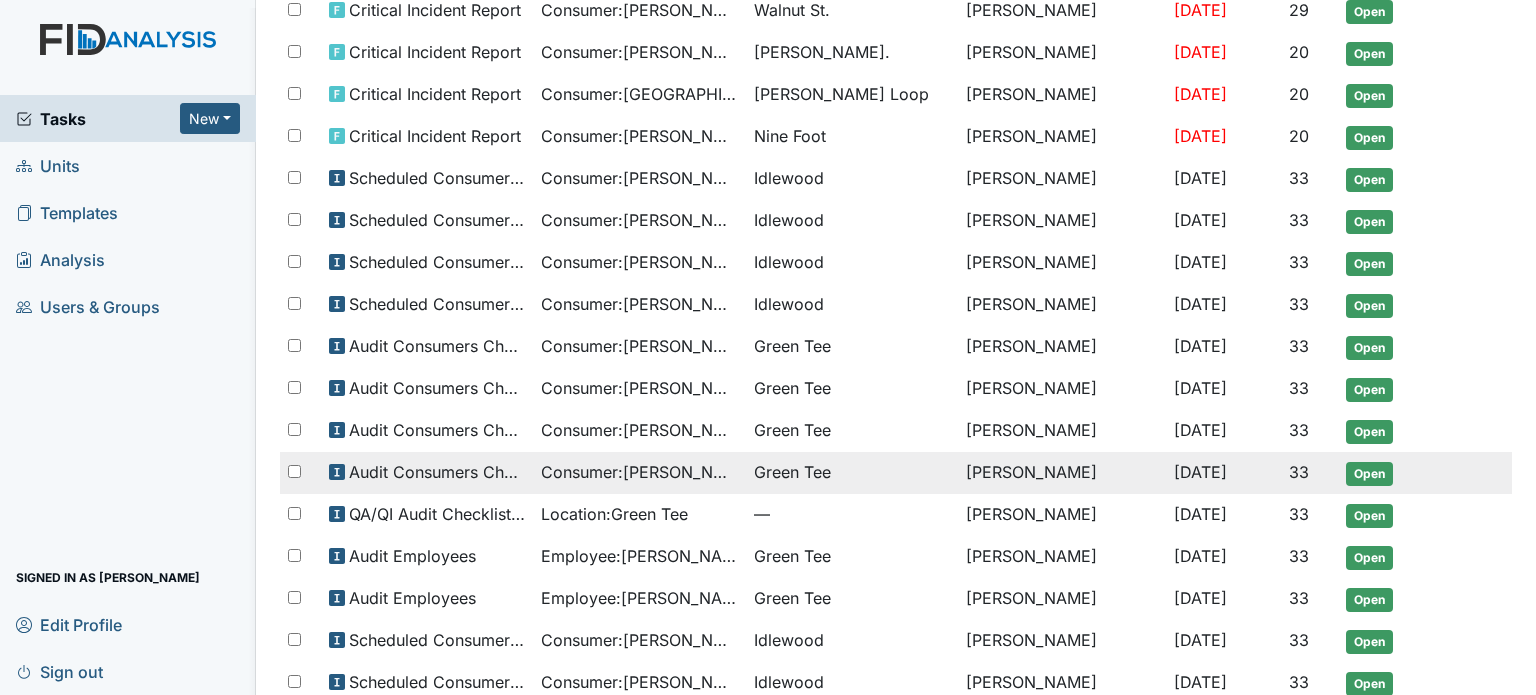 click on "Consumer :  [PERSON_NAME]" at bounding box center (639, 472) 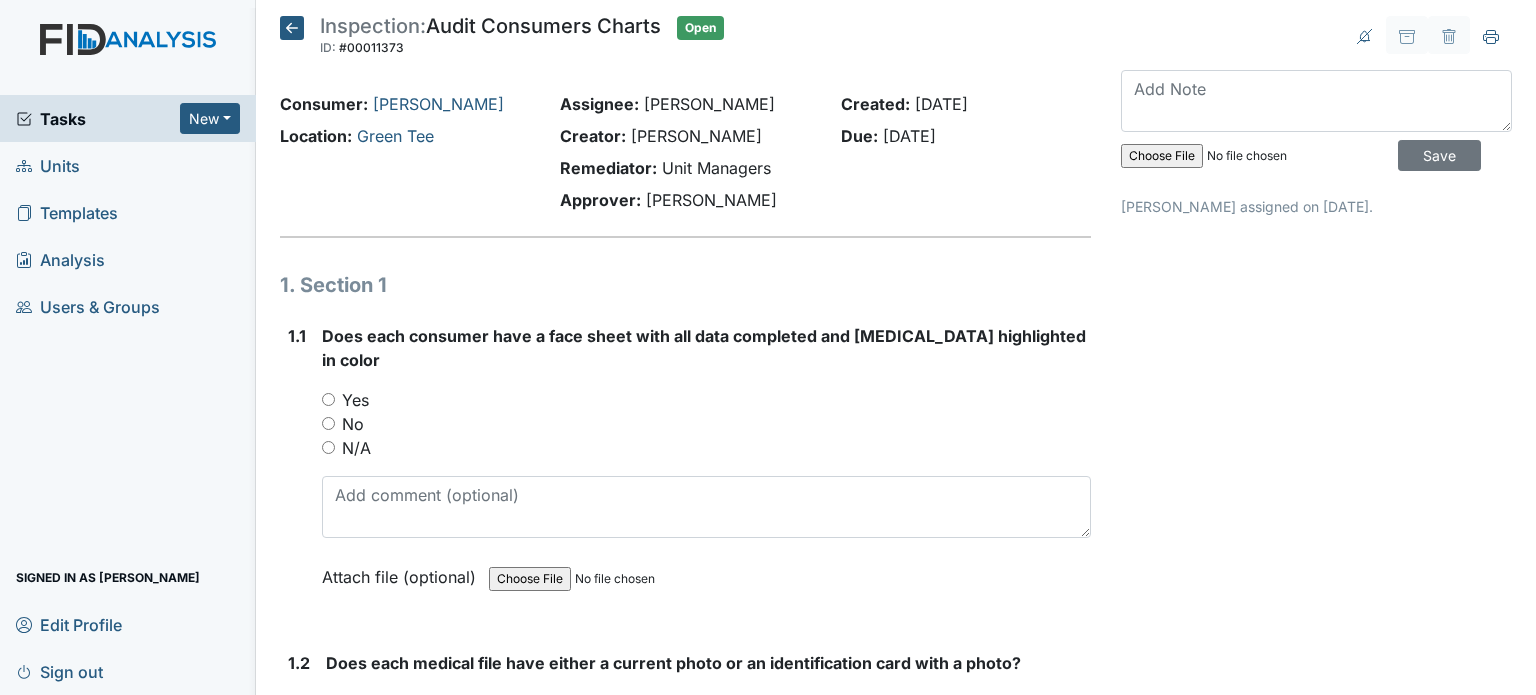 scroll, scrollTop: 0, scrollLeft: 0, axis: both 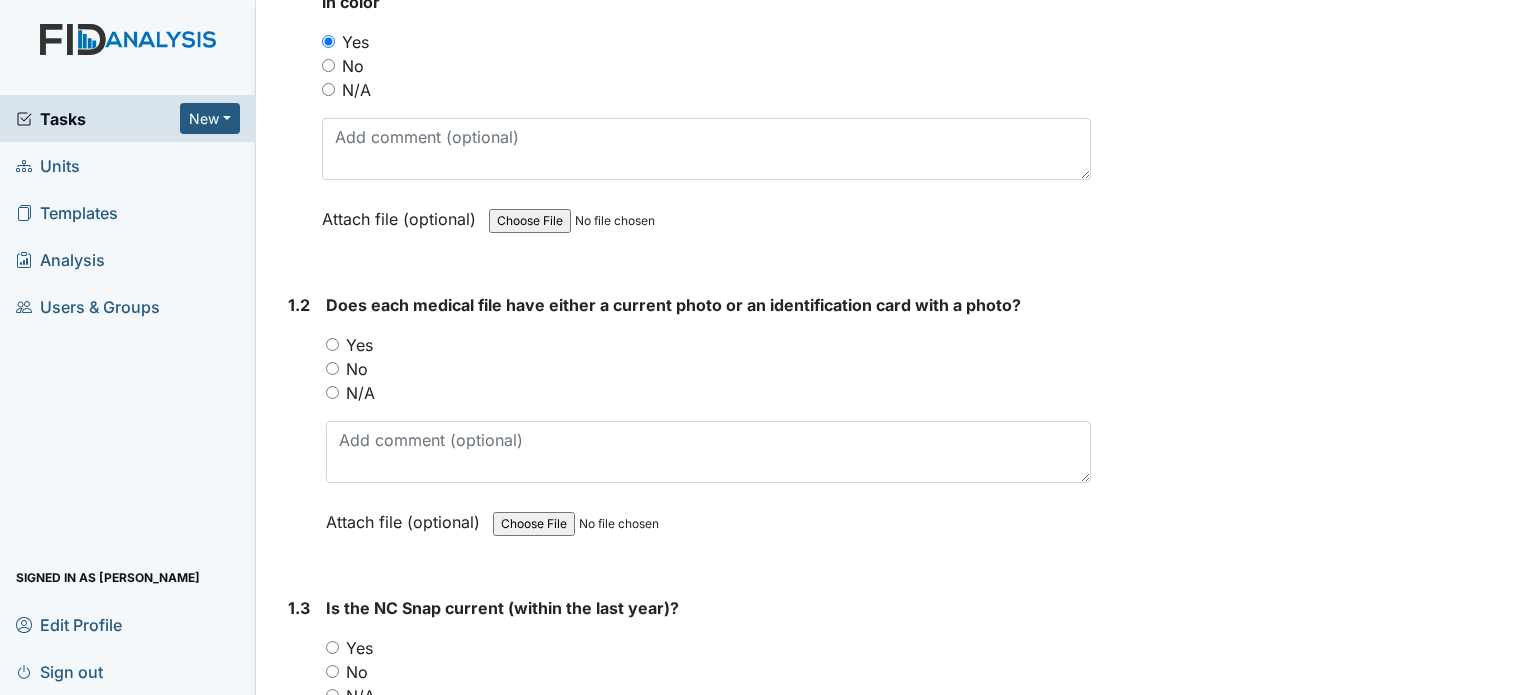 click on "Yes" at bounding box center (359, 345) 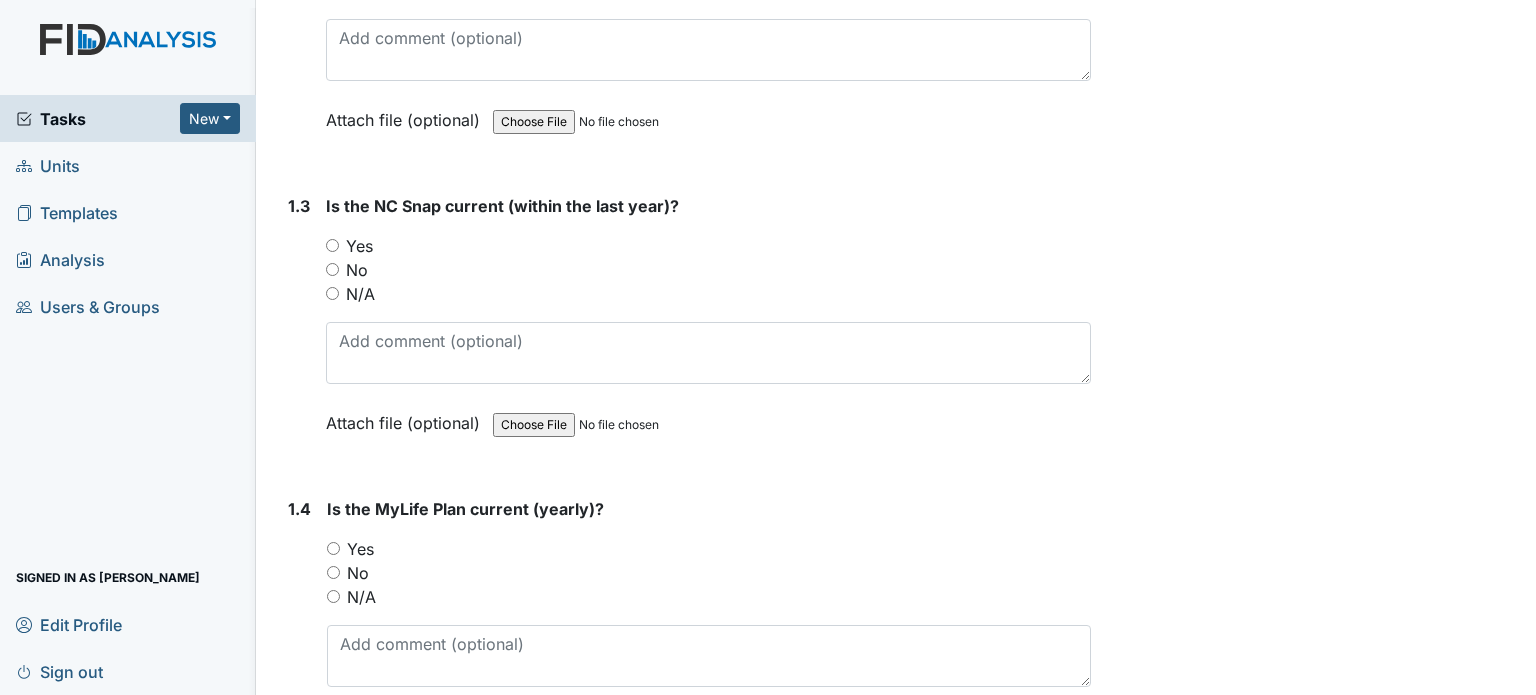 scroll, scrollTop: 767, scrollLeft: 0, axis: vertical 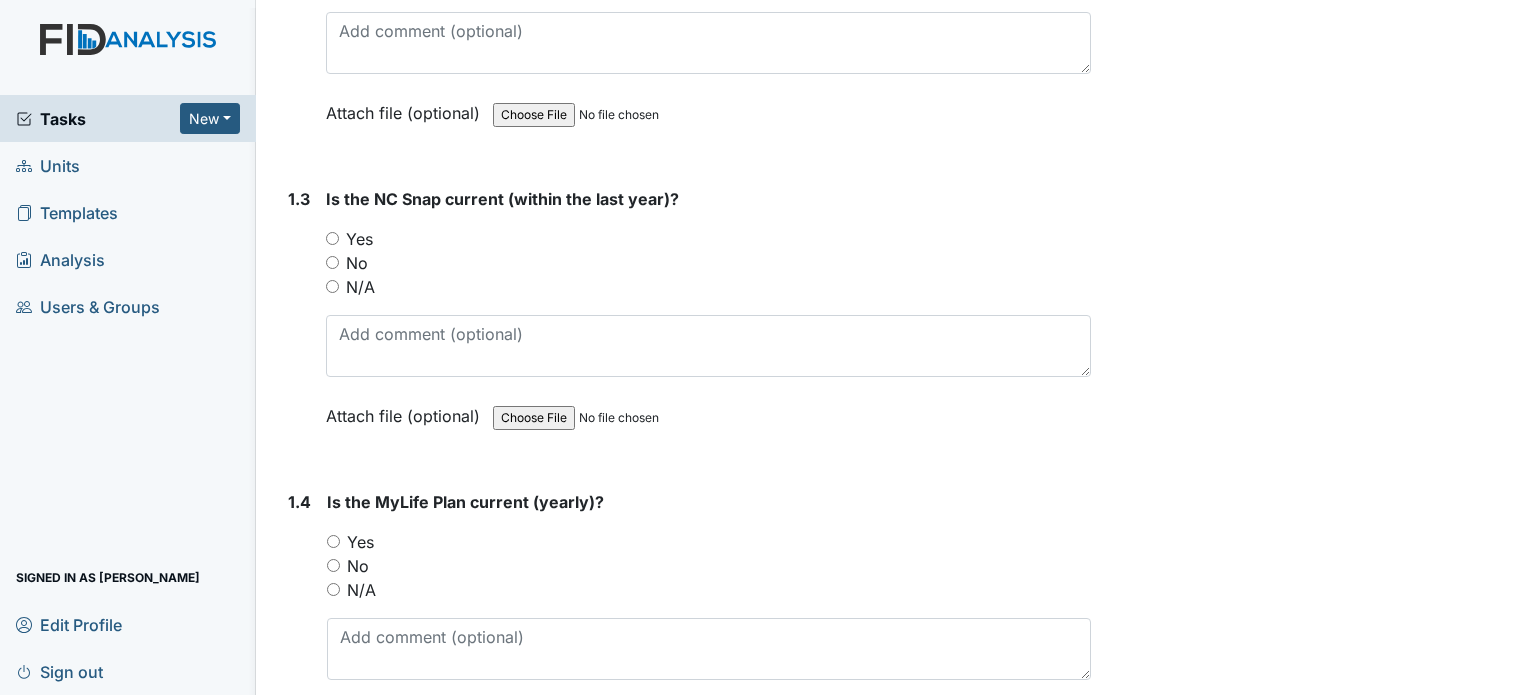 click on "Yes" at bounding box center [359, 239] 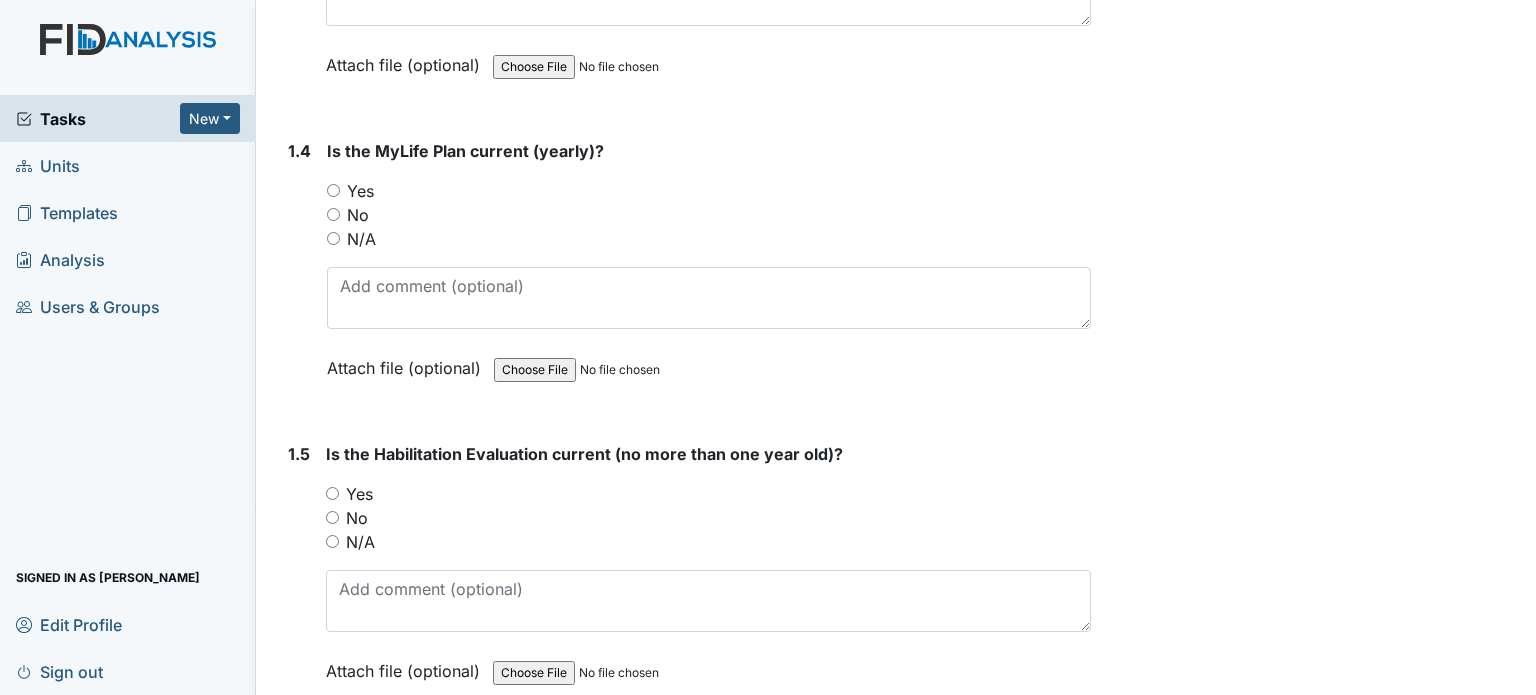 scroll, scrollTop: 1128, scrollLeft: 0, axis: vertical 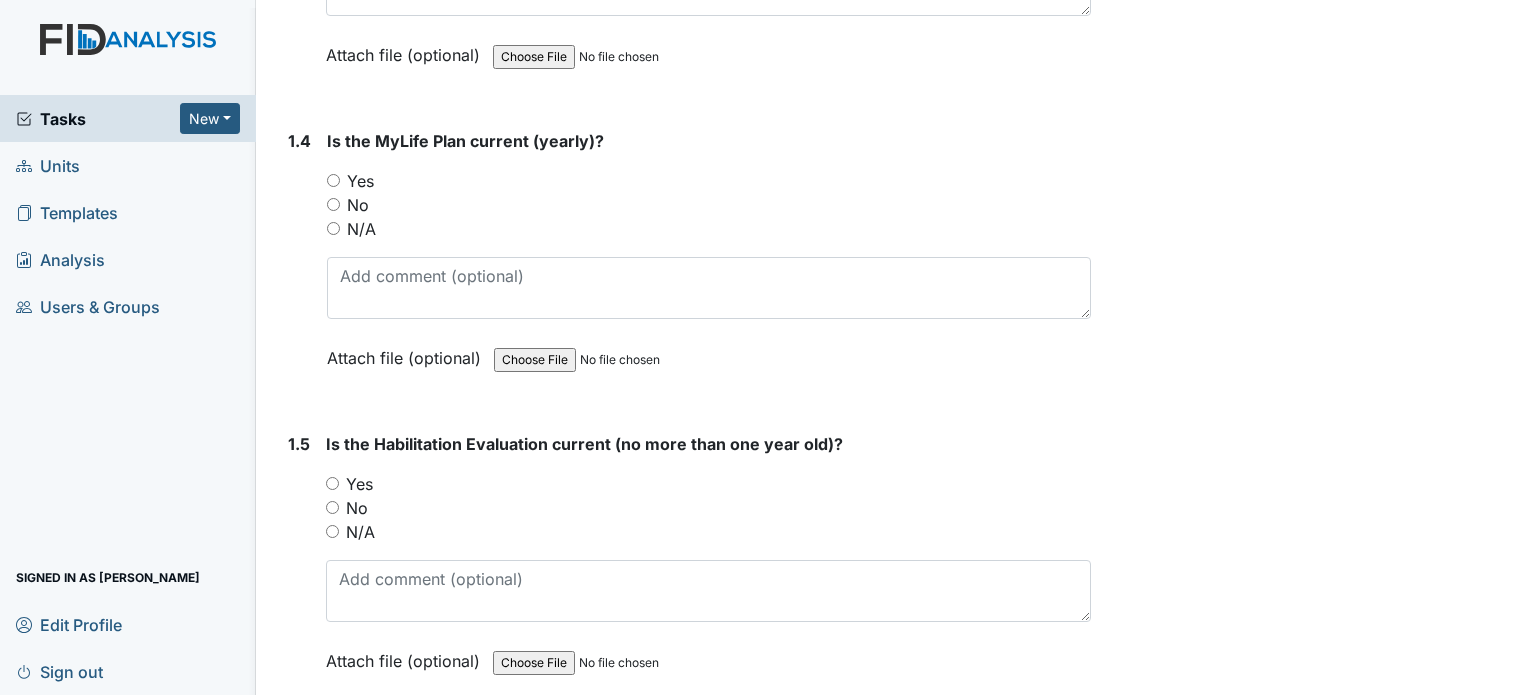 click on "Yes" at bounding box center (333, 180) 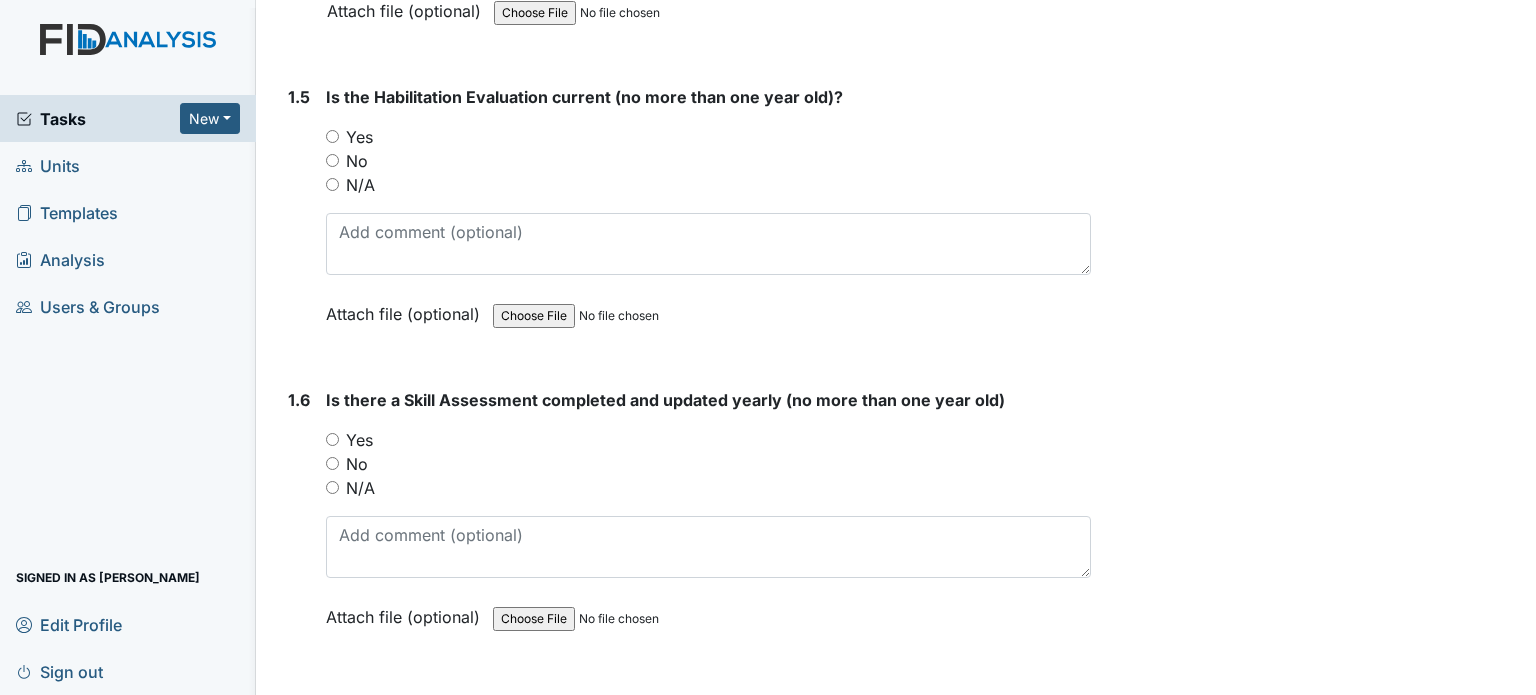 scroll, scrollTop: 1486, scrollLeft: 0, axis: vertical 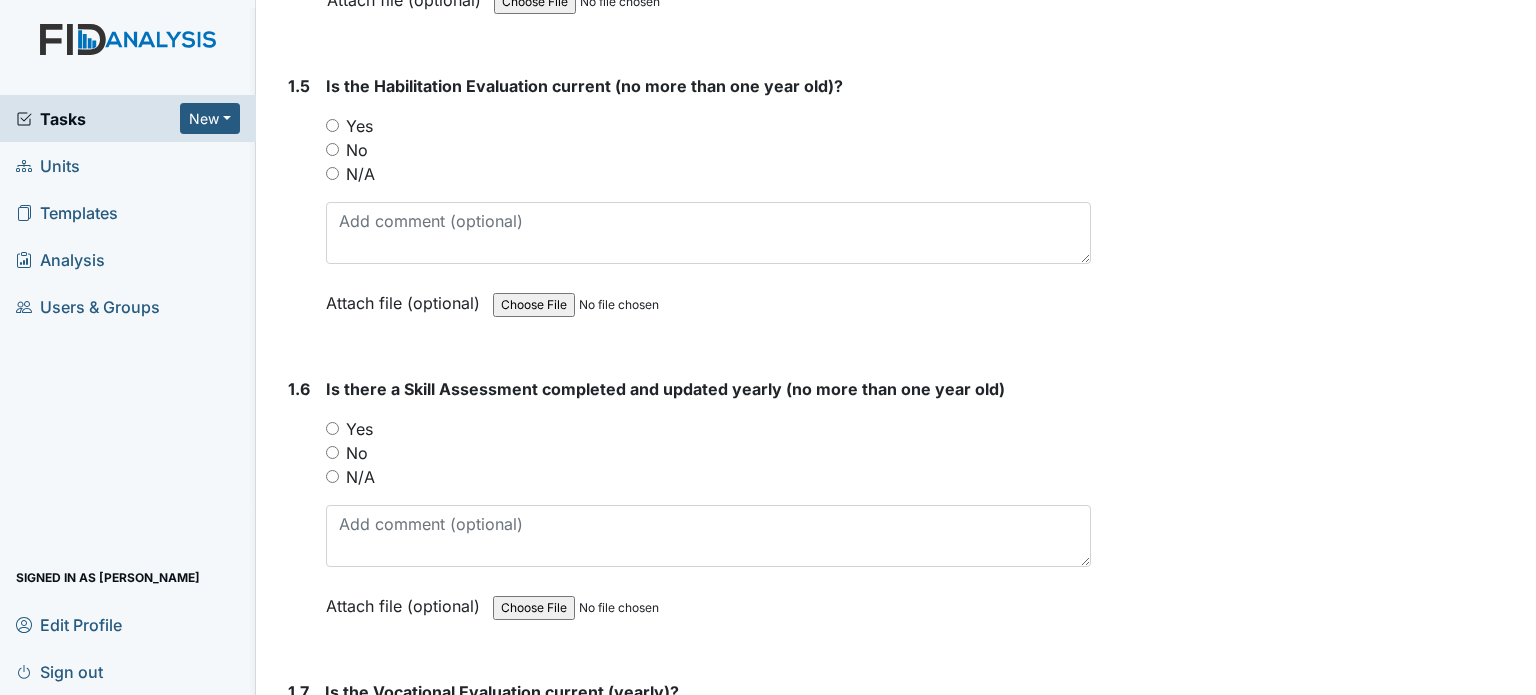 click on "Yes" at bounding box center [359, 126] 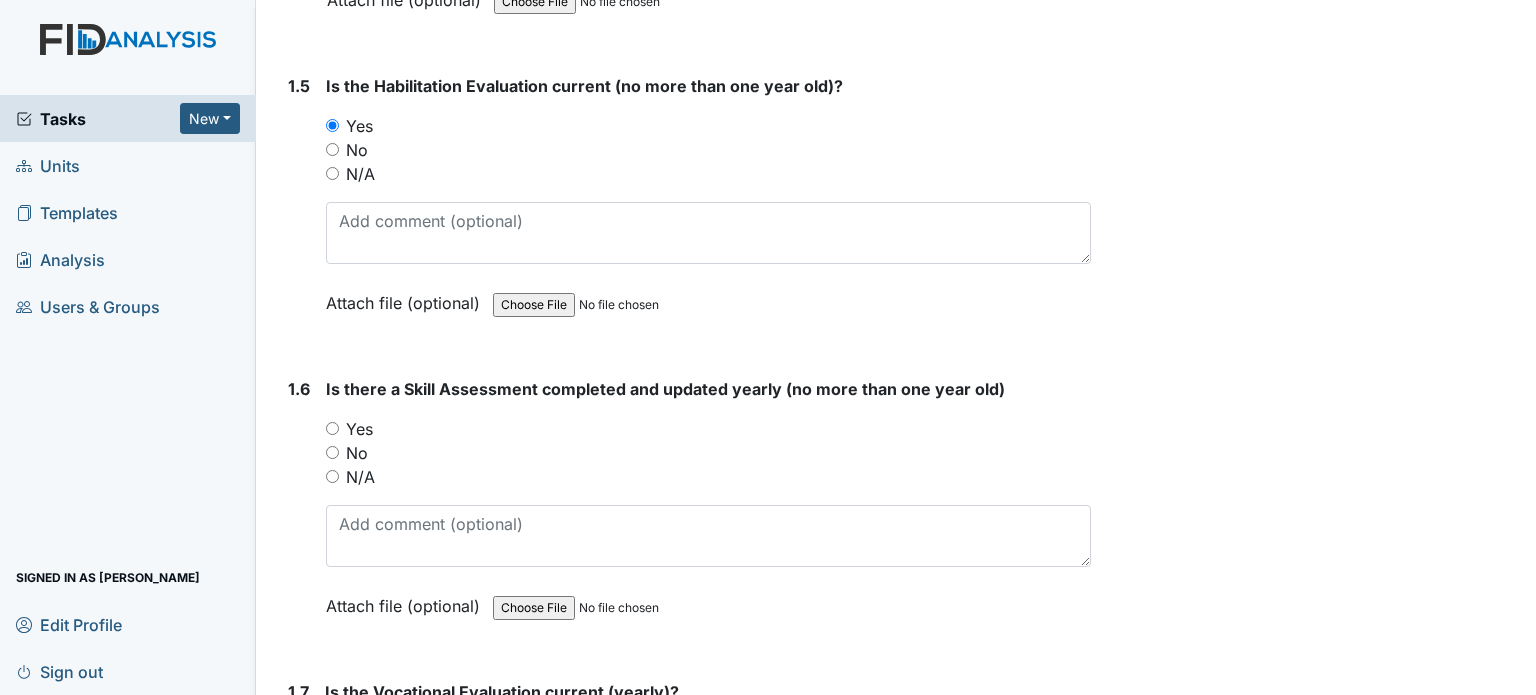 click on "Yes" at bounding box center (359, 429) 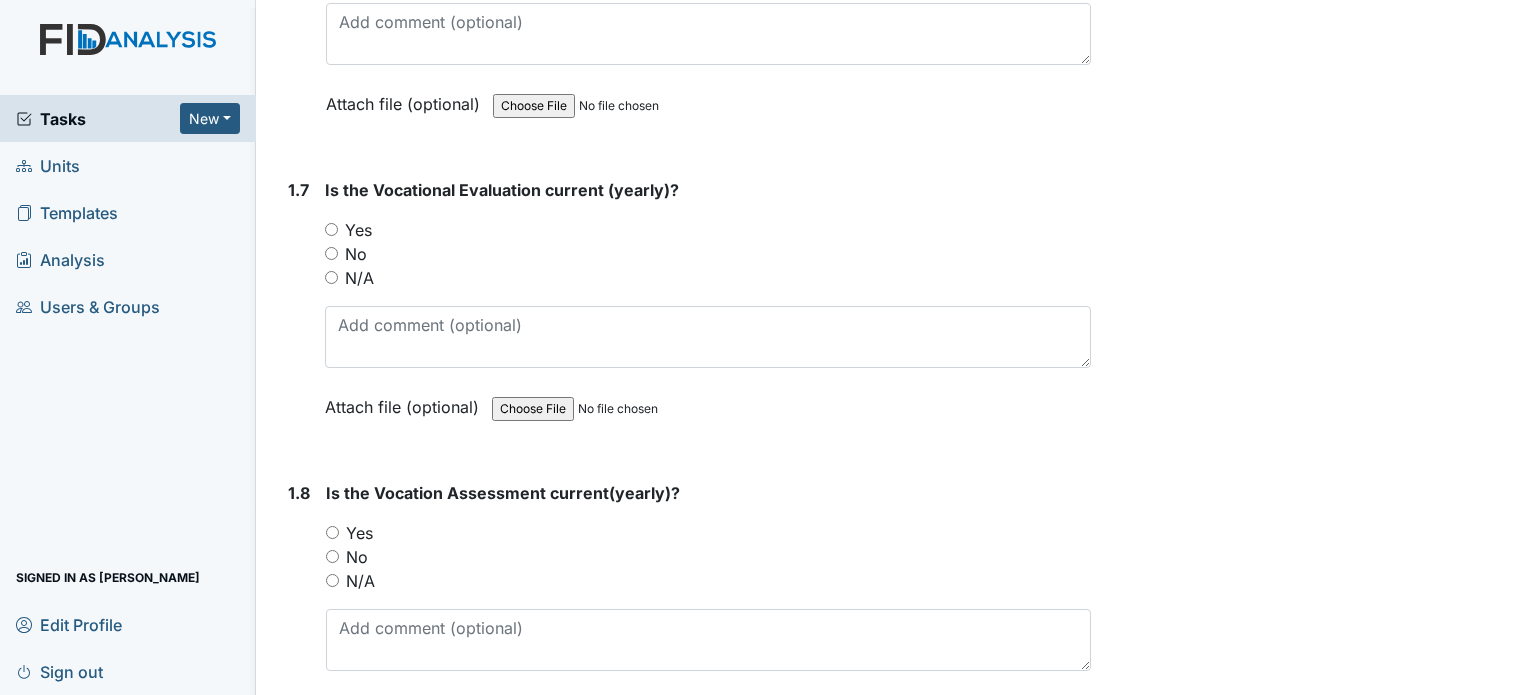 scroll, scrollTop: 2018, scrollLeft: 0, axis: vertical 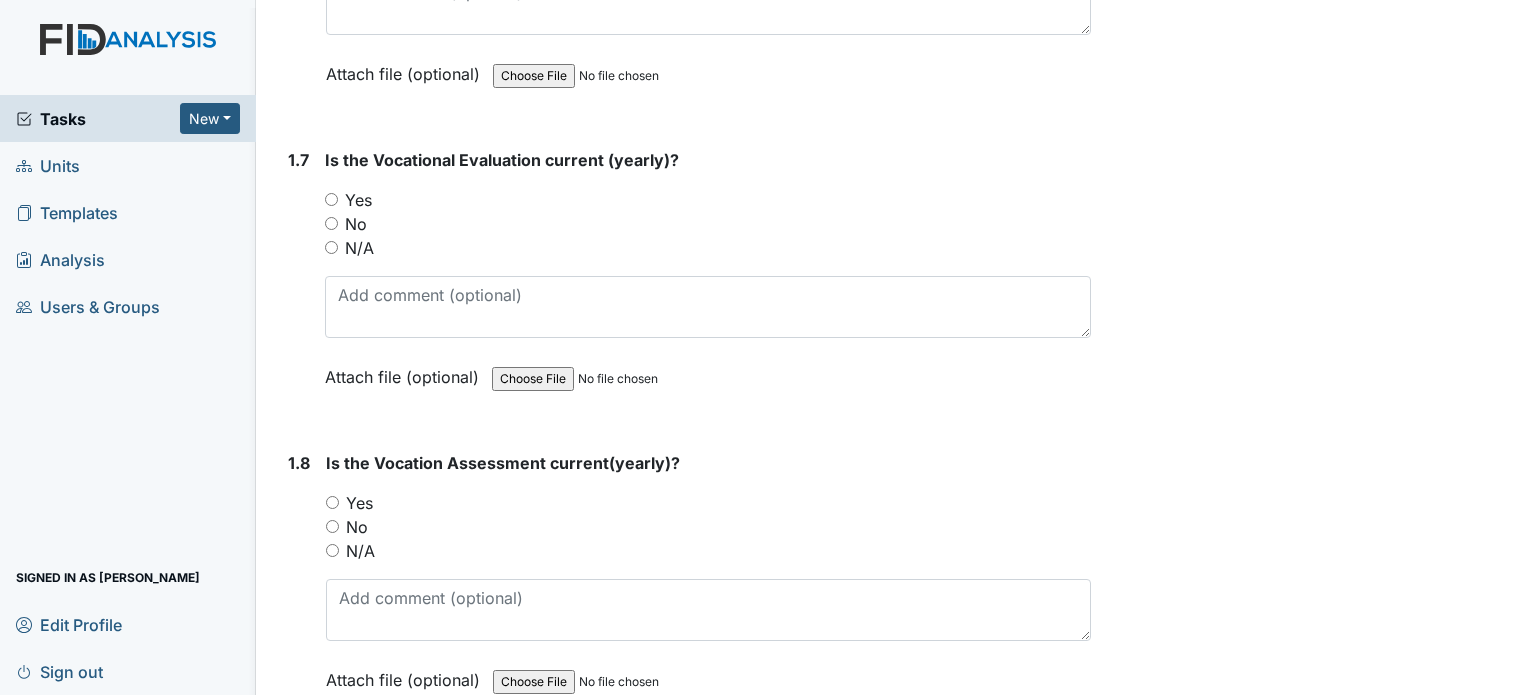 click on "Yes" at bounding box center (358, 200) 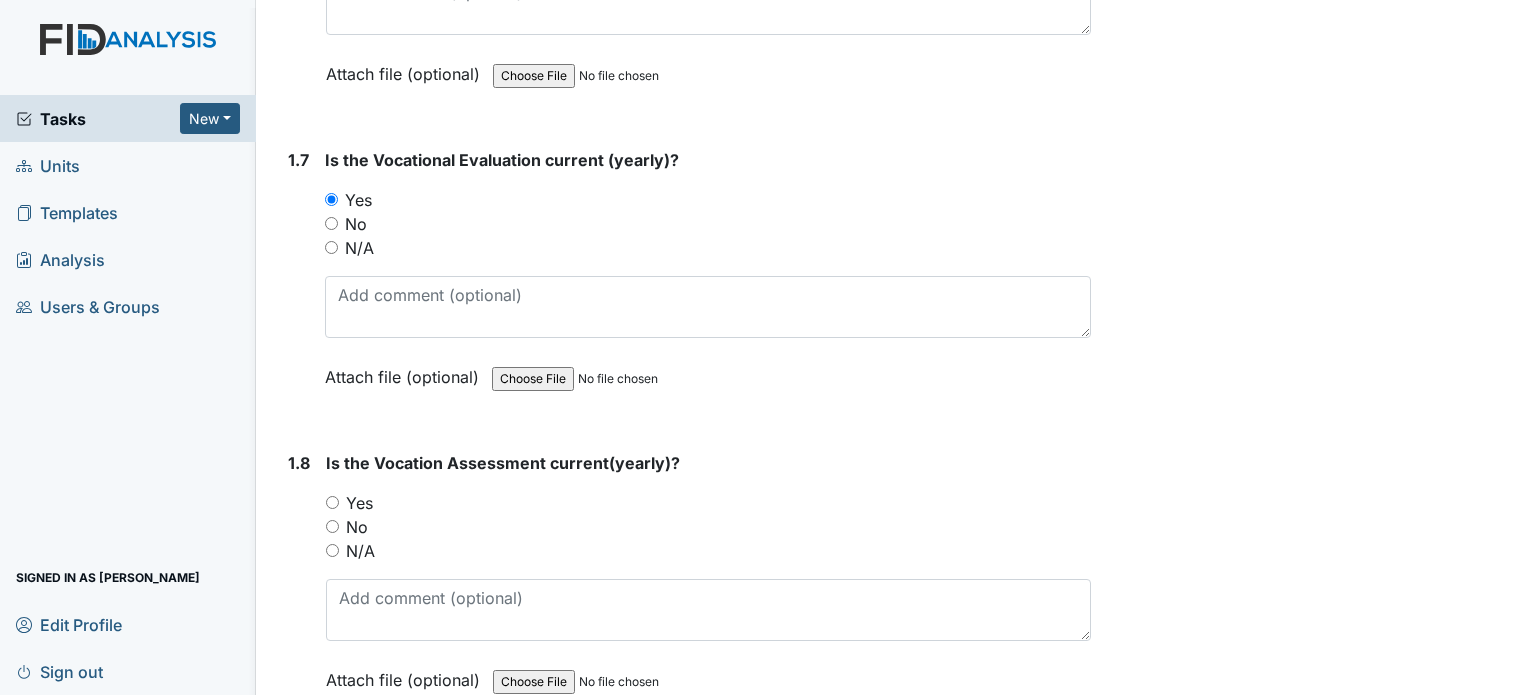 click on "Yes" at bounding box center (359, 503) 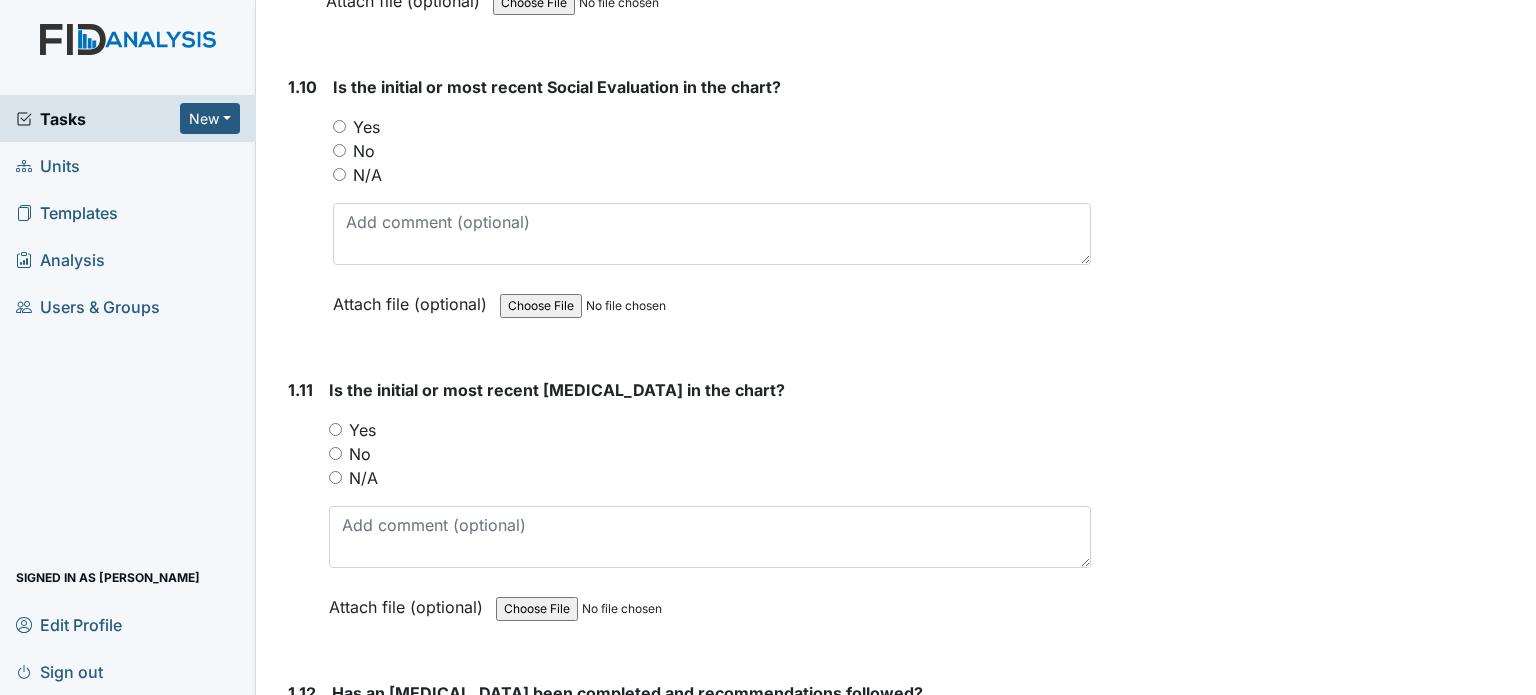 scroll, scrollTop: 3000, scrollLeft: 0, axis: vertical 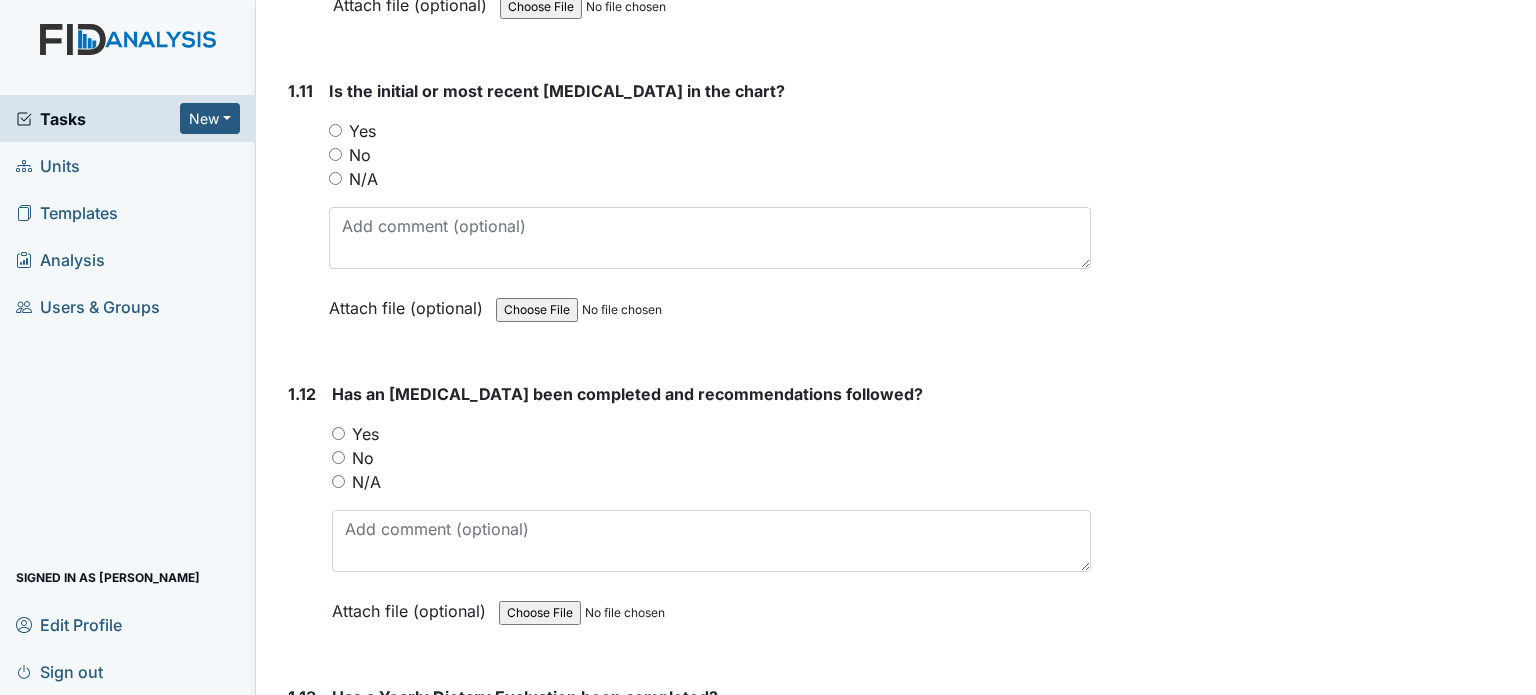 click on "Yes" at bounding box center (362, 131) 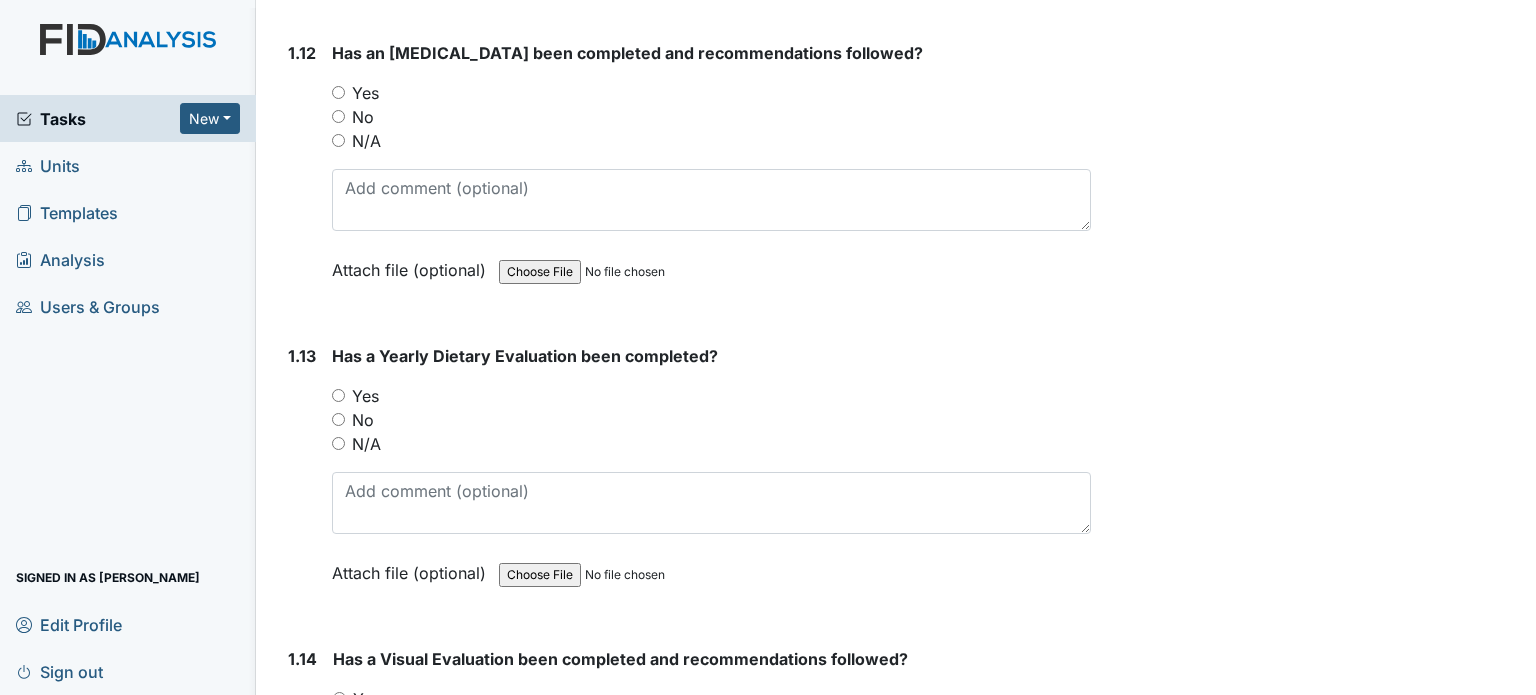 scroll, scrollTop: 3639, scrollLeft: 0, axis: vertical 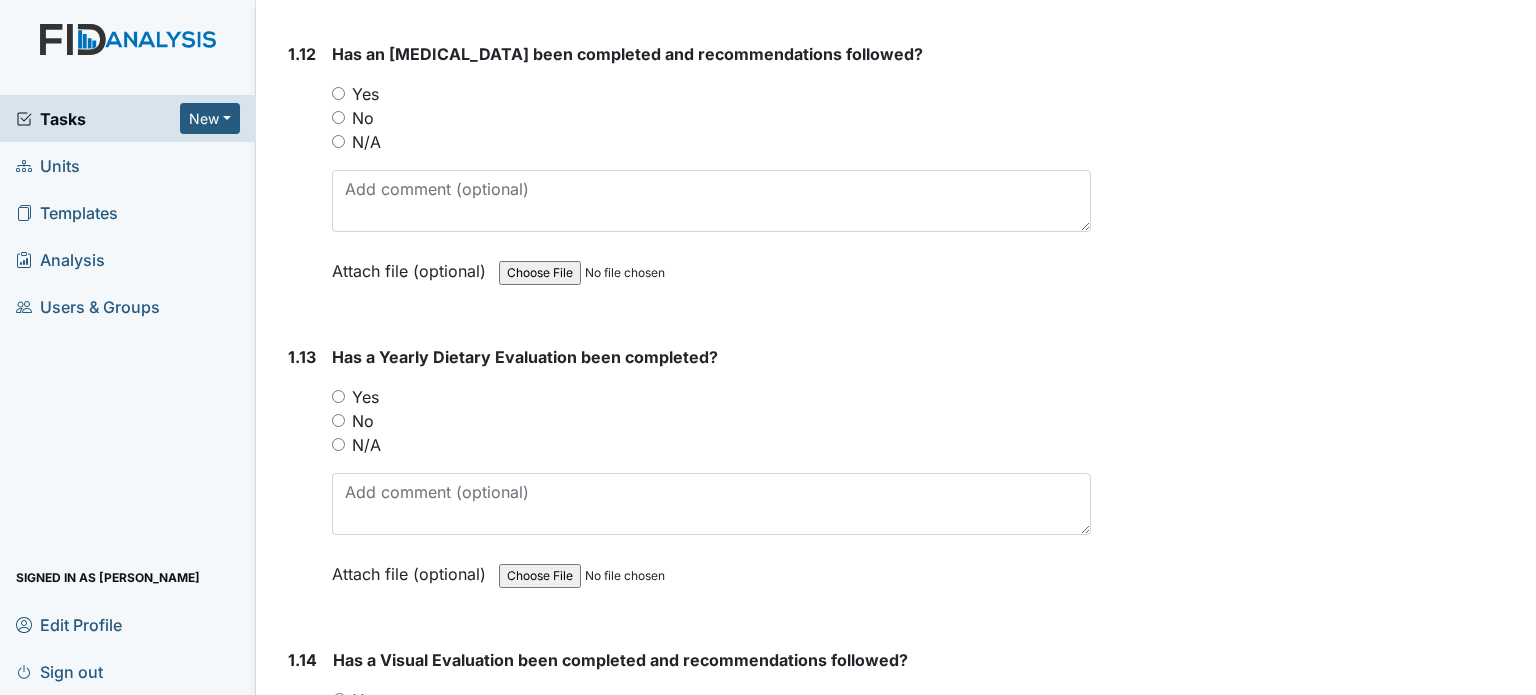 click on "Yes" at bounding box center (365, 94) 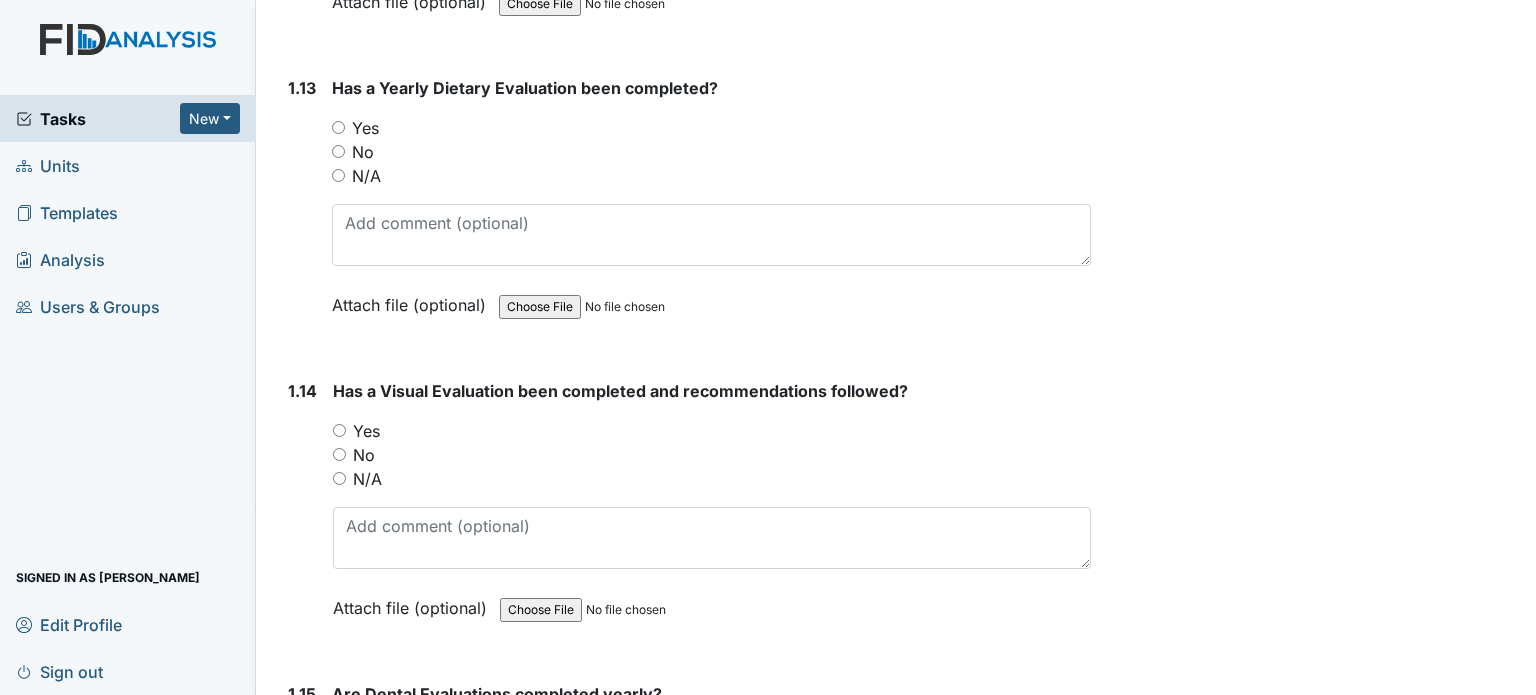 scroll, scrollTop: 3910, scrollLeft: 0, axis: vertical 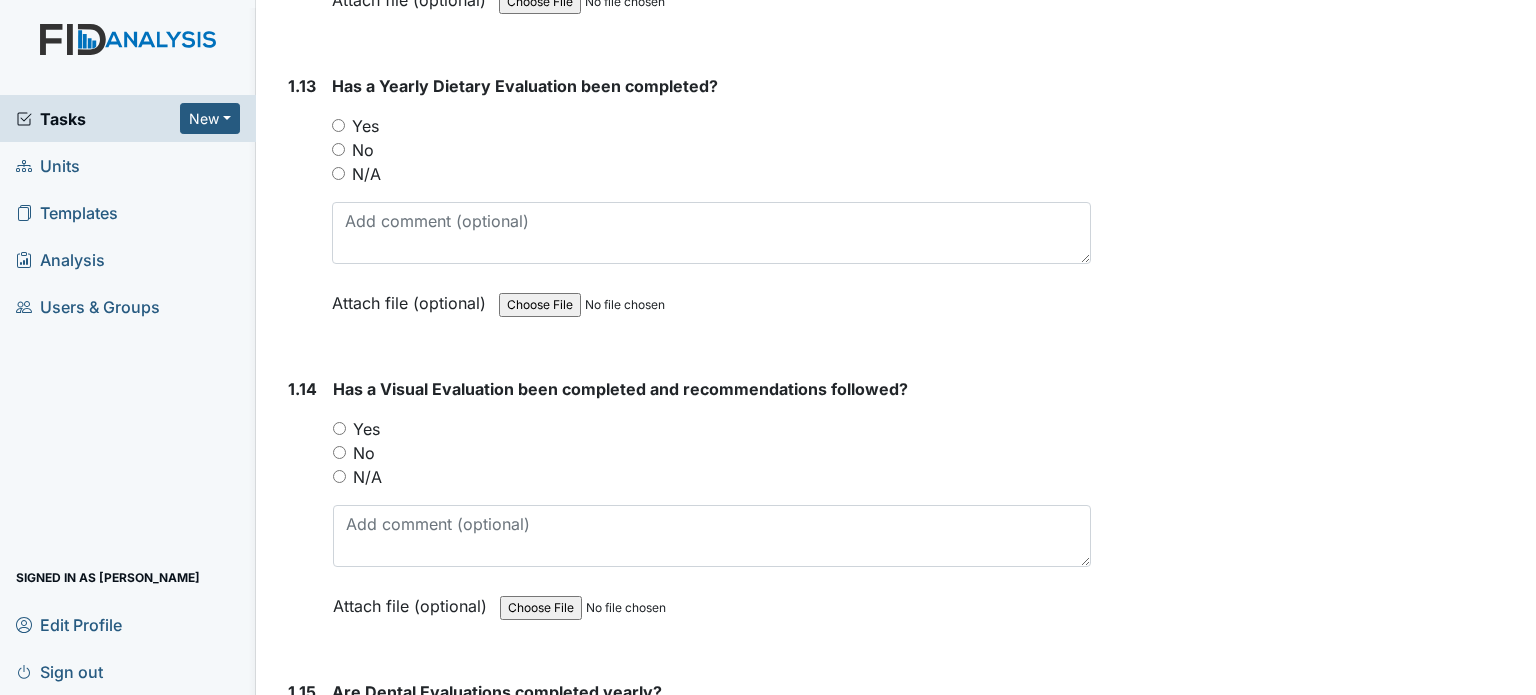 click on "Yes" at bounding box center (338, 125) 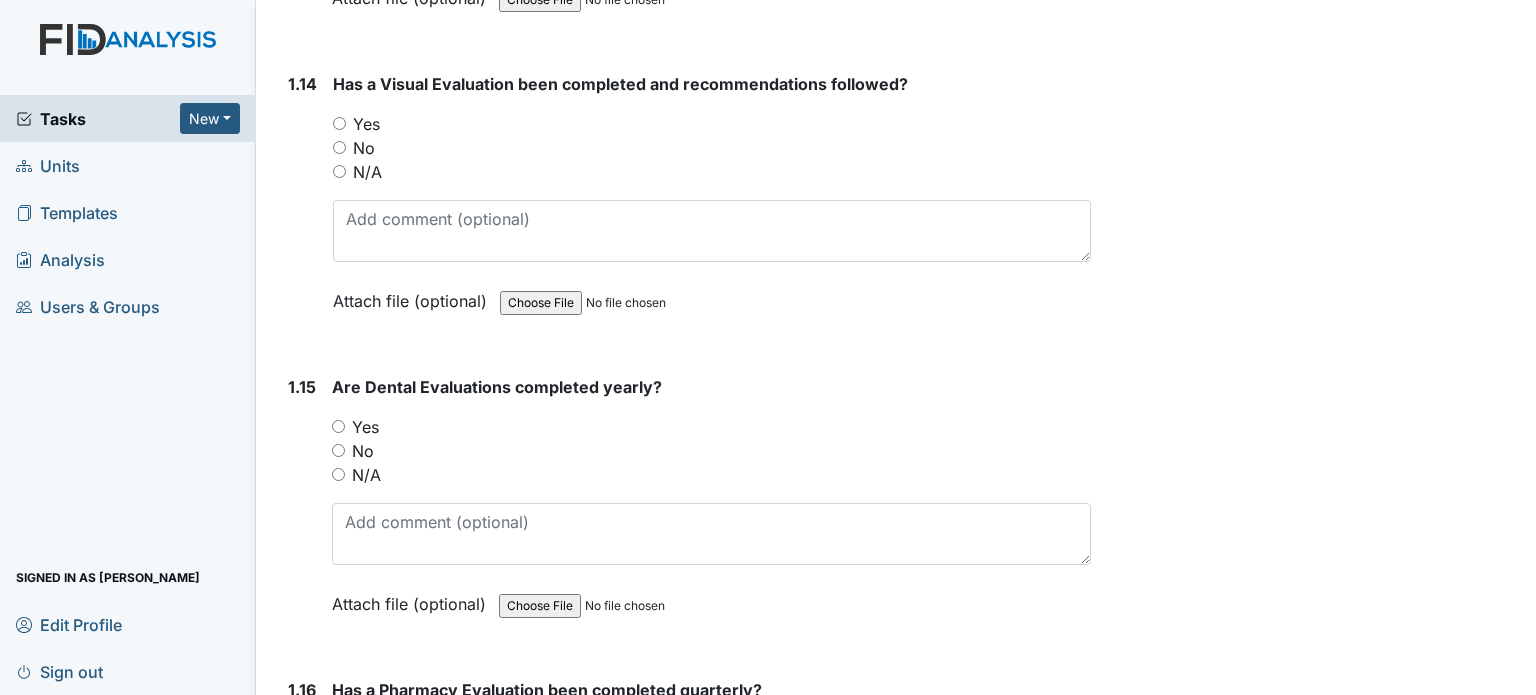 scroll, scrollTop: 4216, scrollLeft: 0, axis: vertical 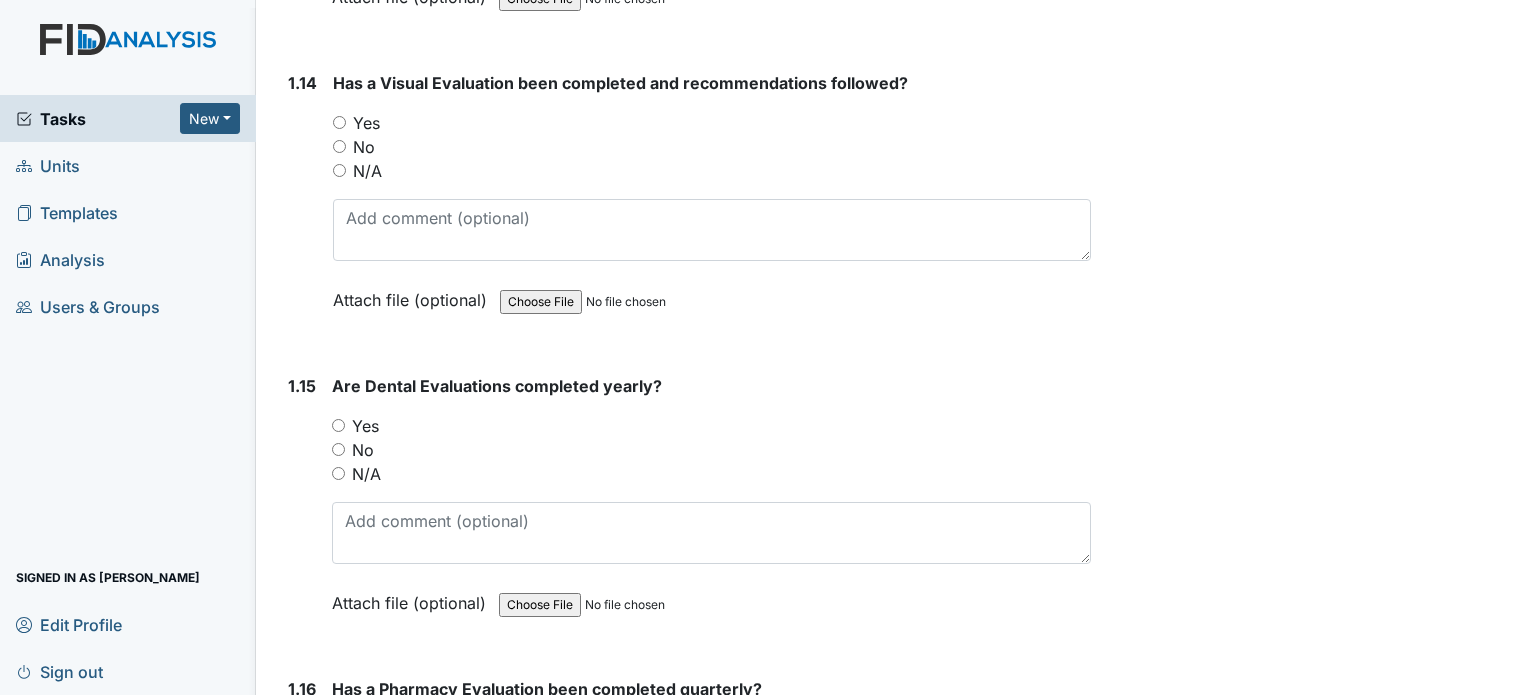 click on "Yes" at bounding box center [712, 123] 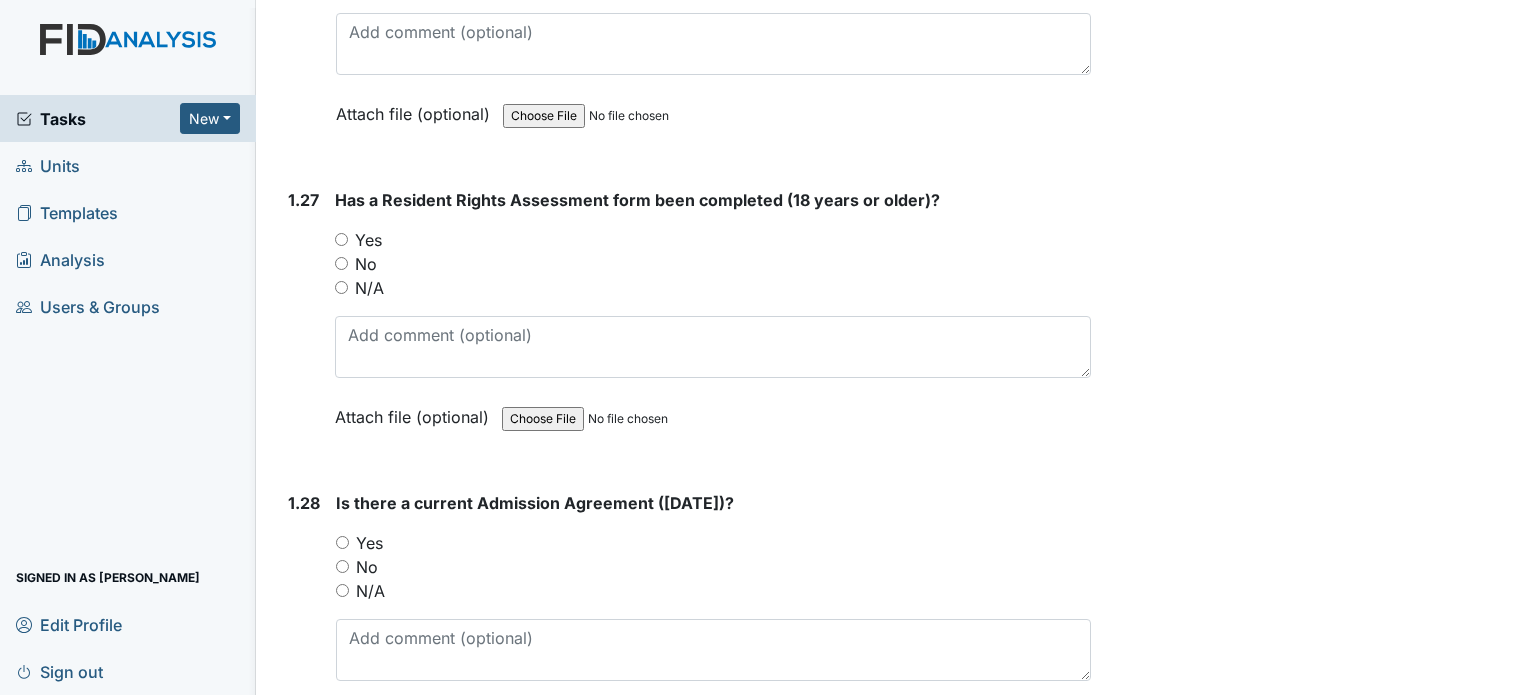 scroll, scrollTop: 8108, scrollLeft: 0, axis: vertical 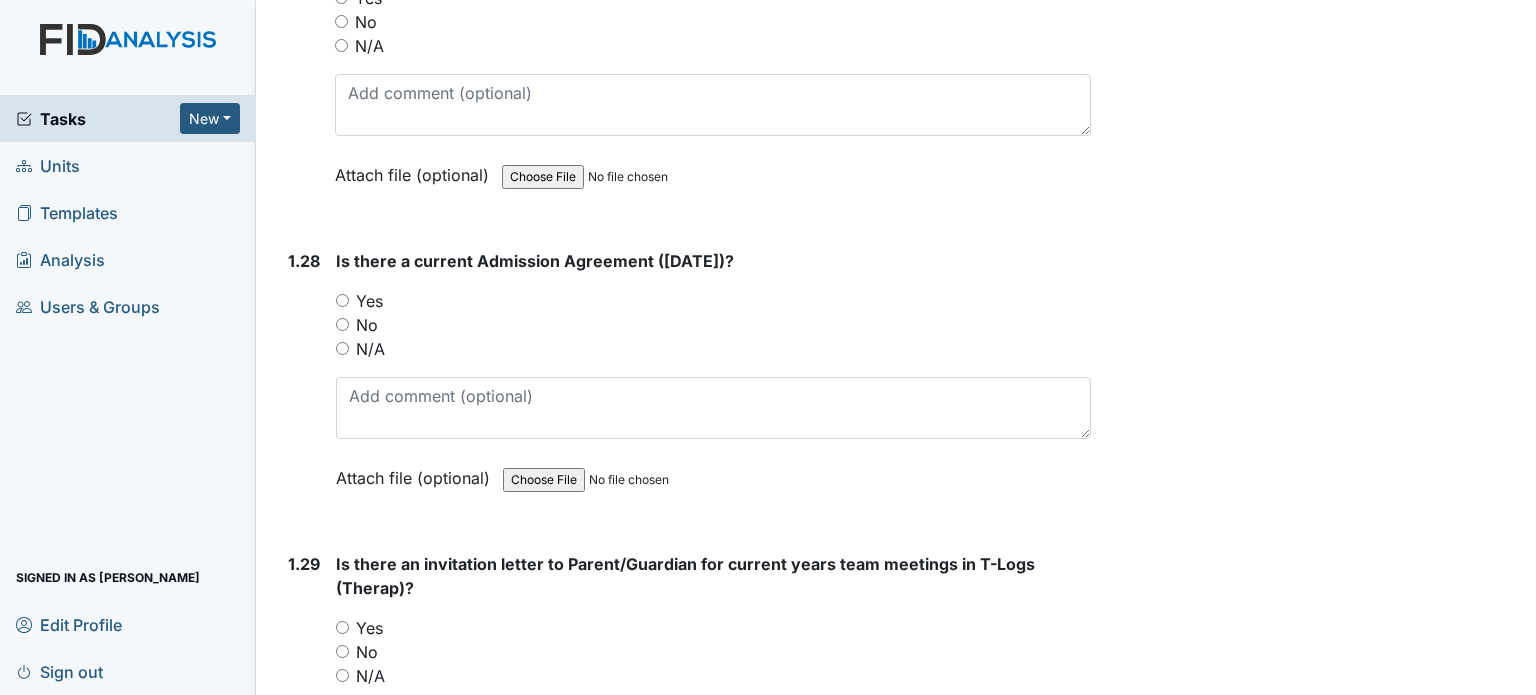 click on "No" at bounding box center (367, 325) 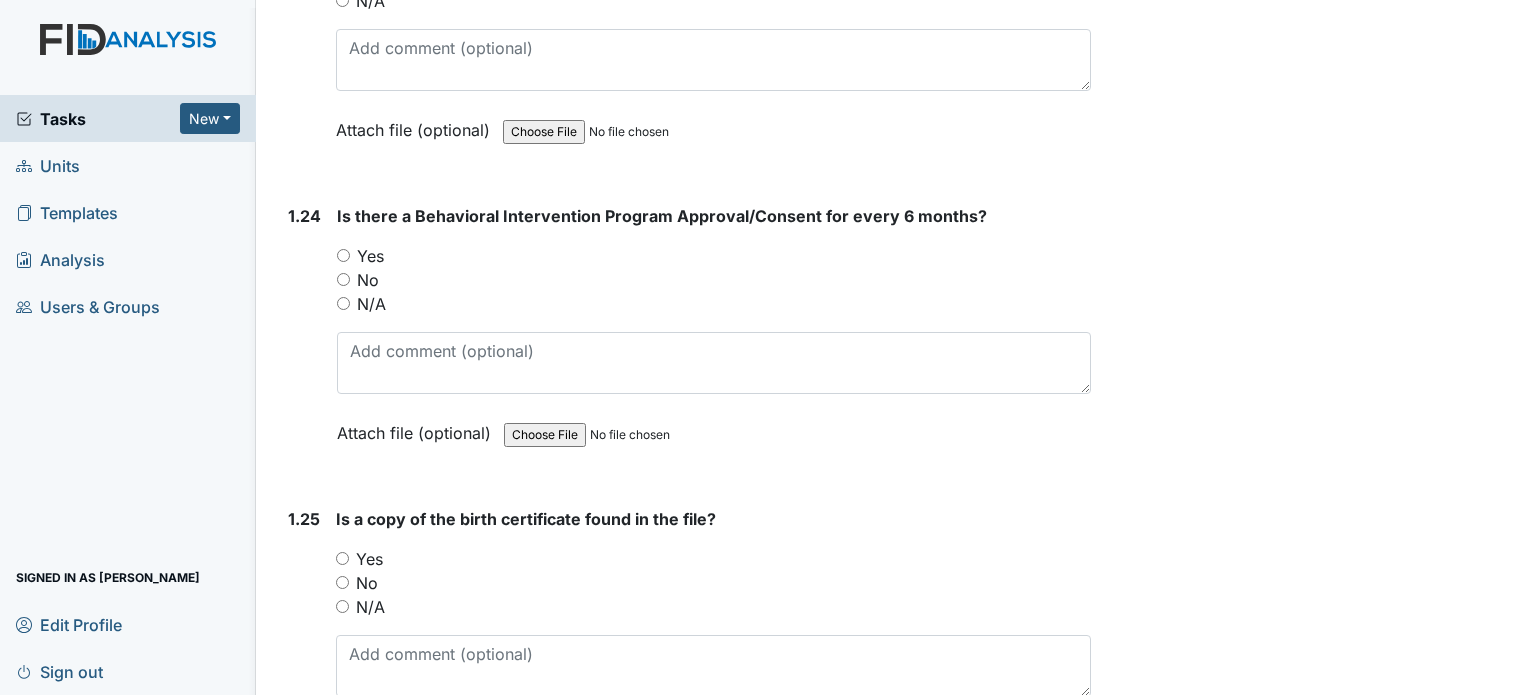 scroll, scrollTop: 7184, scrollLeft: 0, axis: vertical 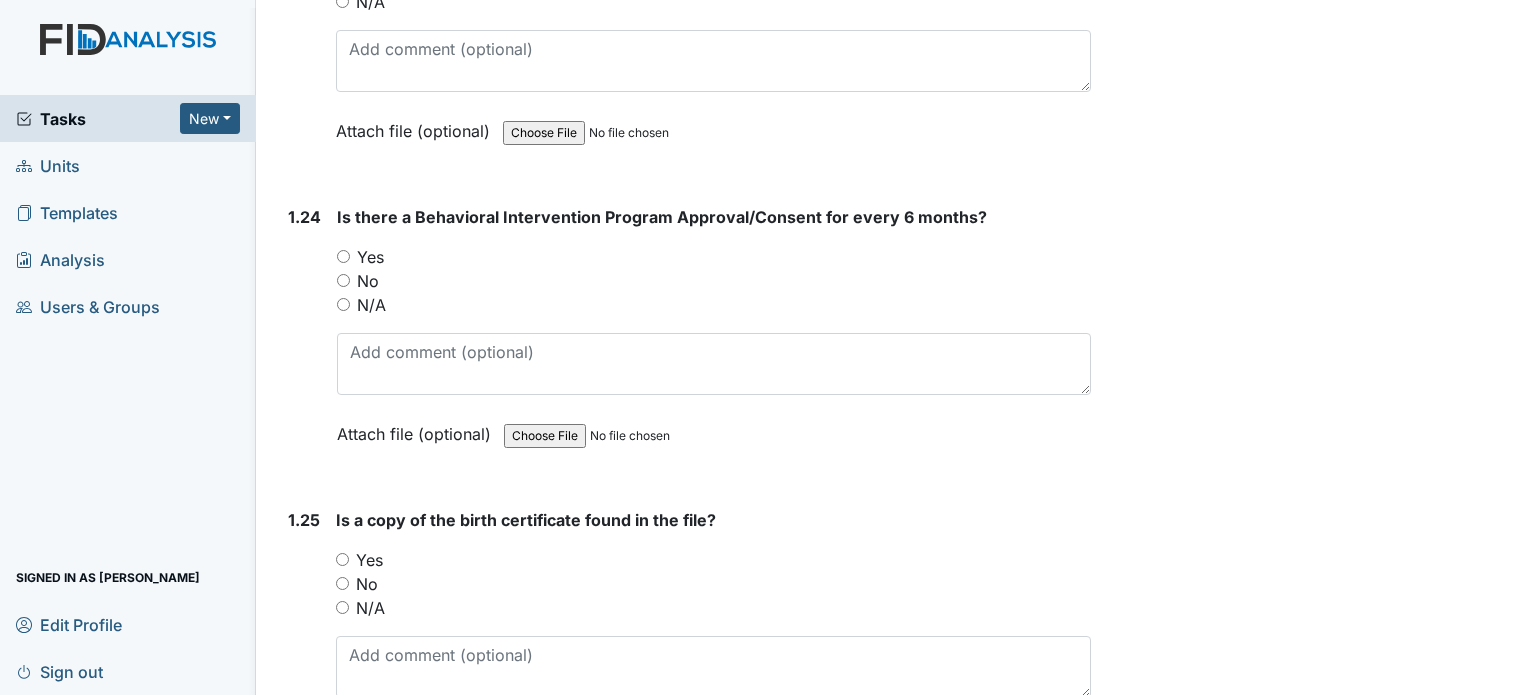 click on "Yes" at bounding box center [370, 257] 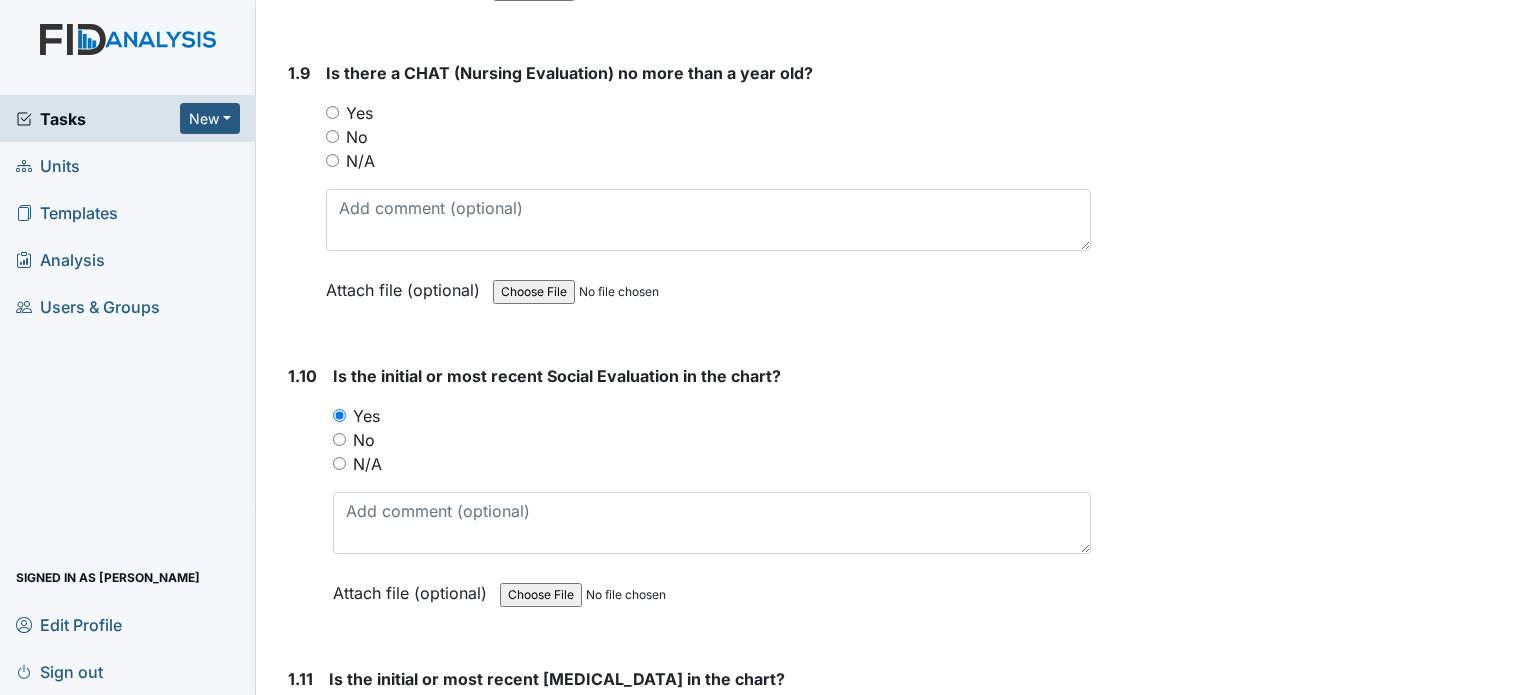 scroll, scrollTop: 2712, scrollLeft: 0, axis: vertical 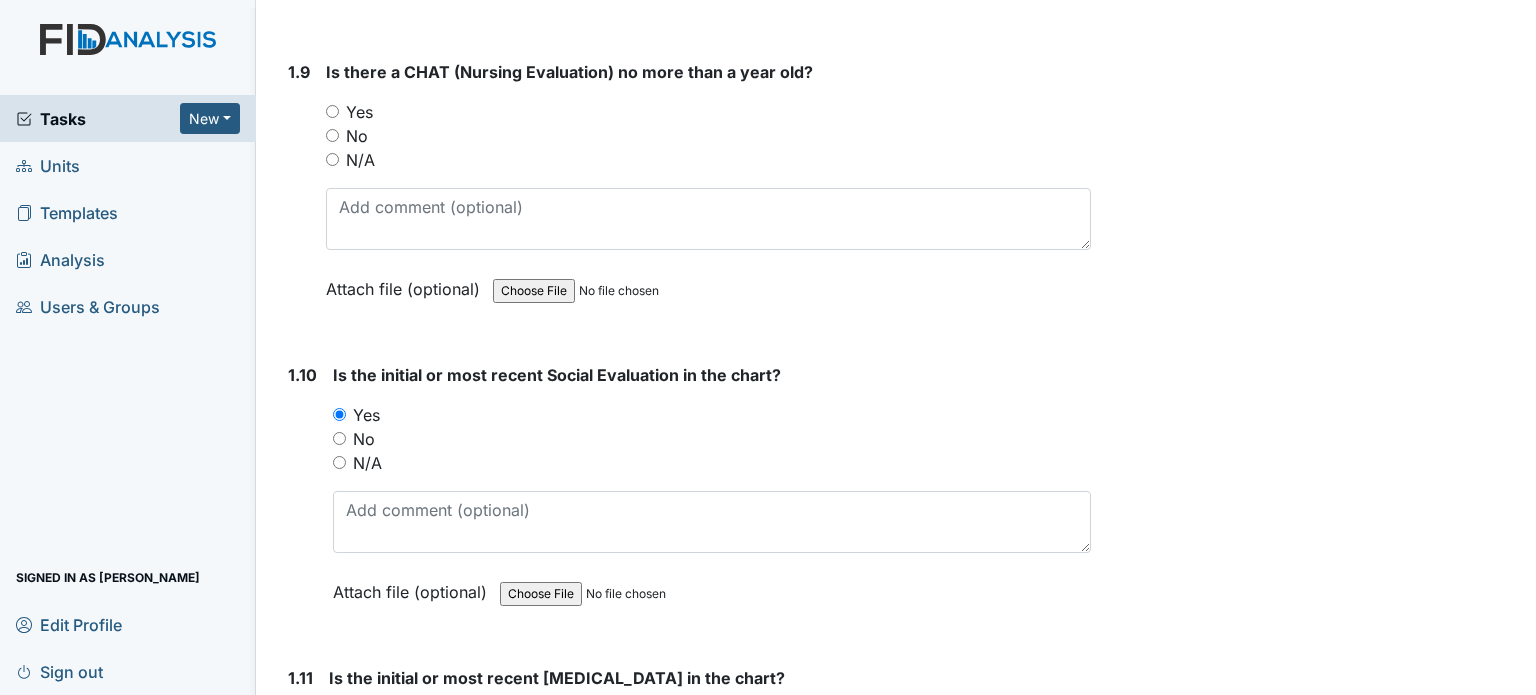 click on "Yes" at bounding box center (332, 111) 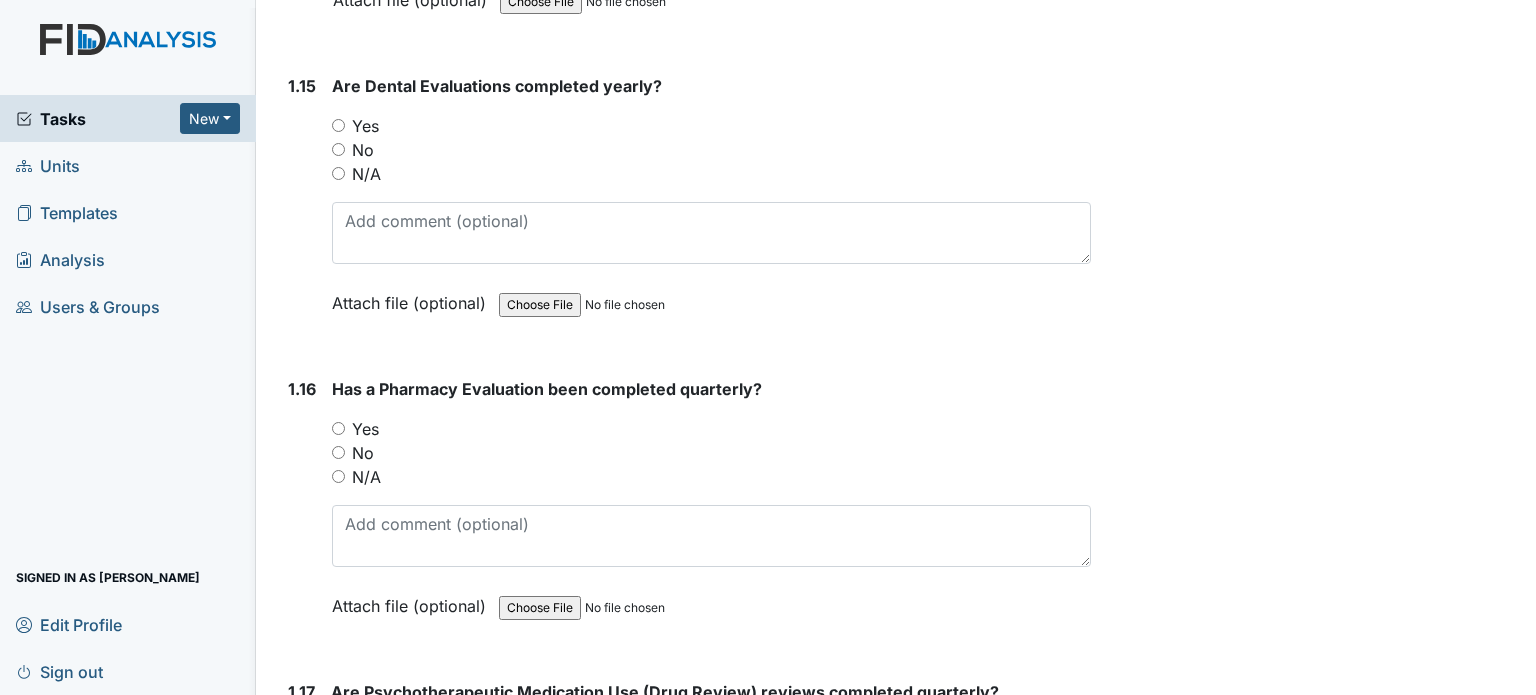 scroll, scrollTop: 4516, scrollLeft: 0, axis: vertical 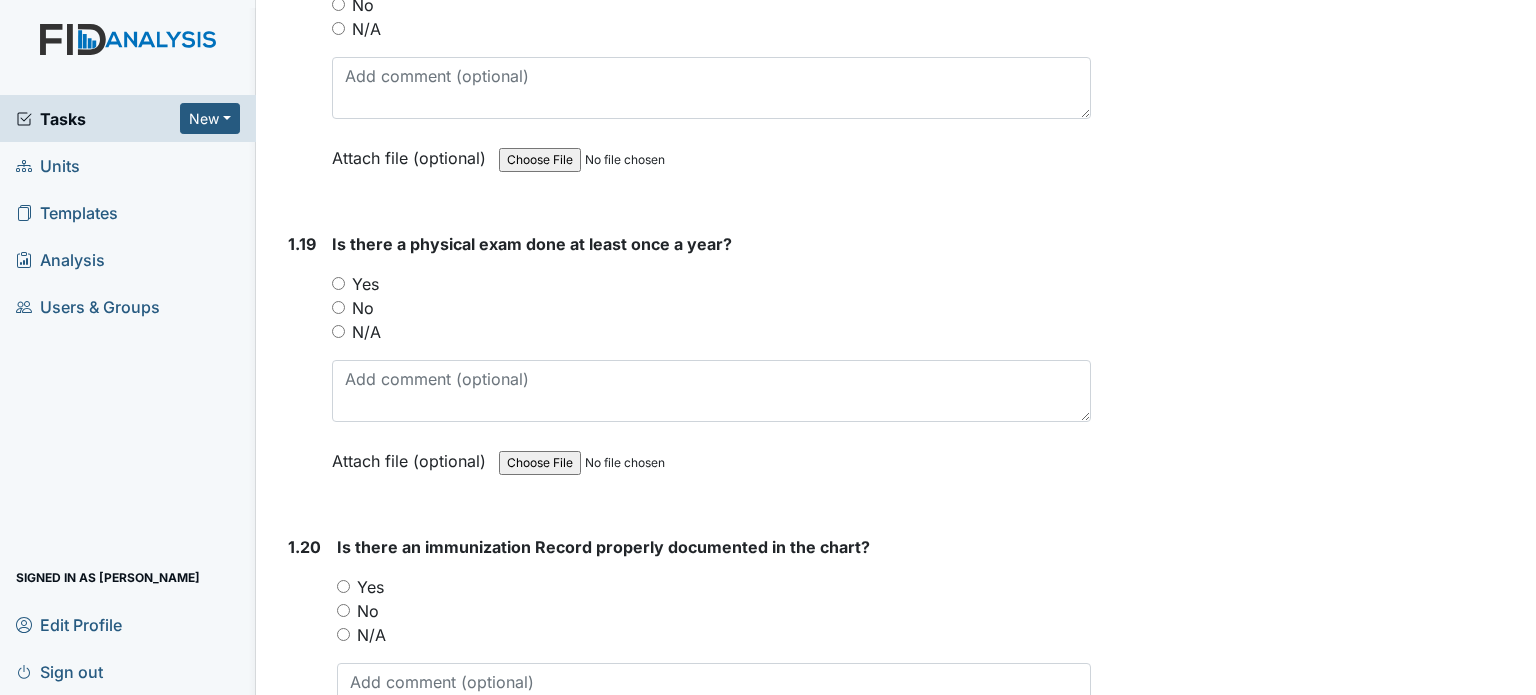 click on "Yes" at bounding box center (338, 283) 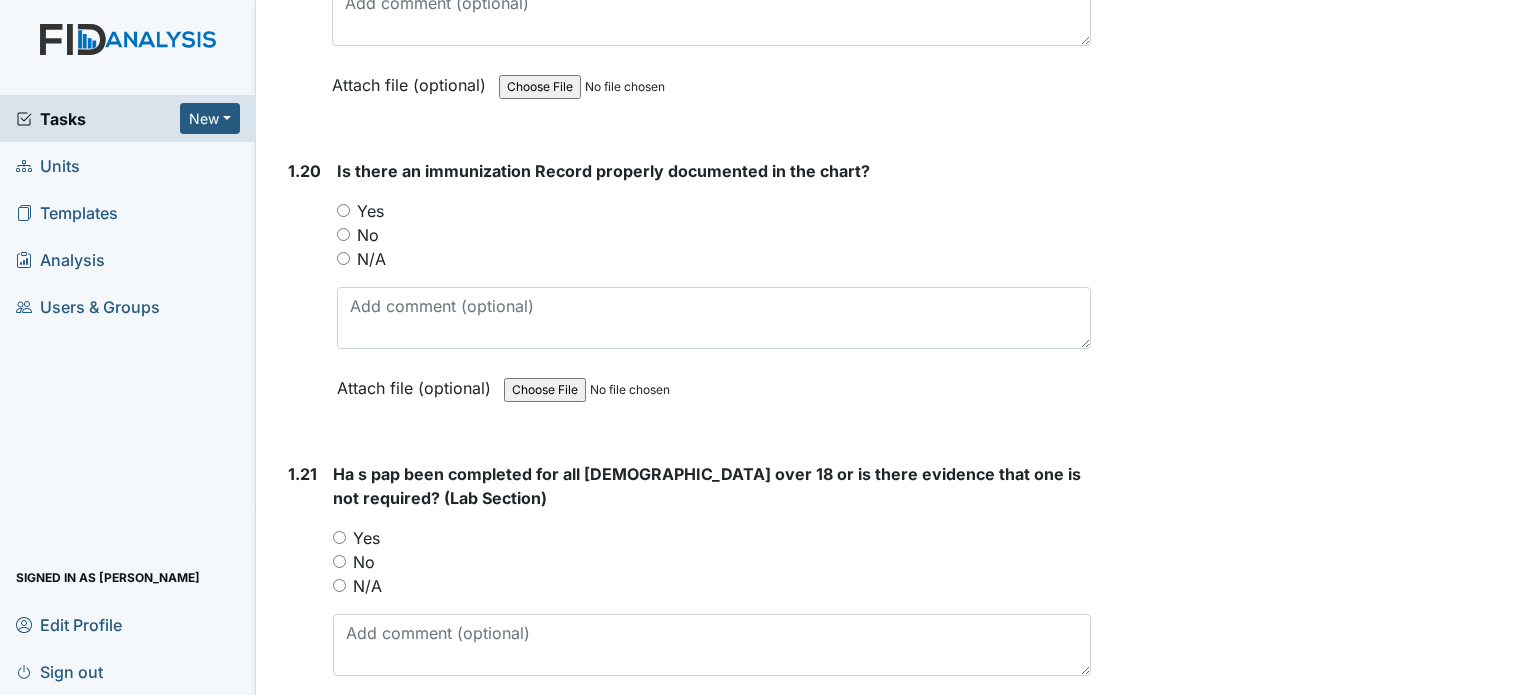 scroll, scrollTop: 5948, scrollLeft: 0, axis: vertical 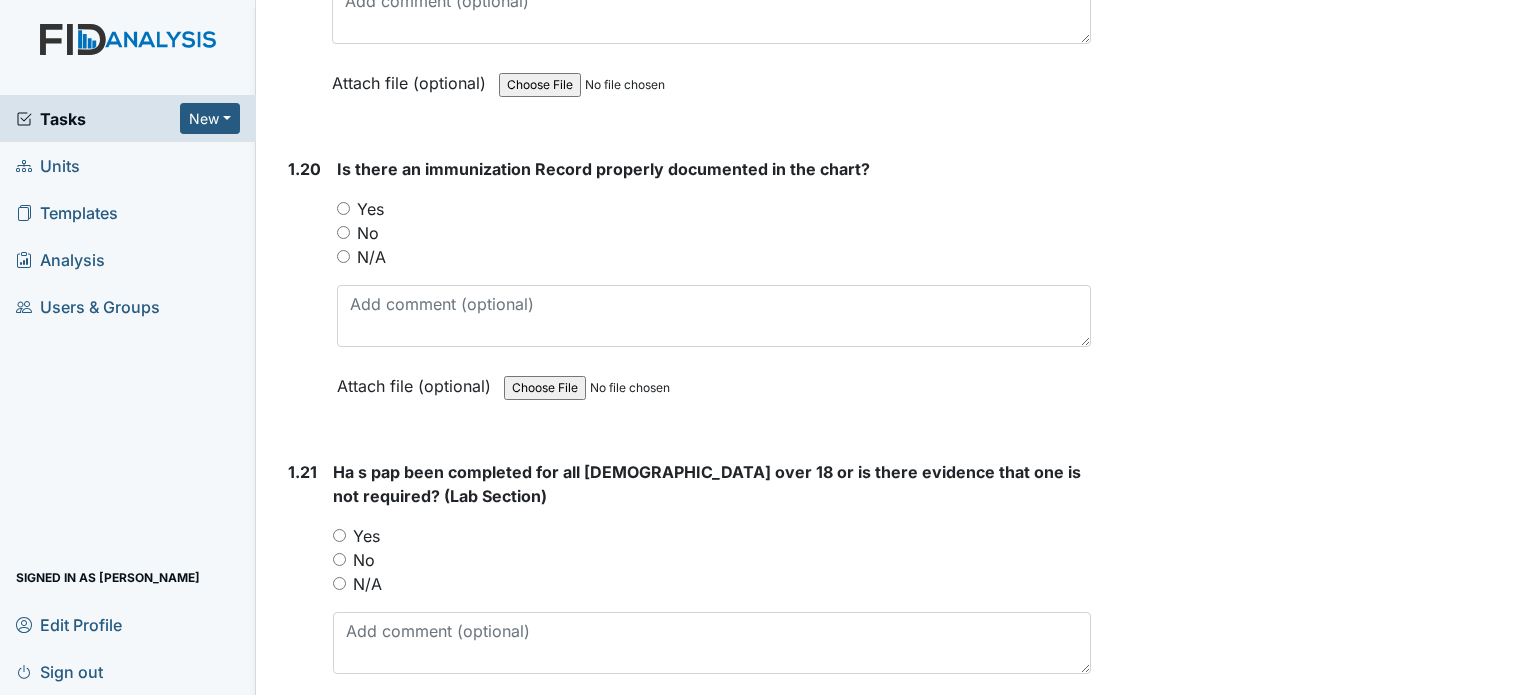 click on "Yes" at bounding box center (370, 209) 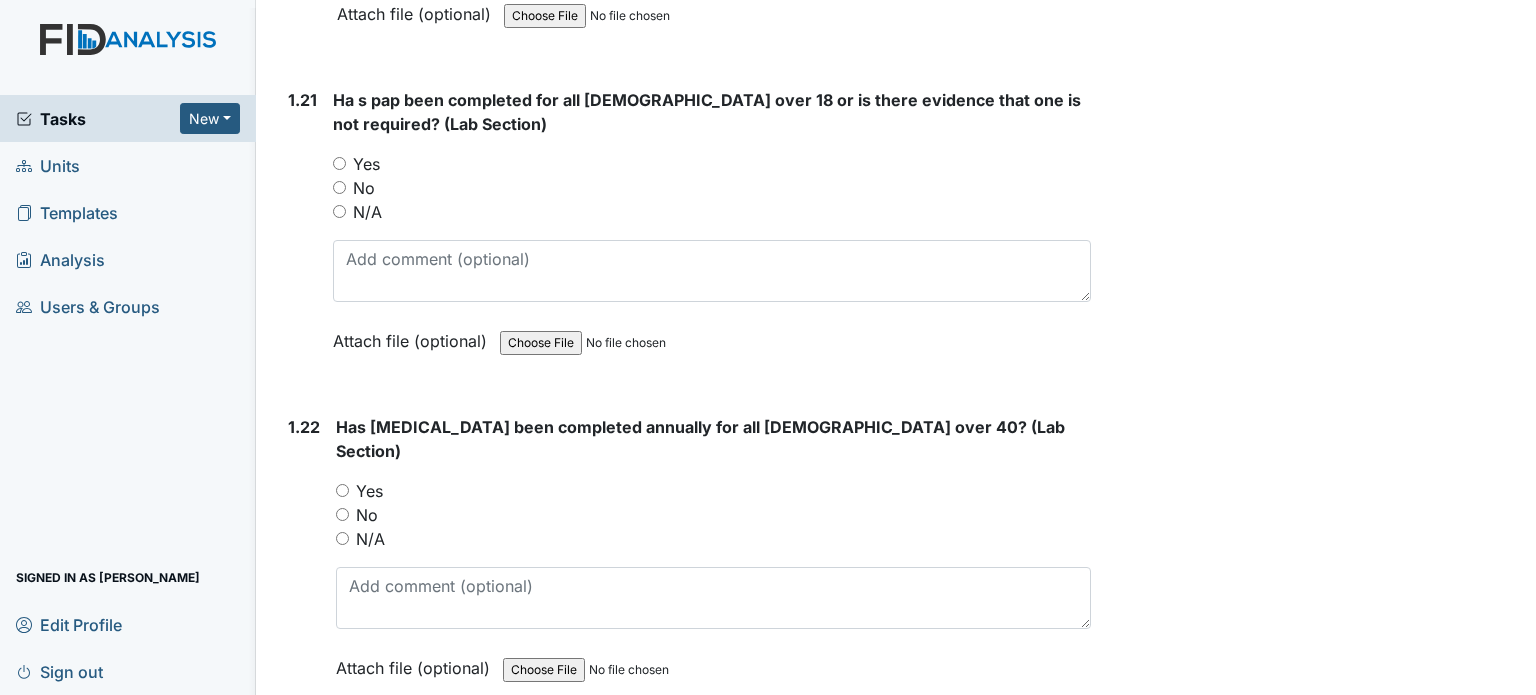 scroll, scrollTop: 6322, scrollLeft: 0, axis: vertical 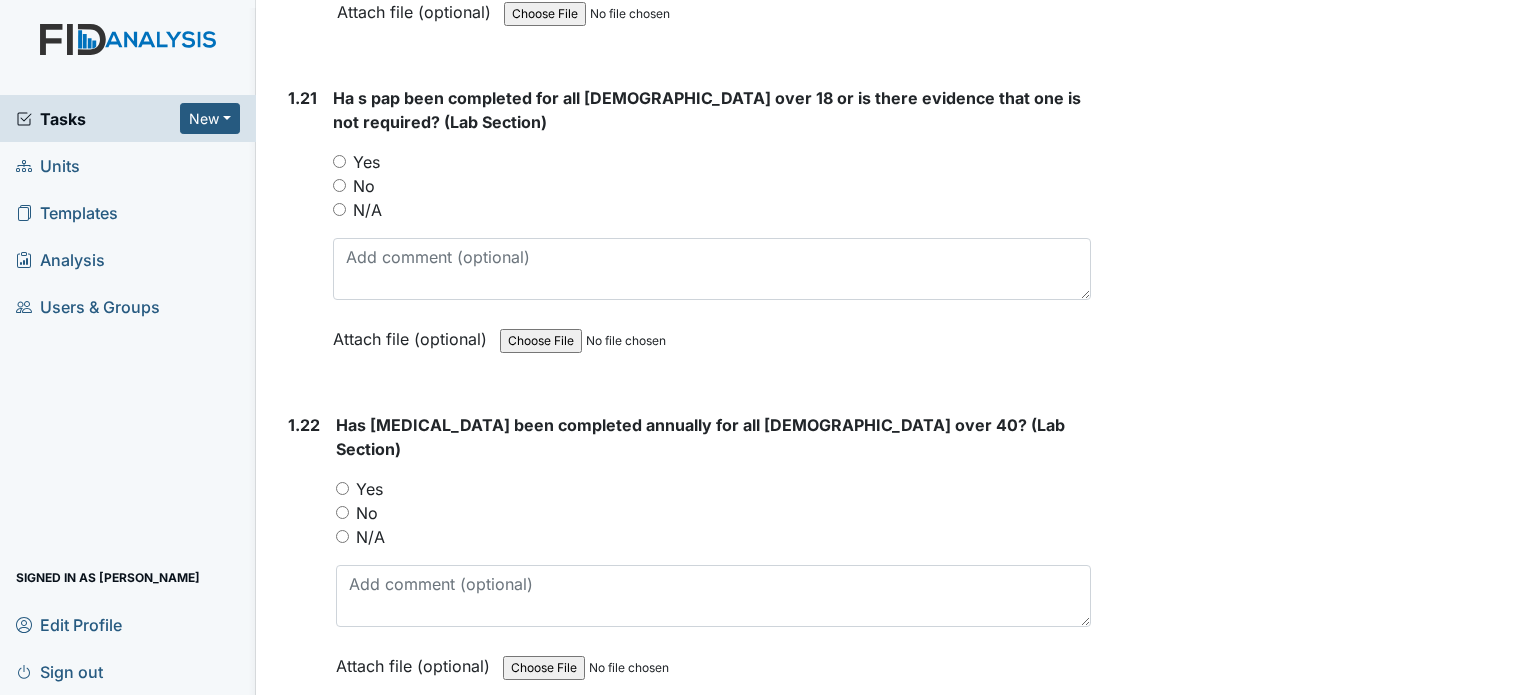 click on "Yes" at bounding box center [366, 162] 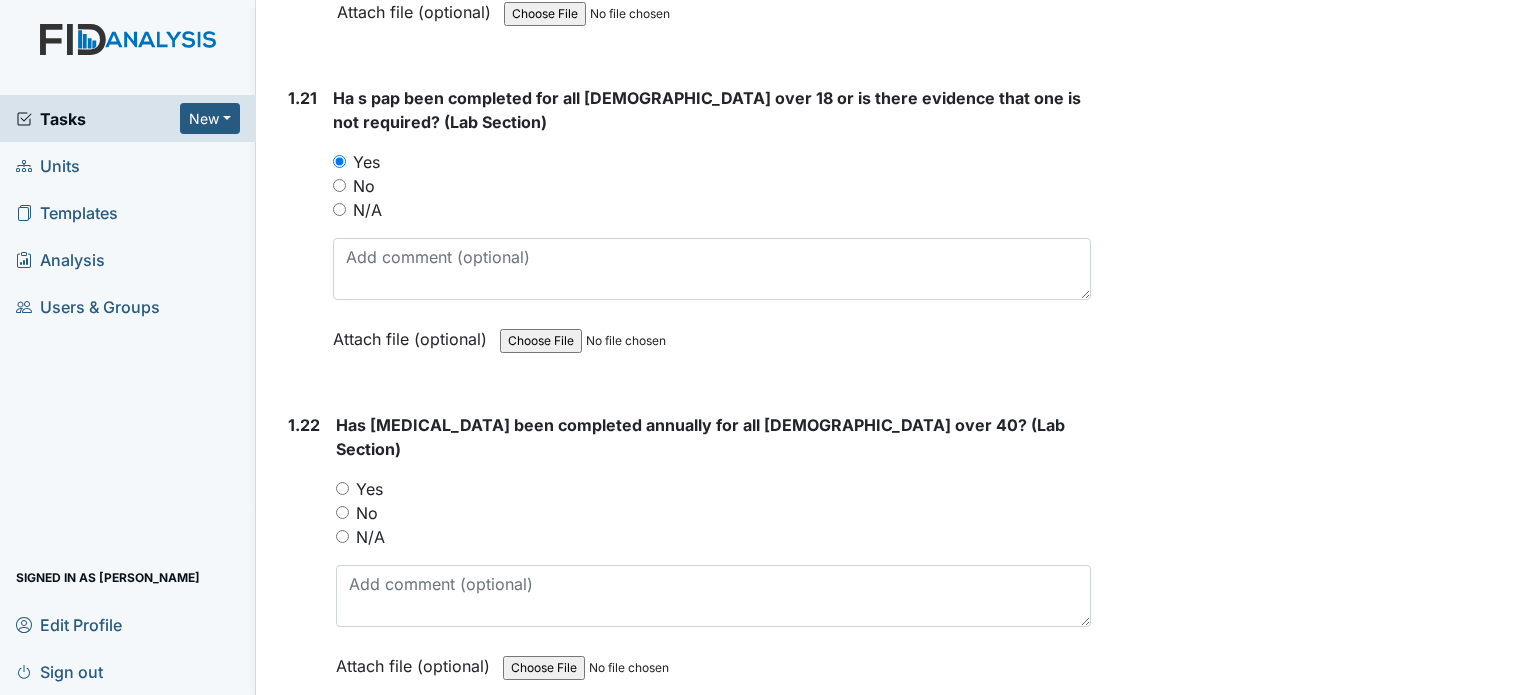 click on "Yes" at bounding box center [369, 489] 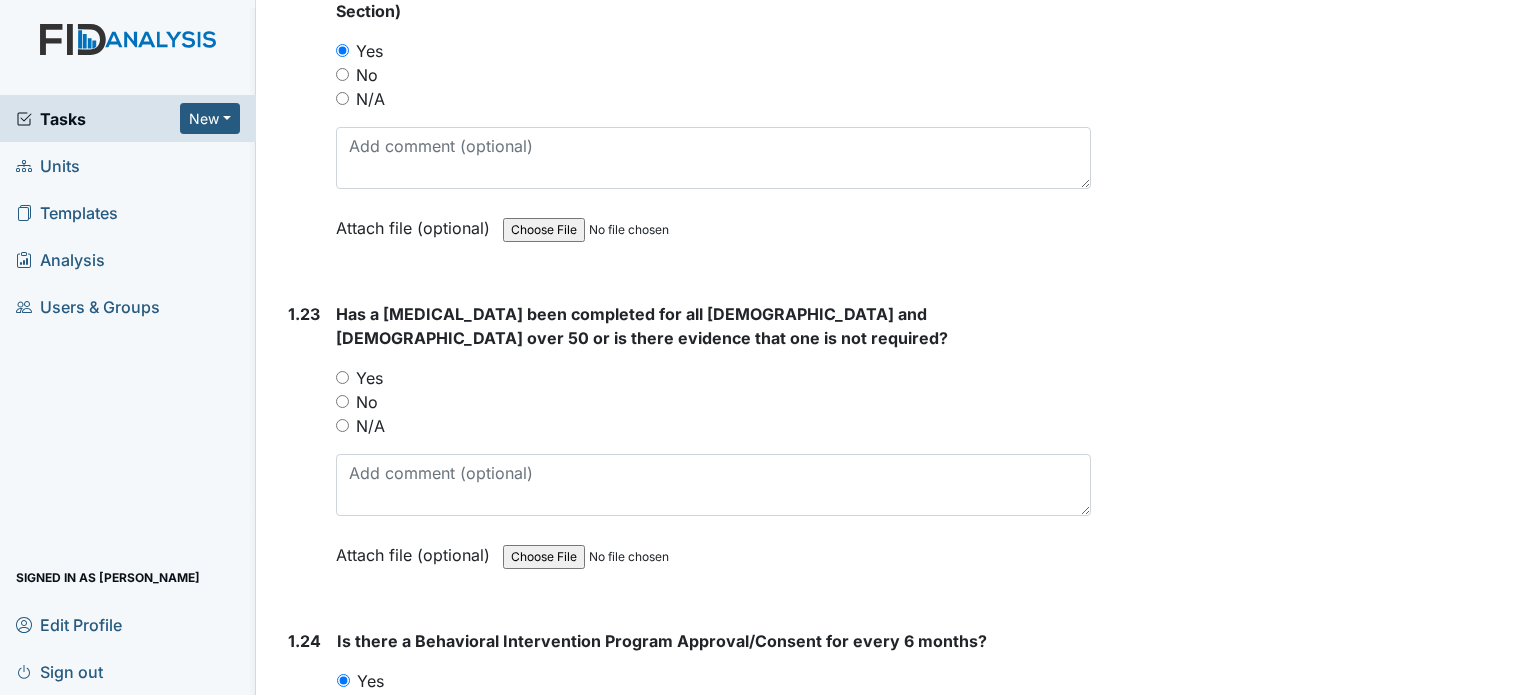 scroll, scrollTop: 6762, scrollLeft: 0, axis: vertical 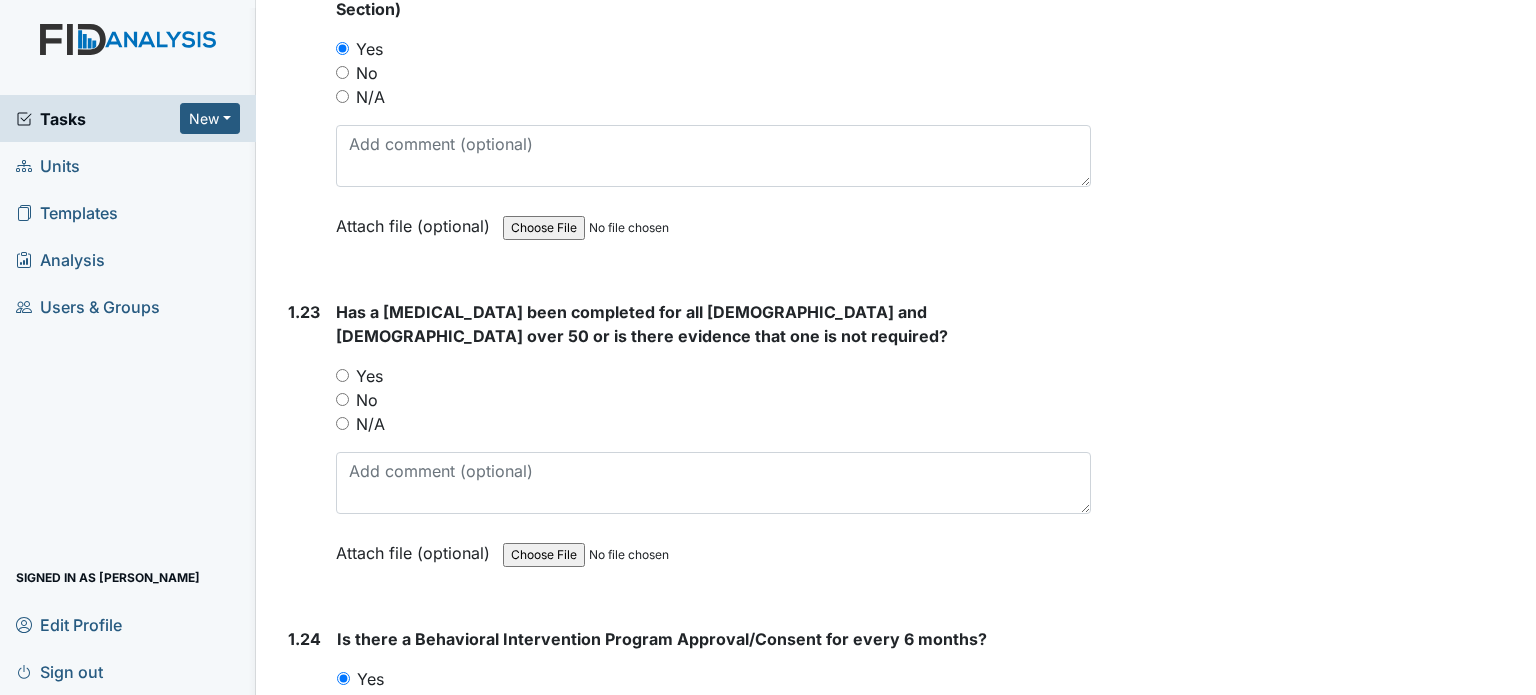 click on "N/A" at bounding box center [370, 424] 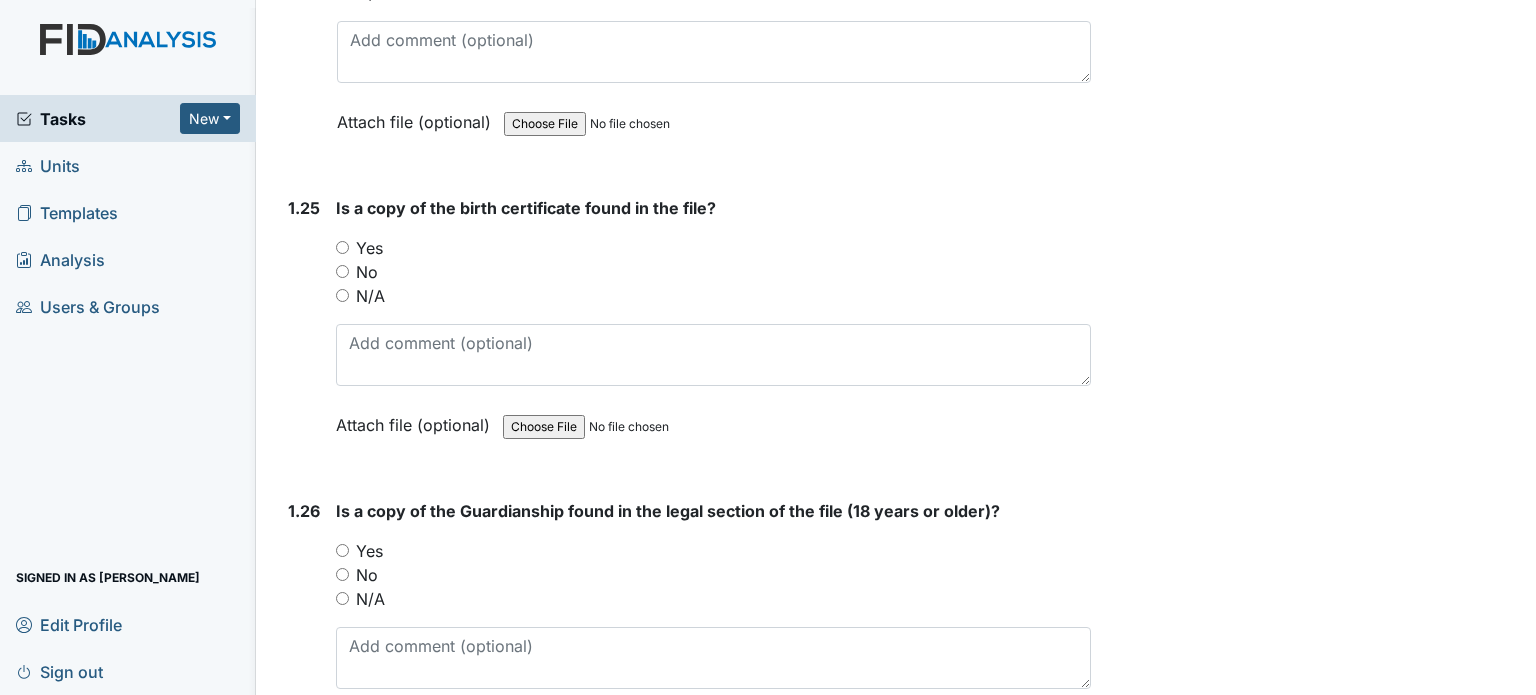 scroll, scrollTop: 7498, scrollLeft: 0, axis: vertical 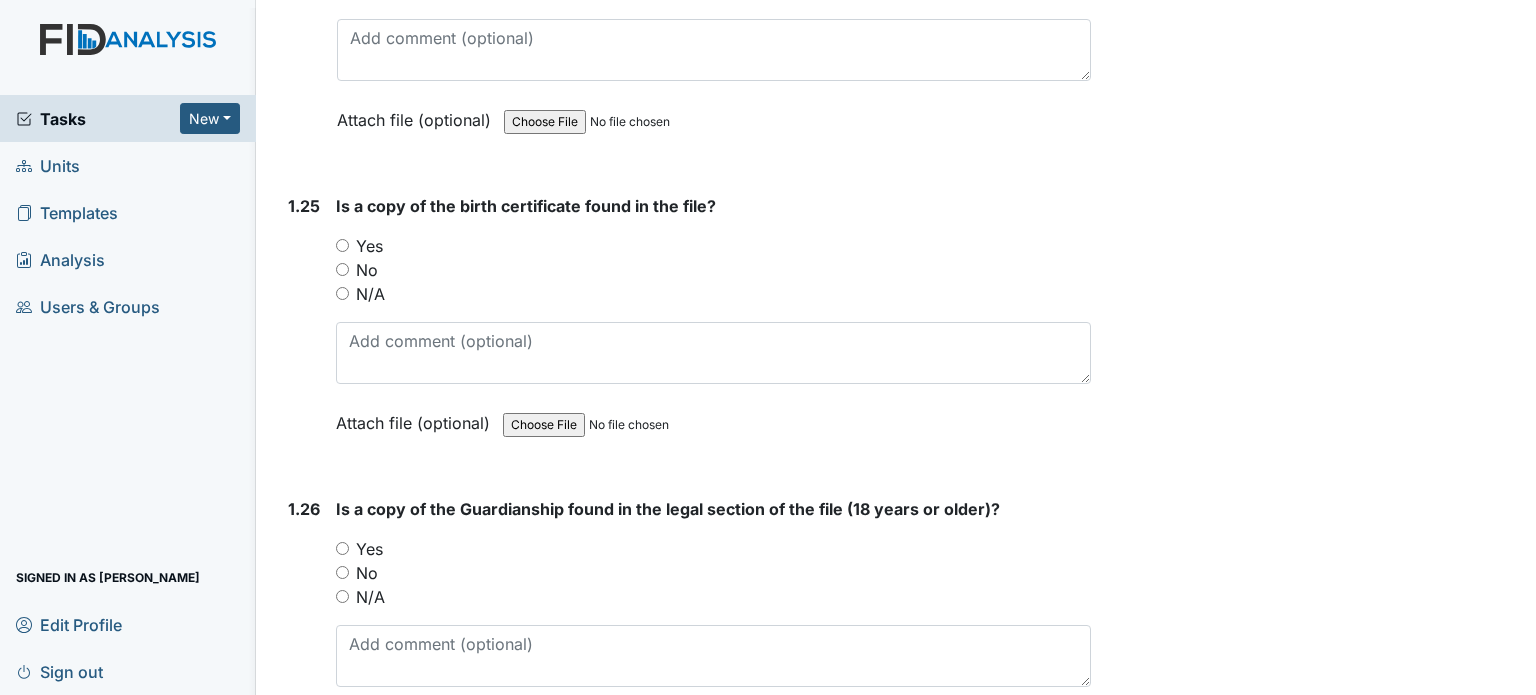 click on "Yes" at bounding box center (369, 246) 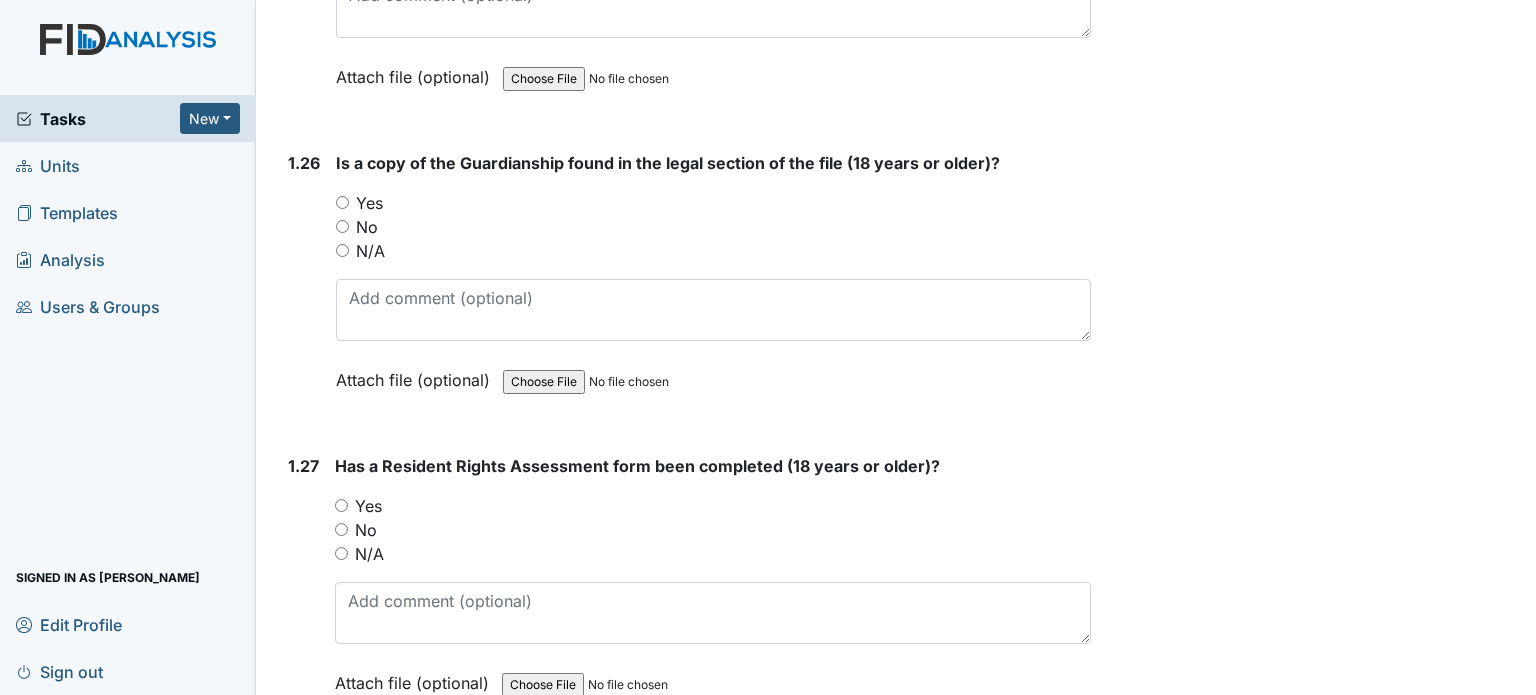 scroll, scrollTop: 7844, scrollLeft: 0, axis: vertical 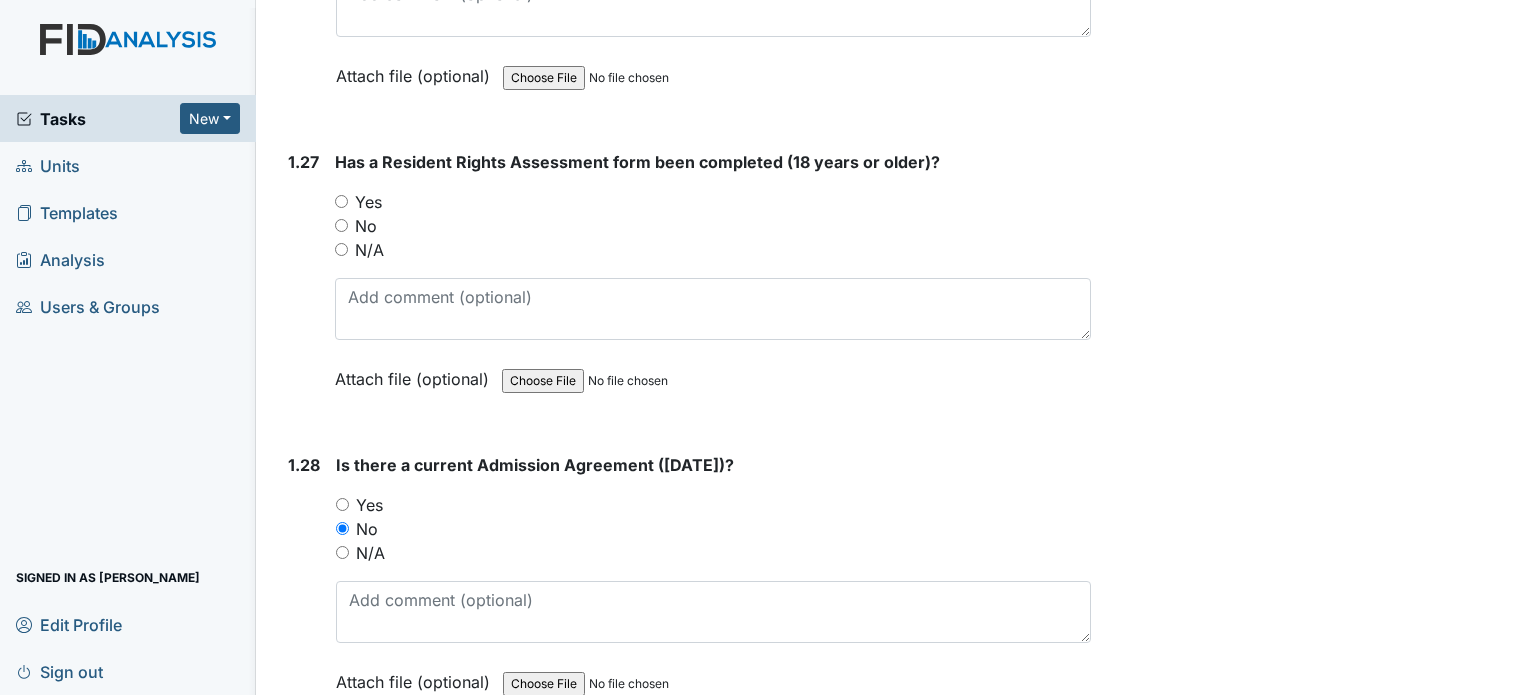 click on "Yes" at bounding box center [368, 202] 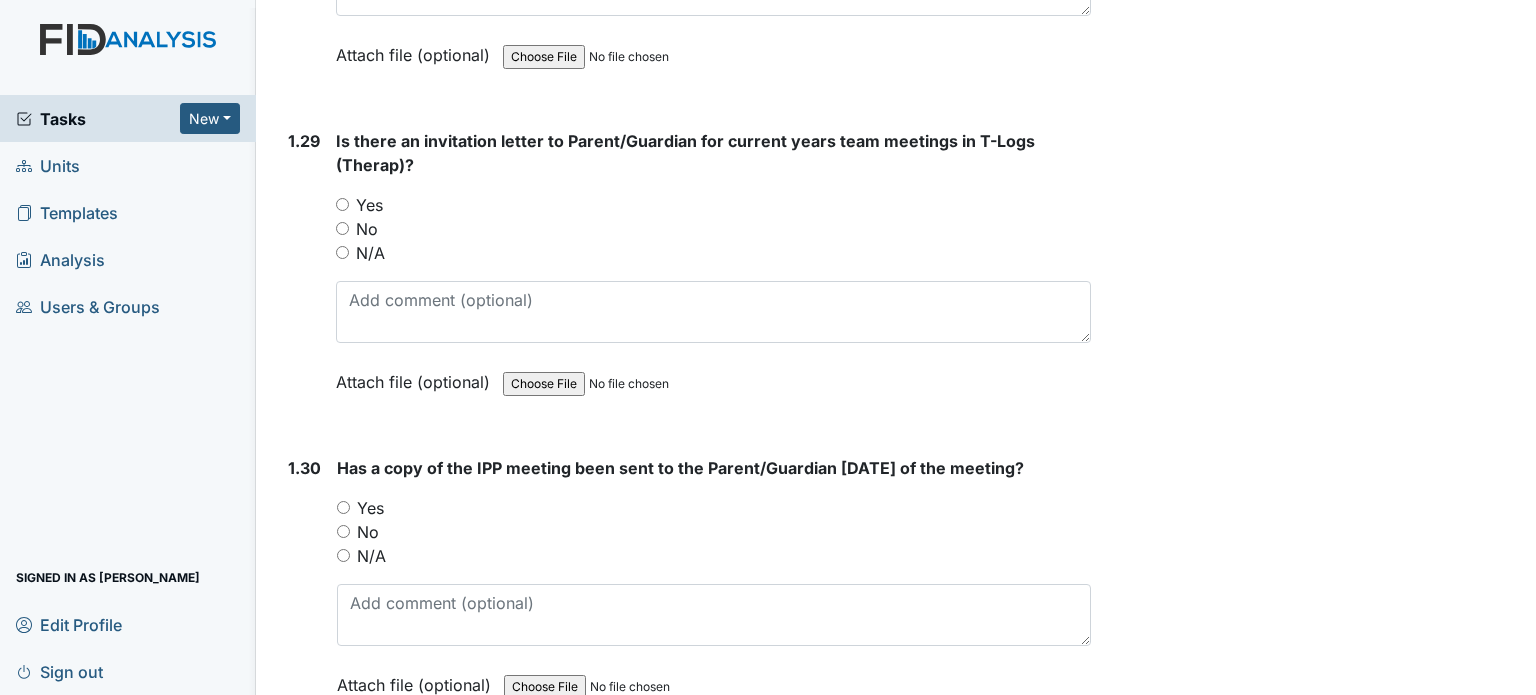 scroll, scrollTop: 8776, scrollLeft: 0, axis: vertical 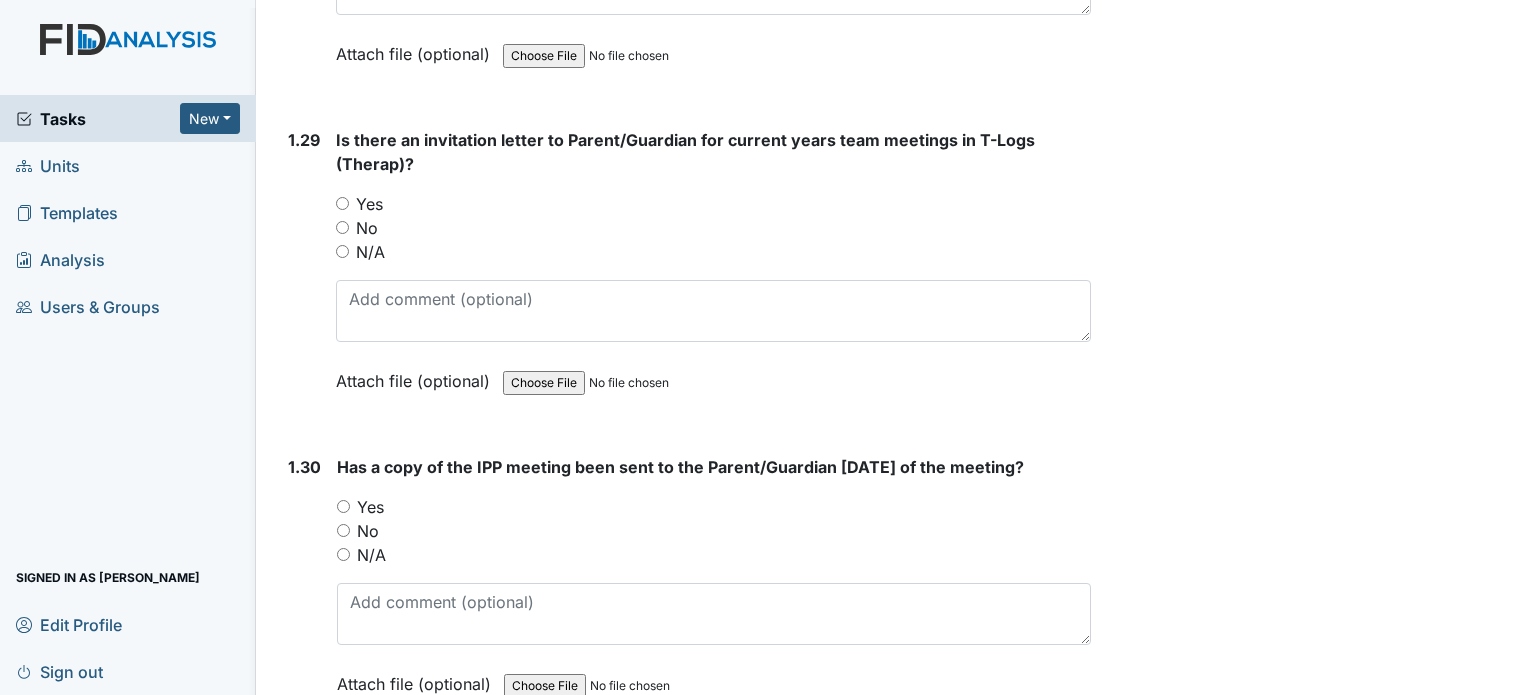 click on "Yes" at bounding box center [369, 204] 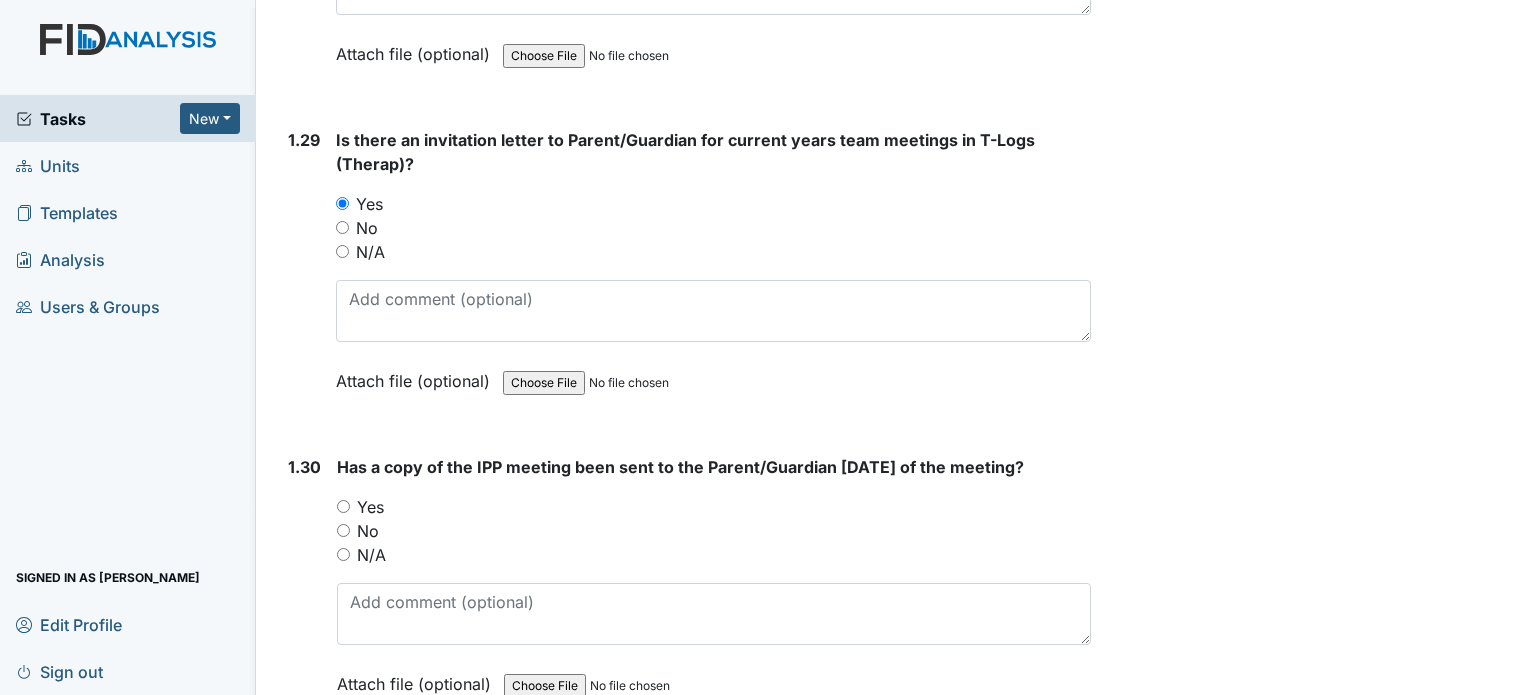 click on "No" at bounding box center (367, 228) 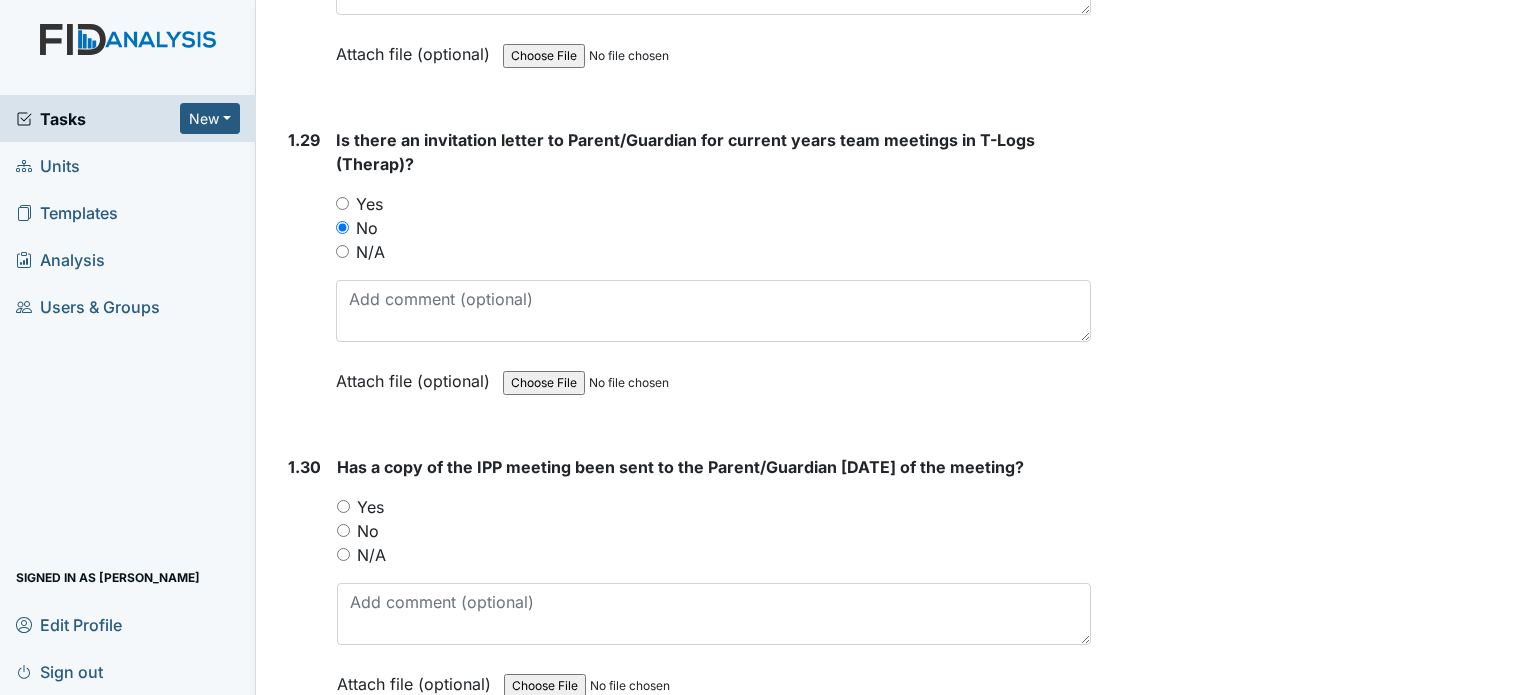 click on "Yes" at bounding box center (370, 507) 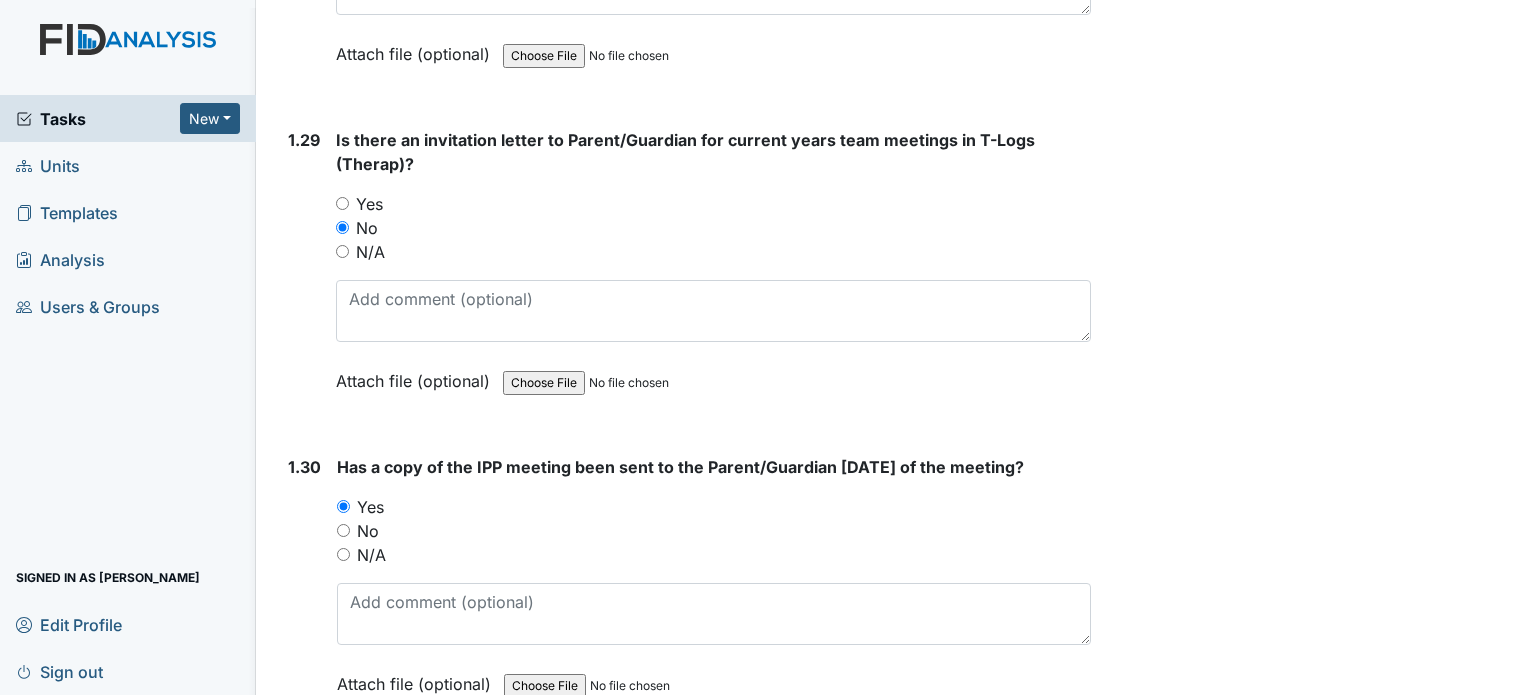 scroll, scrollTop: 9105, scrollLeft: 0, axis: vertical 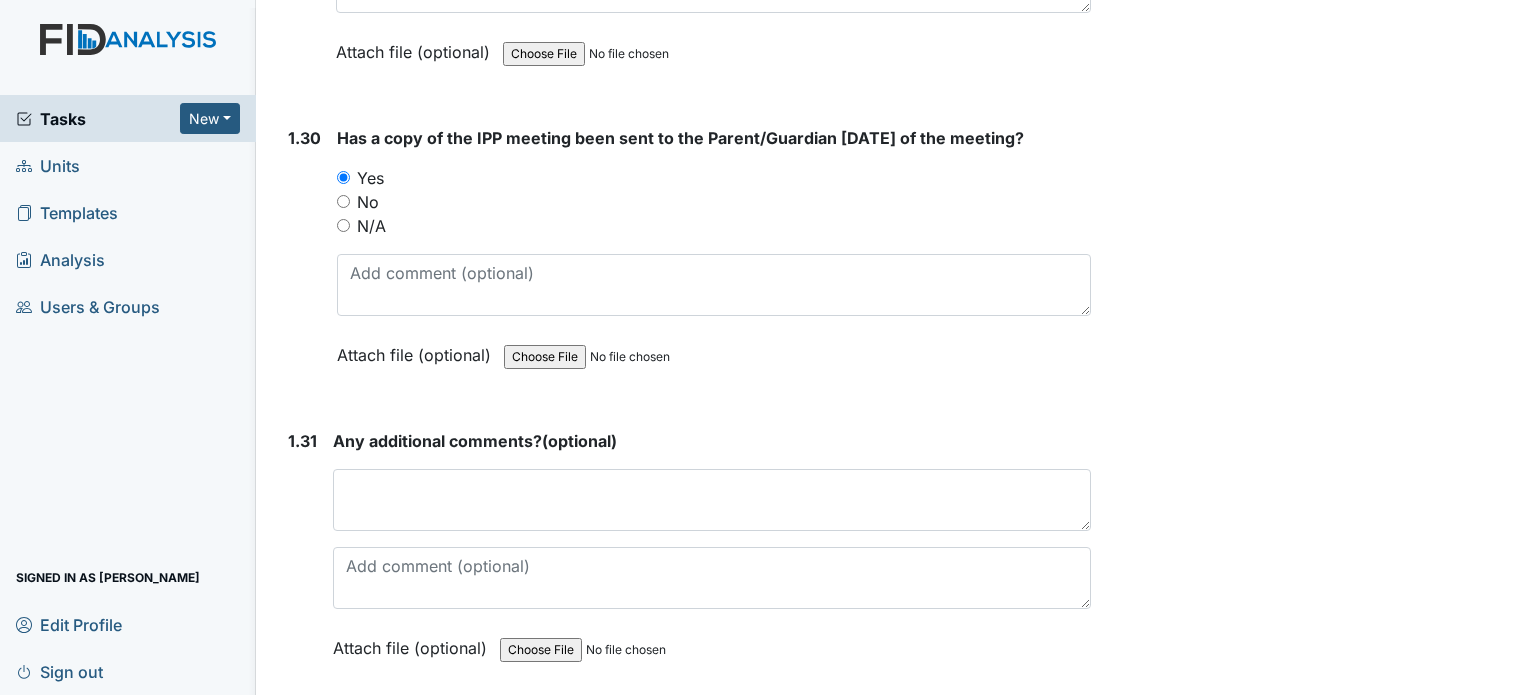 click on "Submit" at bounding box center (331, 741) 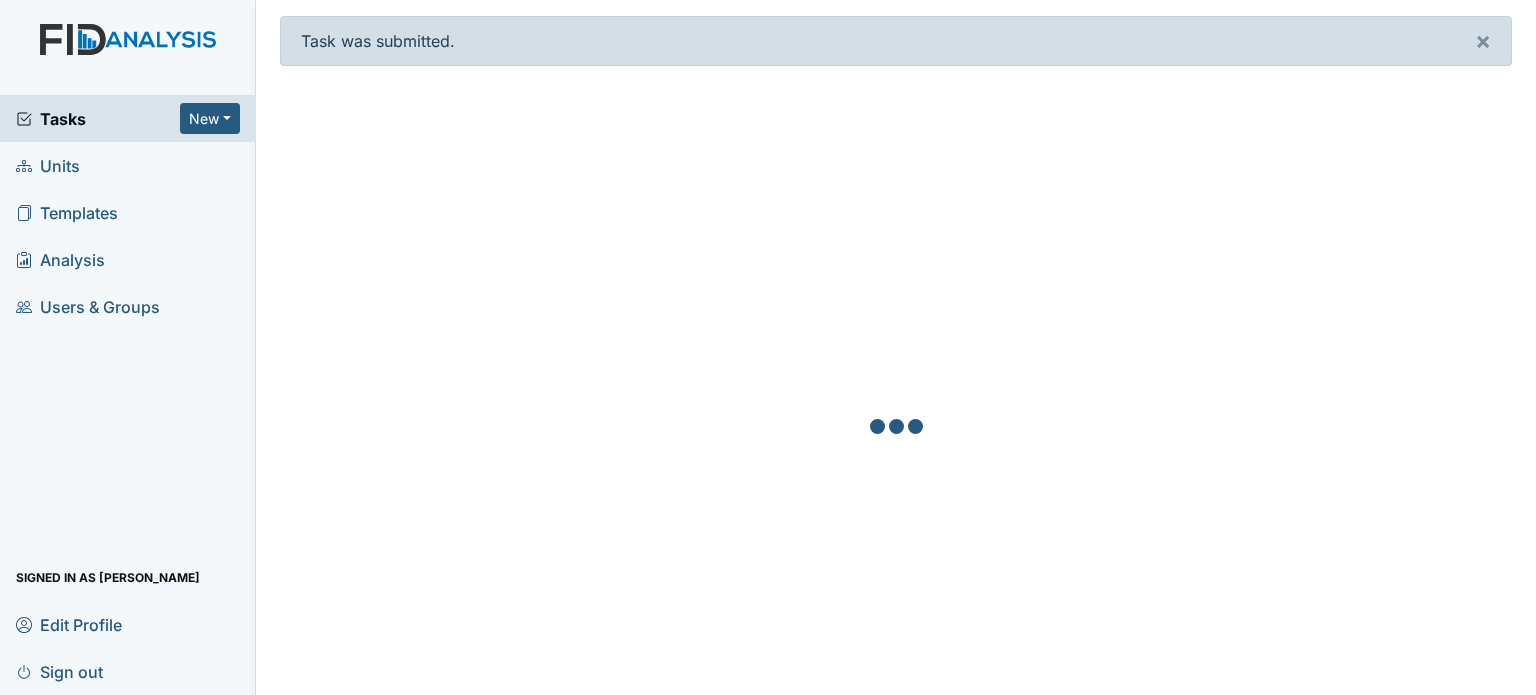 scroll, scrollTop: 0, scrollLeft: 0, axis: both 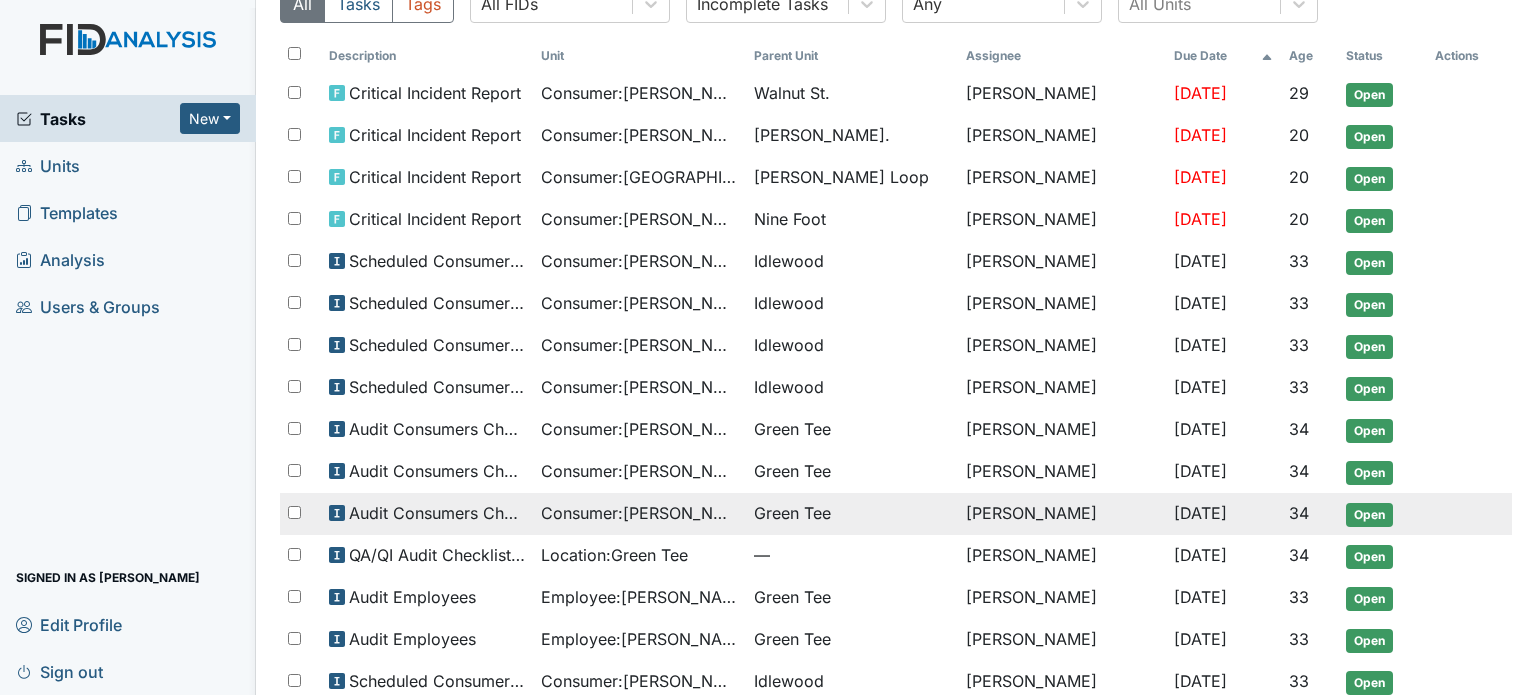 click on "Consumer :  Keaton, Valerie" at bounding box center (639, 513) 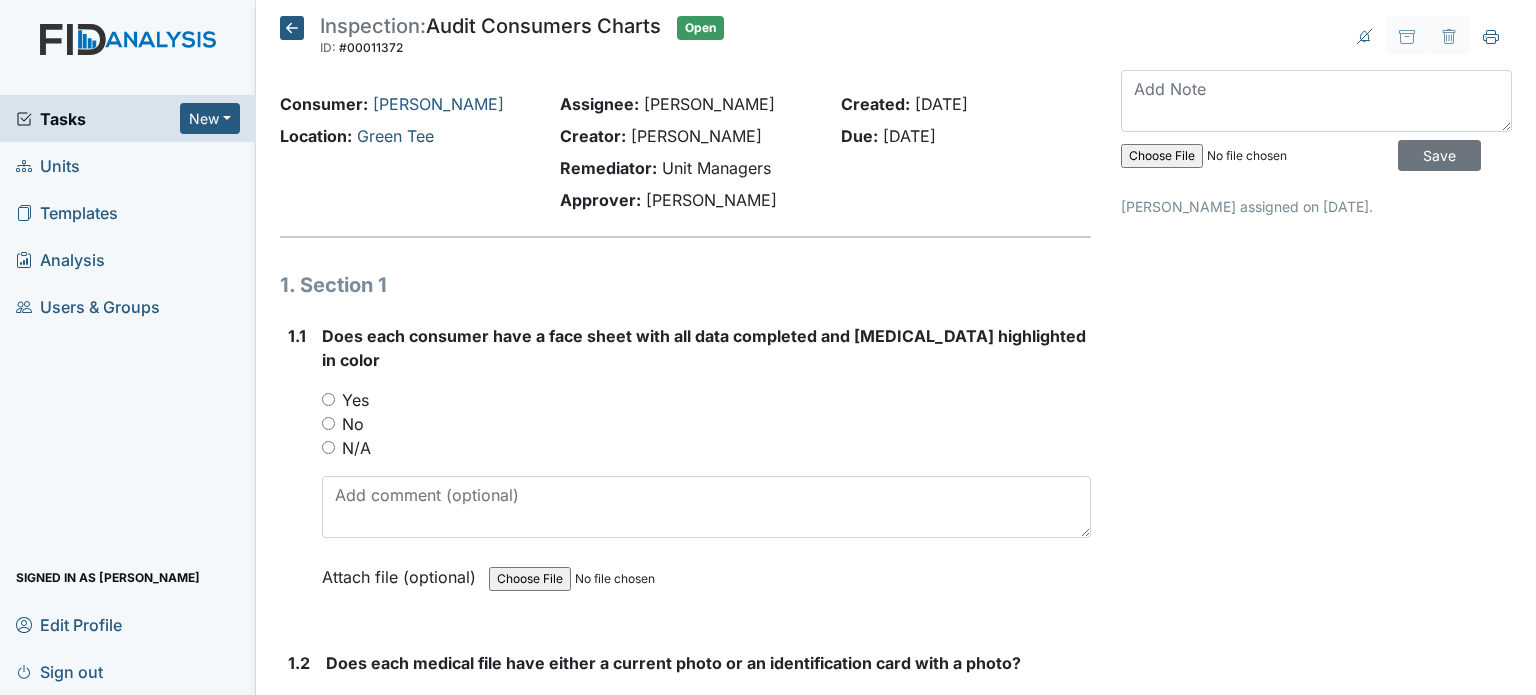 scroll, scrollTop: 0, scrollLeft: 0, axis: both 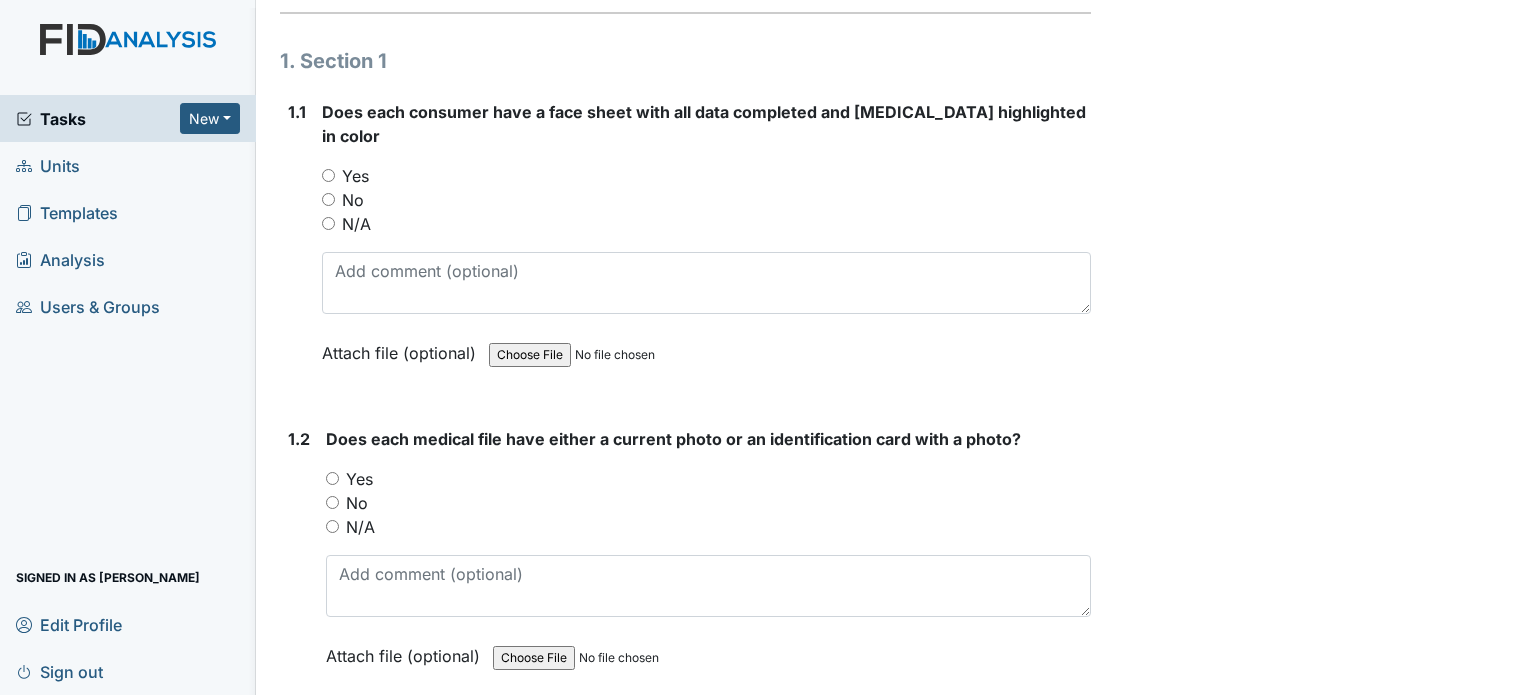 click on "Yes" at bounding box center [355, 176] 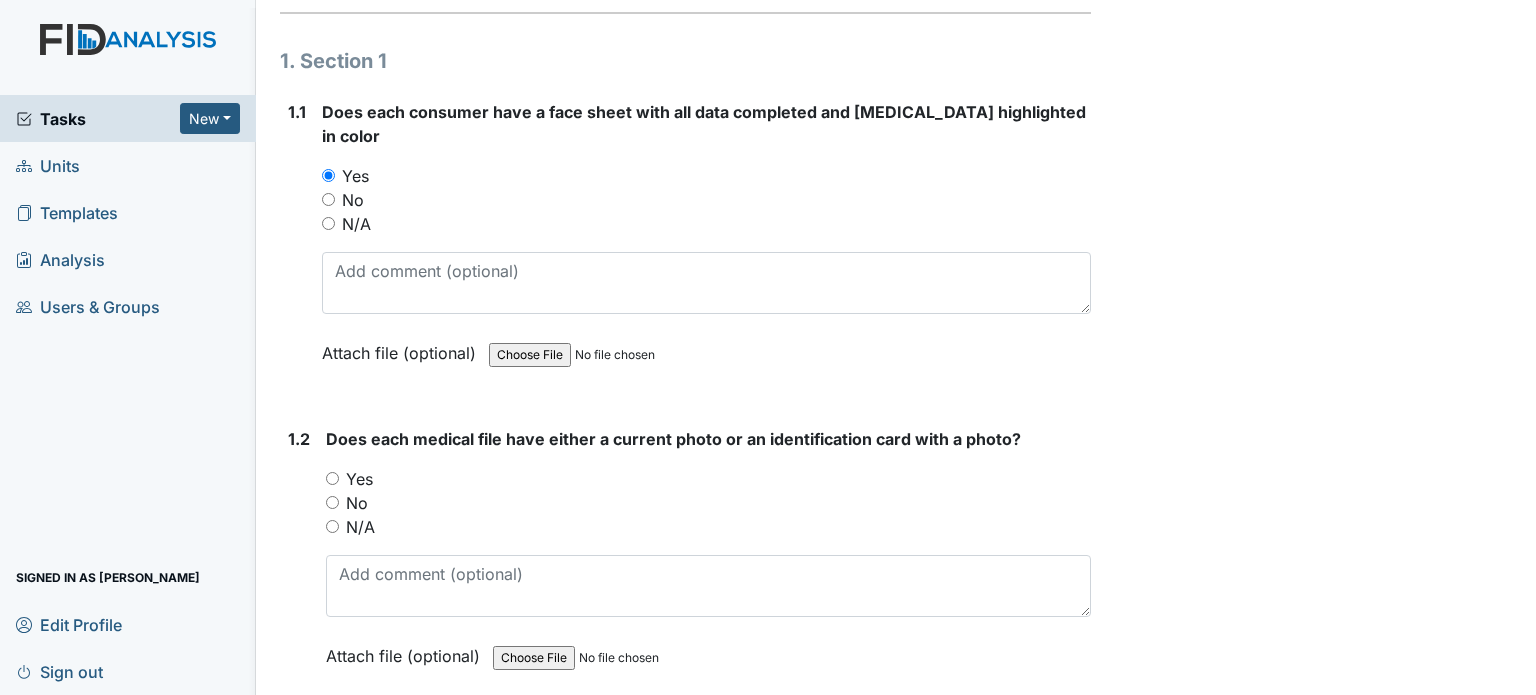 click on "Yes" at bounding box center [359, 479] 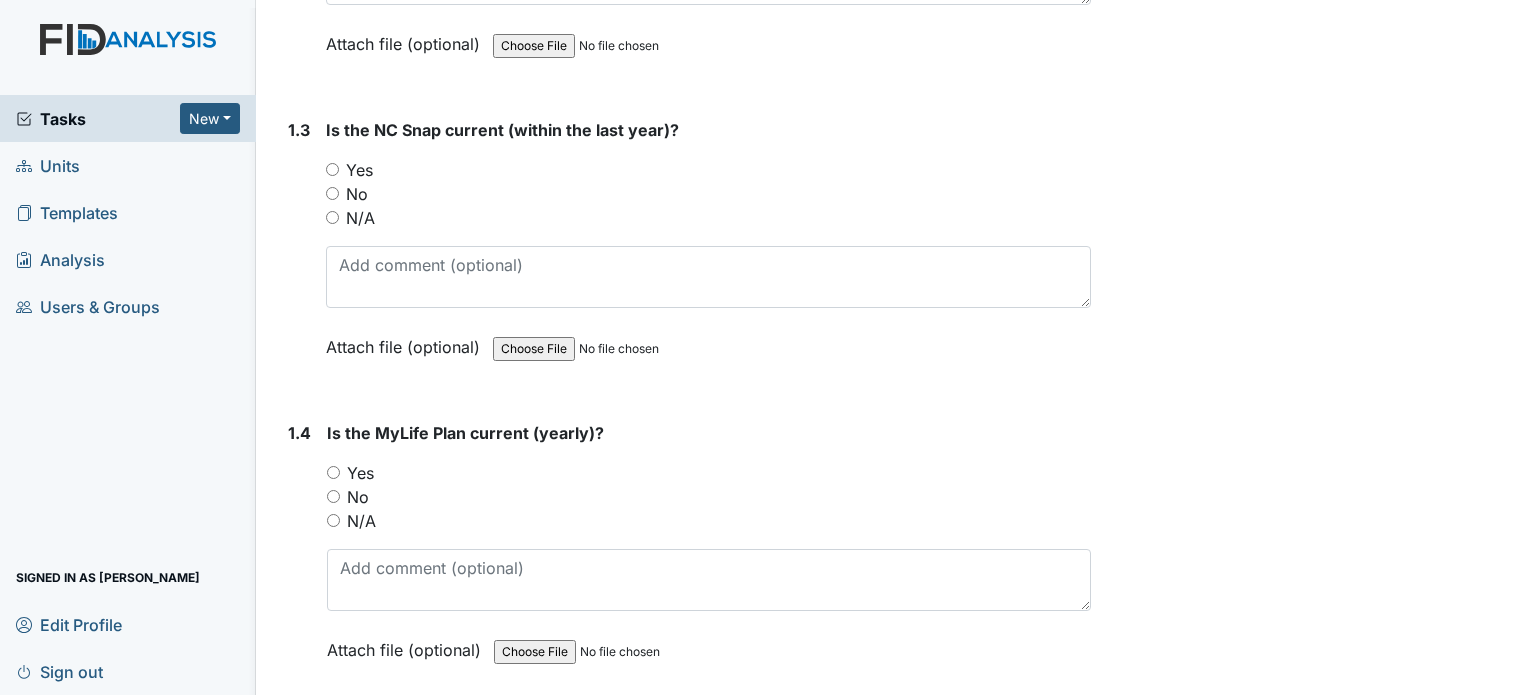 scroll, scrollTop: 836, scrollLeft: 0, axis: vertical 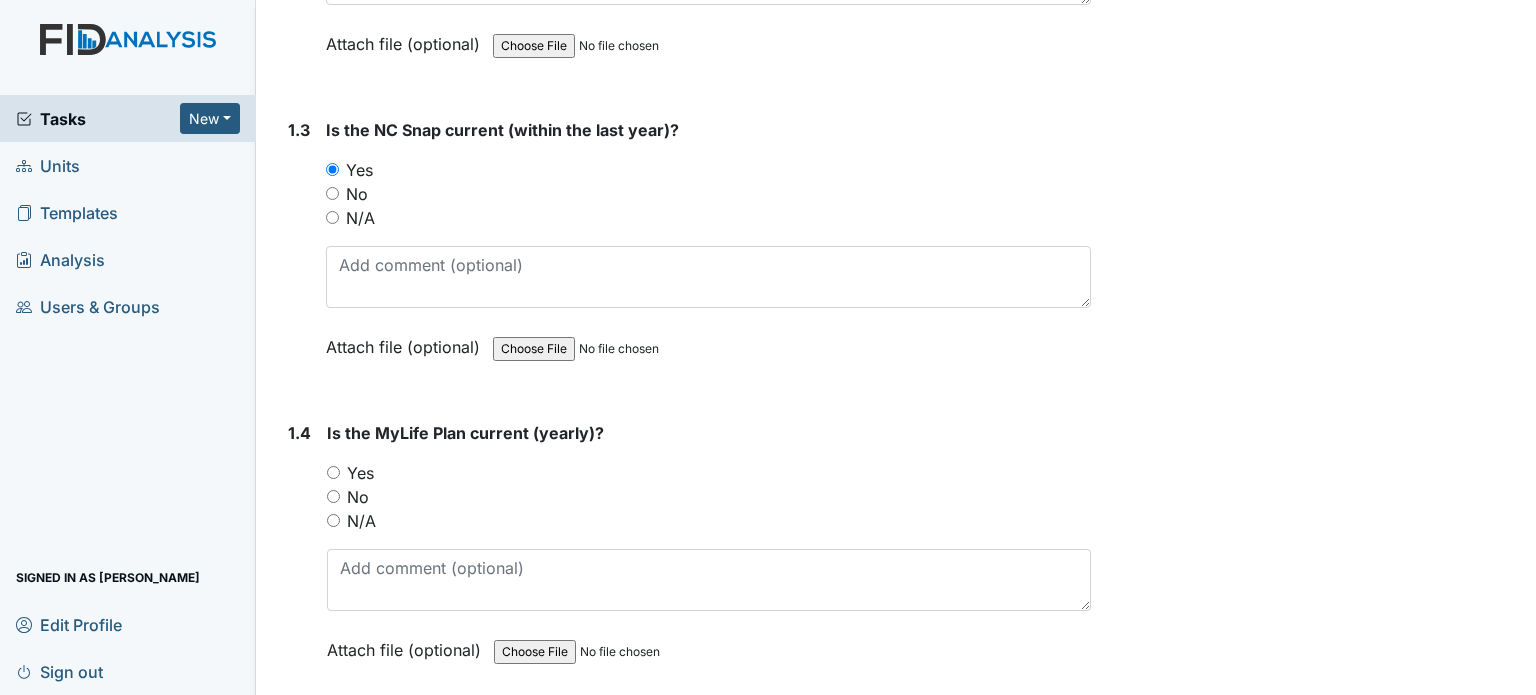 click on "Yes" at bounding box center (360, 473) 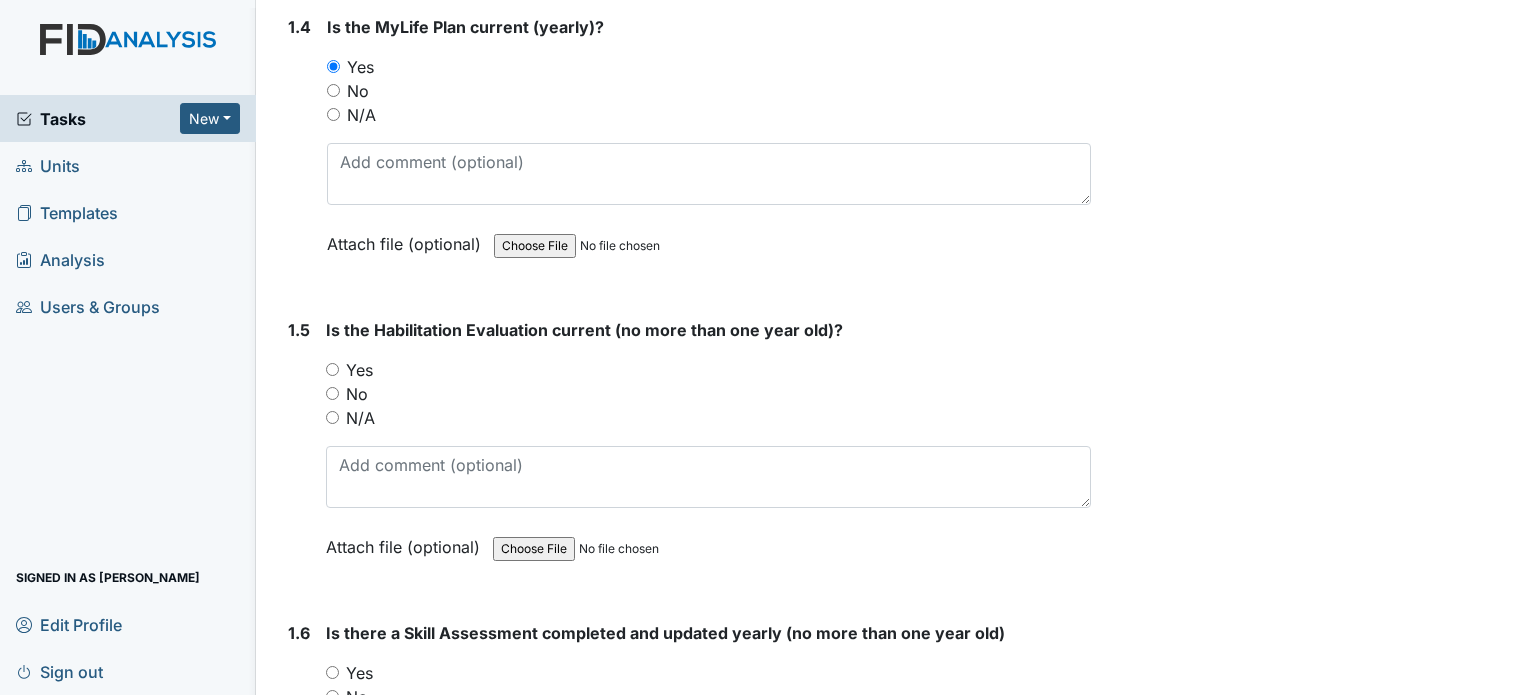 scroll, scrollTop: 1280, scrollLeft: 0, axis: vertical 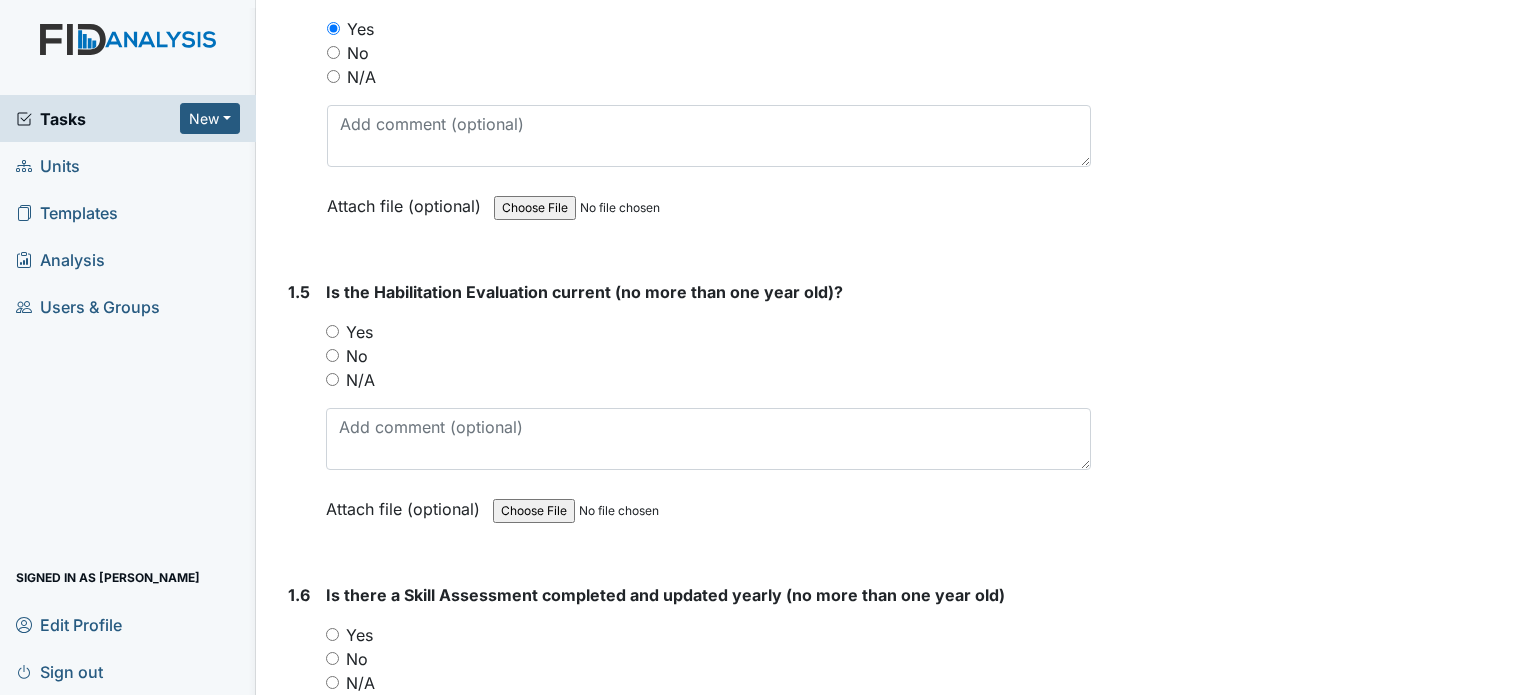 click on "Yes" at bounding box center [708, 332] 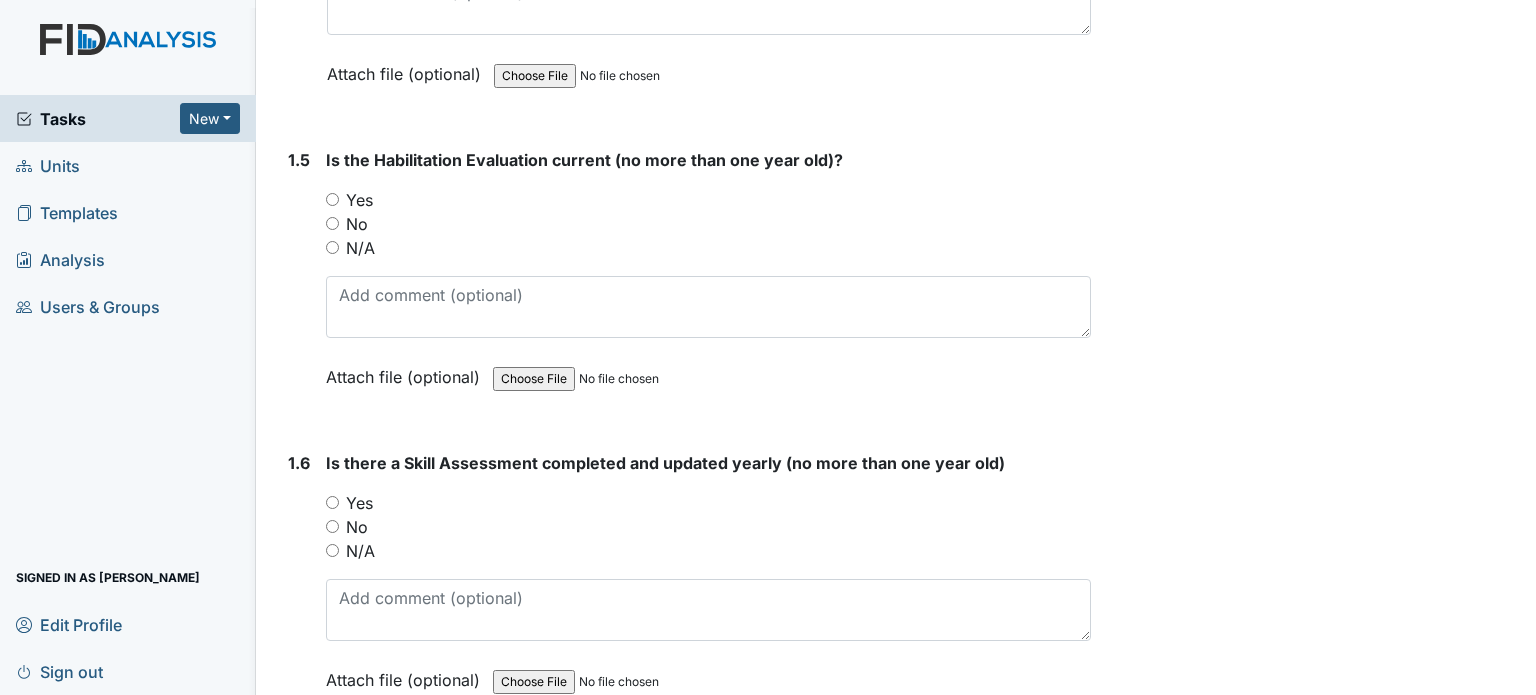 scroll, scrollTop: 1412, scrollLeft: 0, axis: vertical 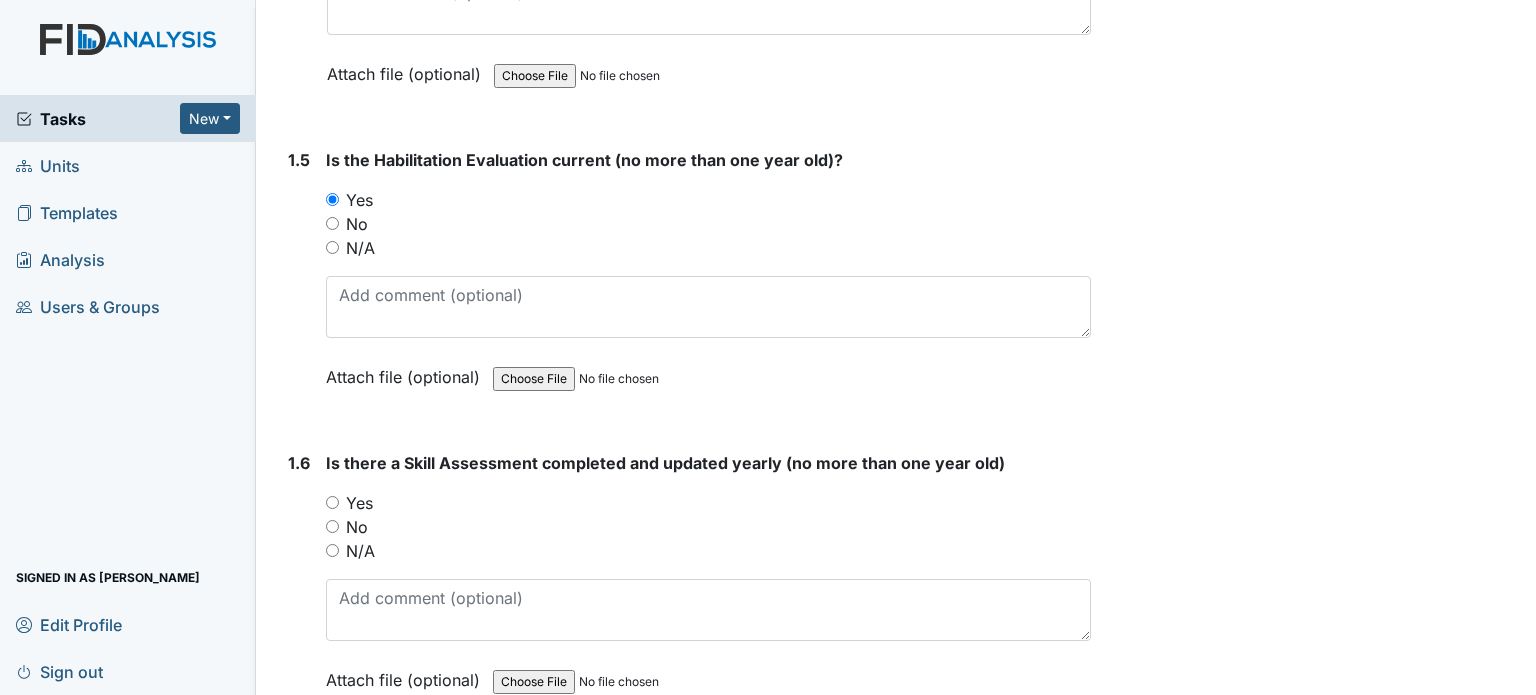 click on "Yes" at bounding box center (359, 503) 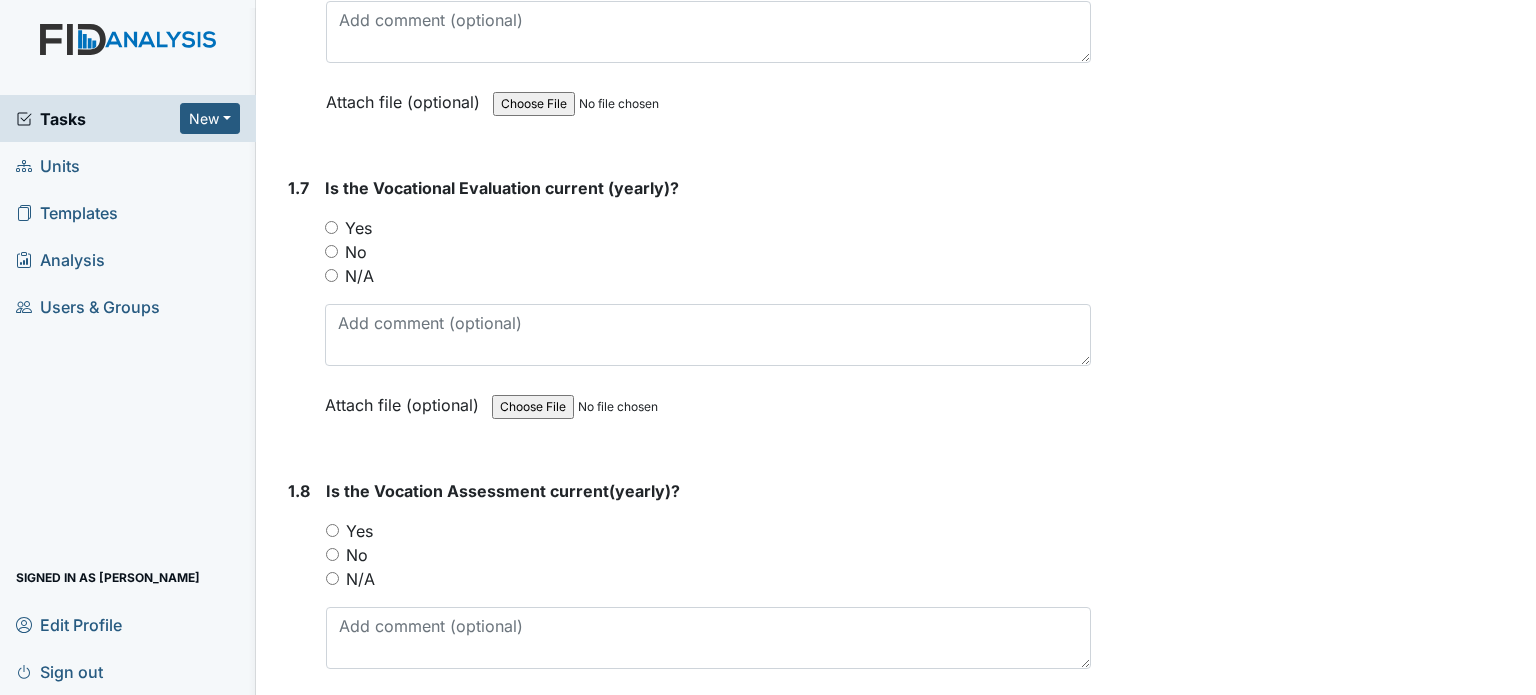 scroll, scrollTop: 1995, scrollLeft: 0, axis: vertical 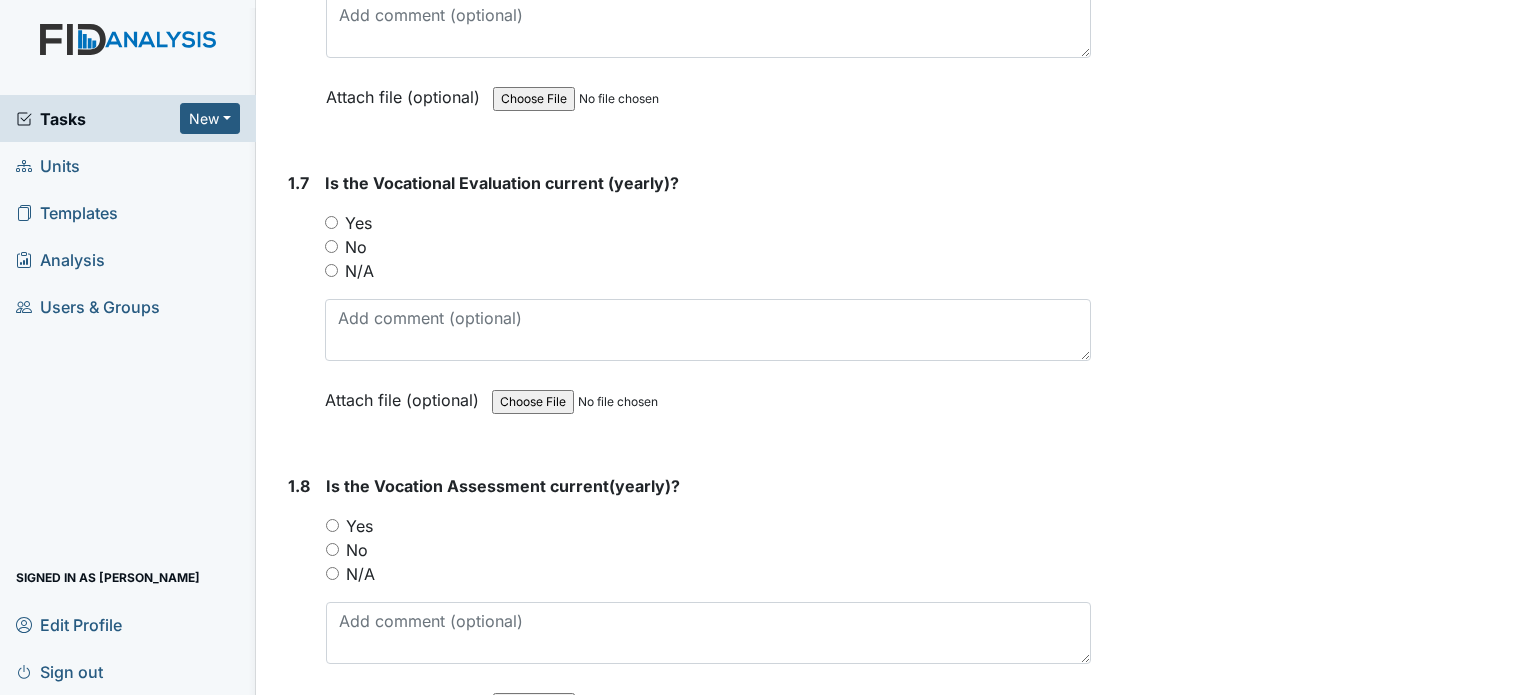 click on "Yes" at bounding box center [358, 223] 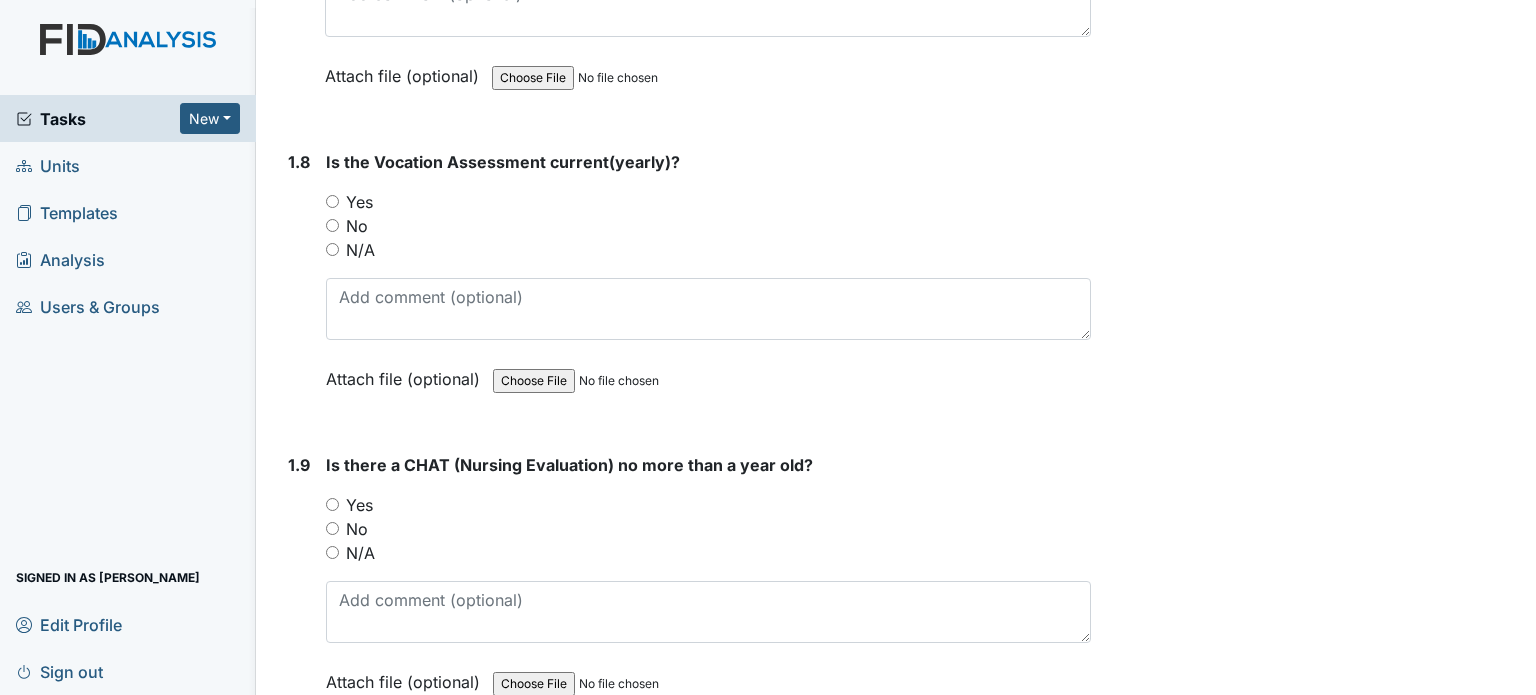 scroll, scrollTop: 2368, scrollLeft: 0, axis: vertical 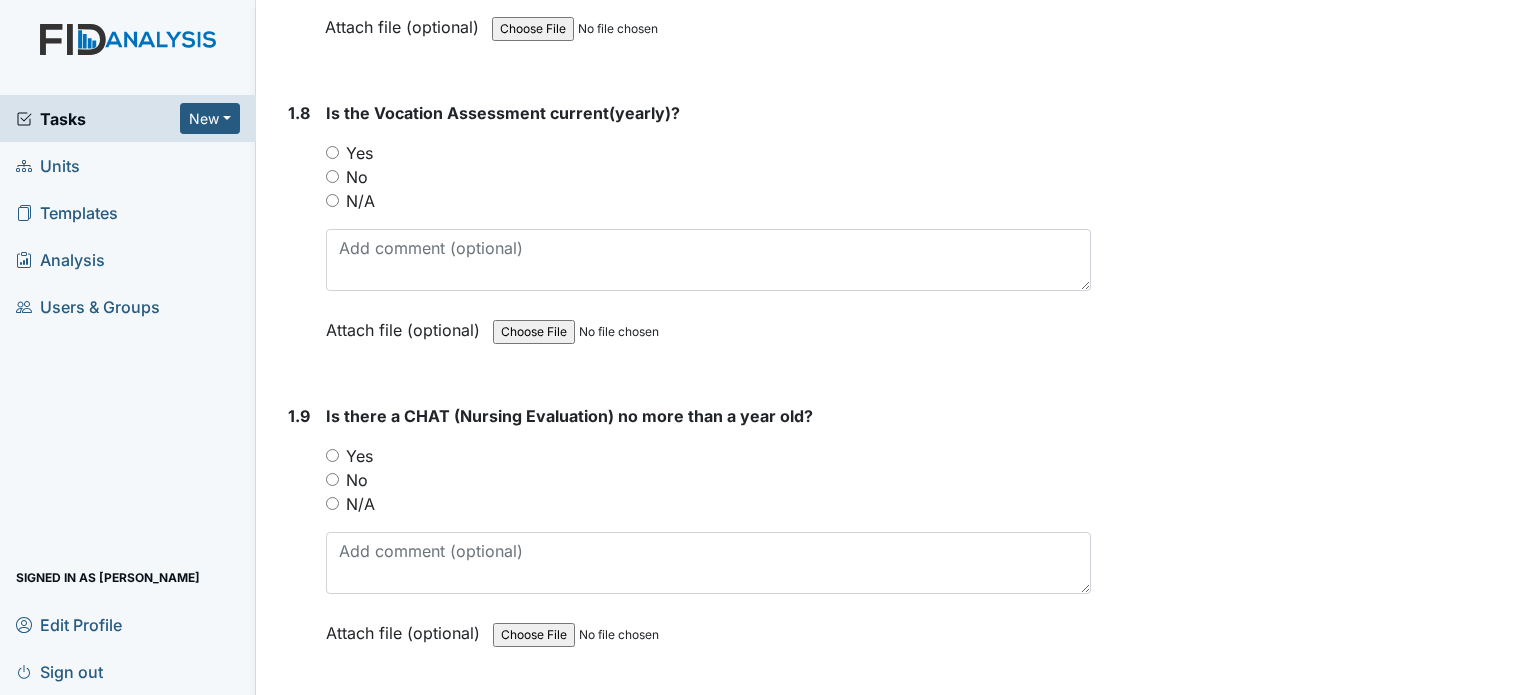 click on "Yes" at bounding box center [359, 153] 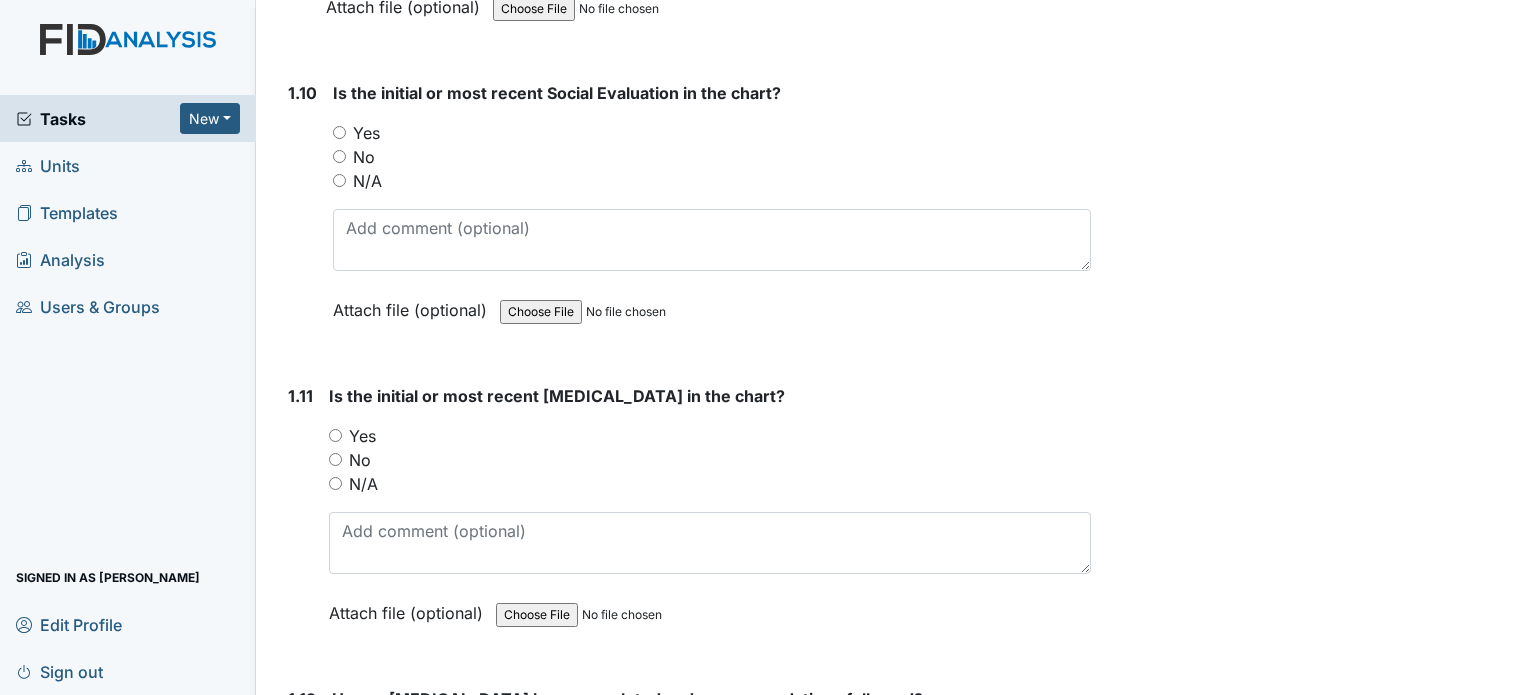 scroll, scrollTop: 3002, scrollLeft: 0, axis: vertical 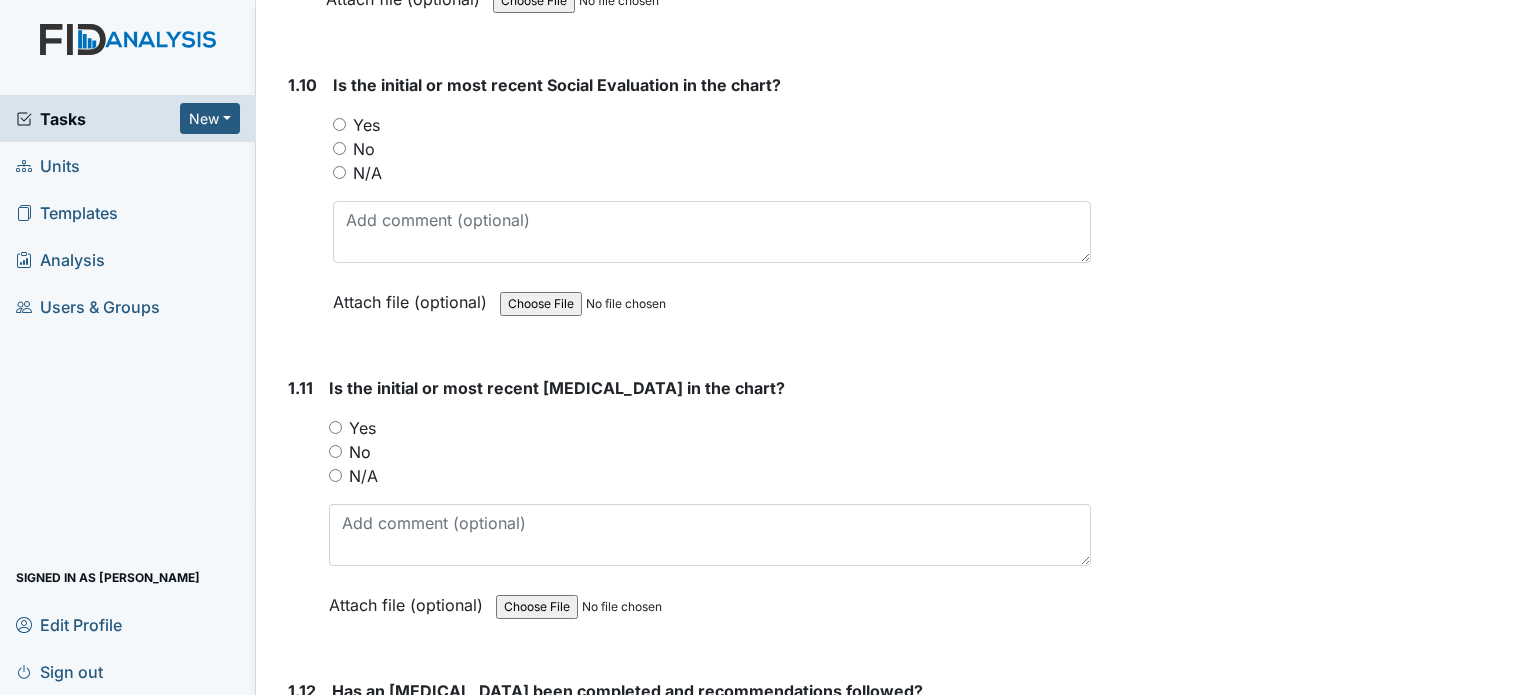 click on "Yes" at bounding box center [366, 125] 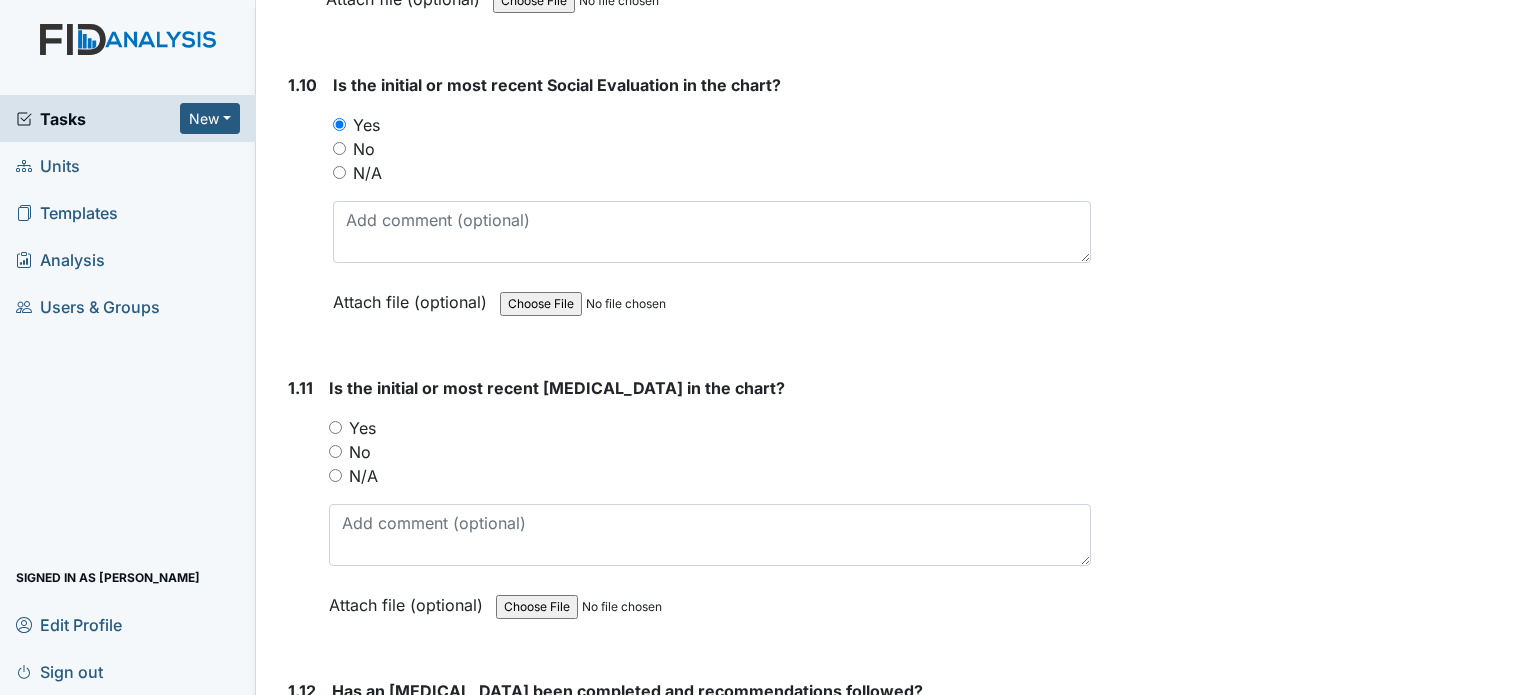 click on "Yes" at bounding box center [362, 428] 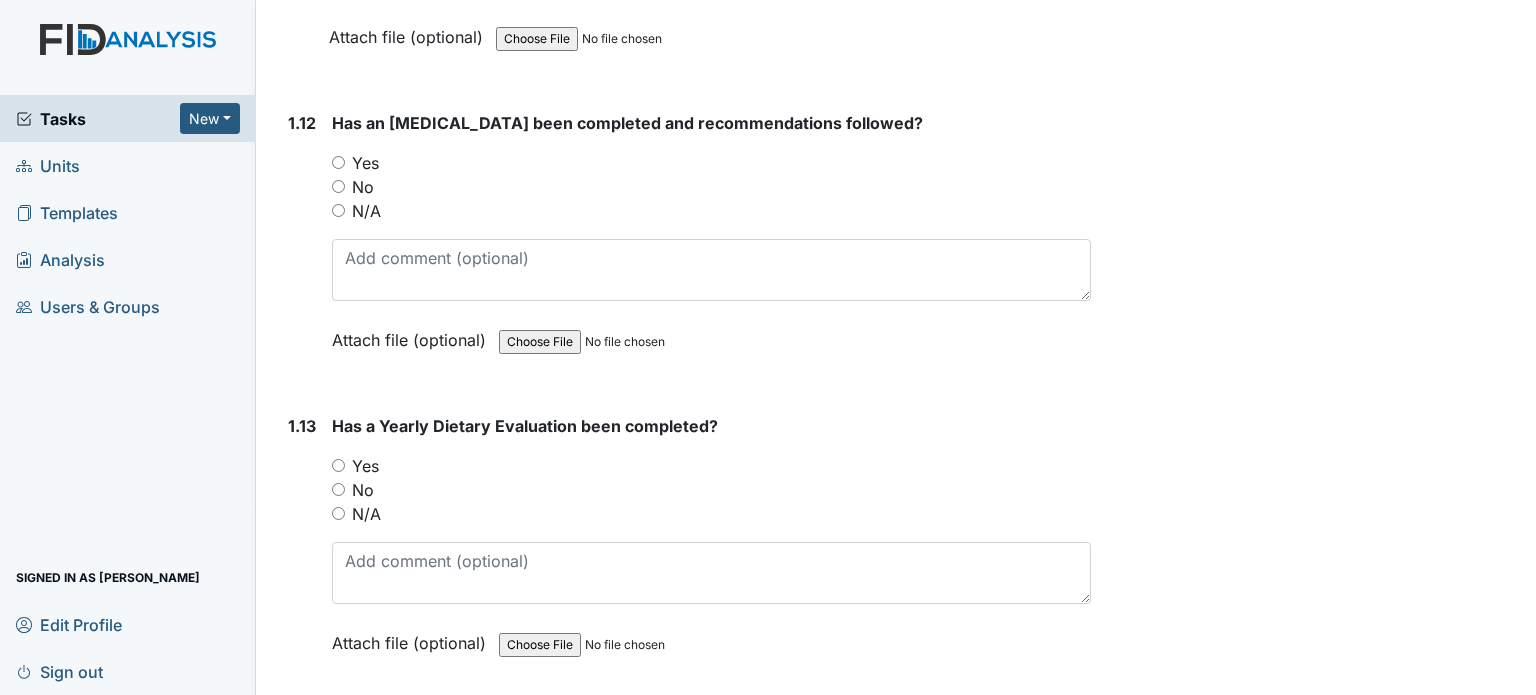 scroll, scrollTop: 3576, scrollLeft: 0, axis: vertical 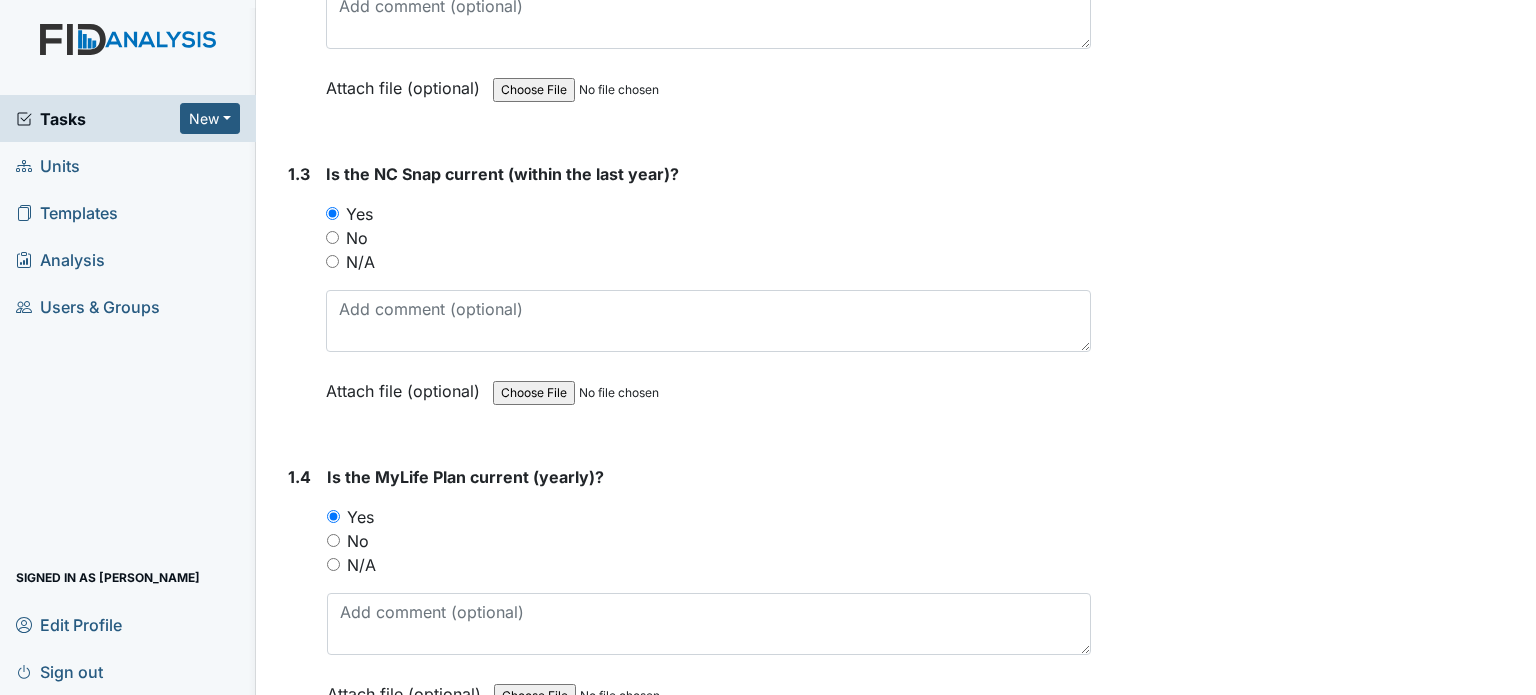 click on "No" at bounding box center (357, 238) 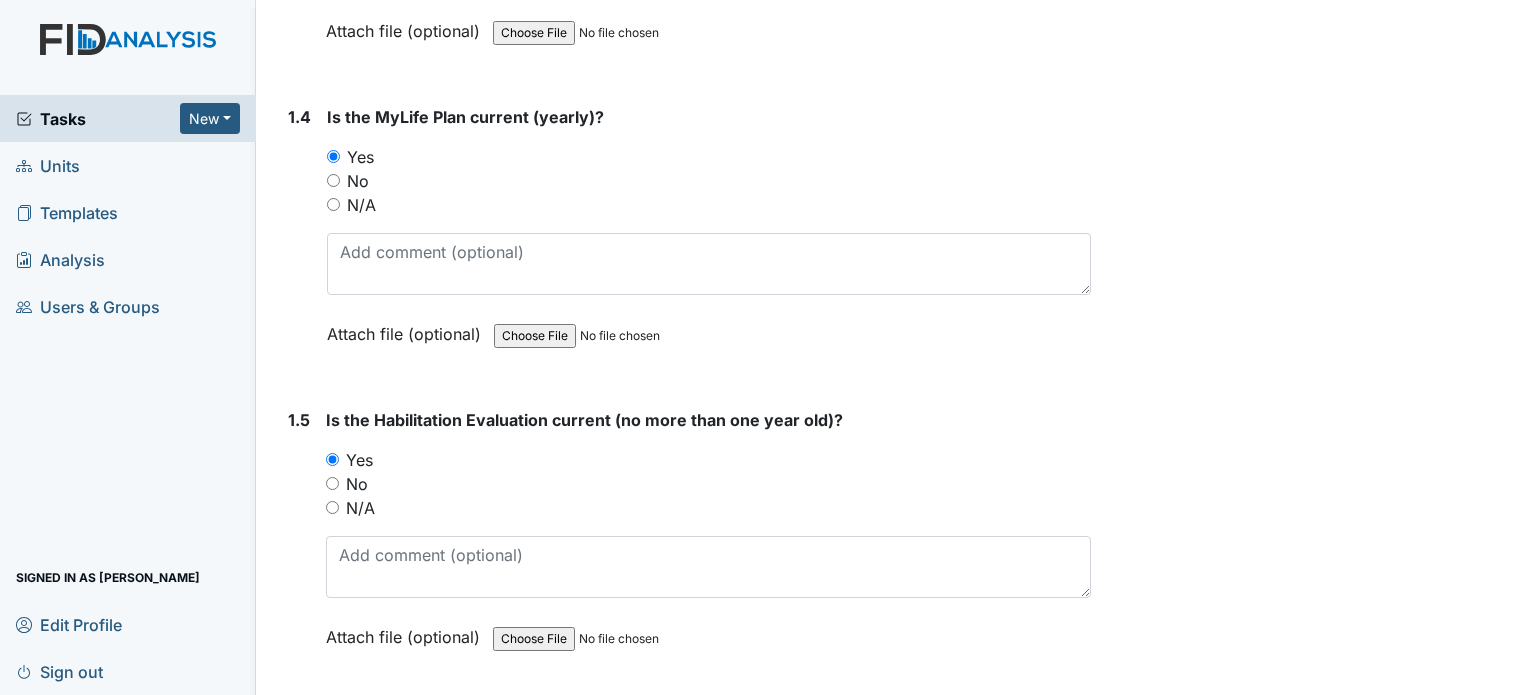 scroll, scrollTop: 1154, scrollLeft: 0, axis: vertical 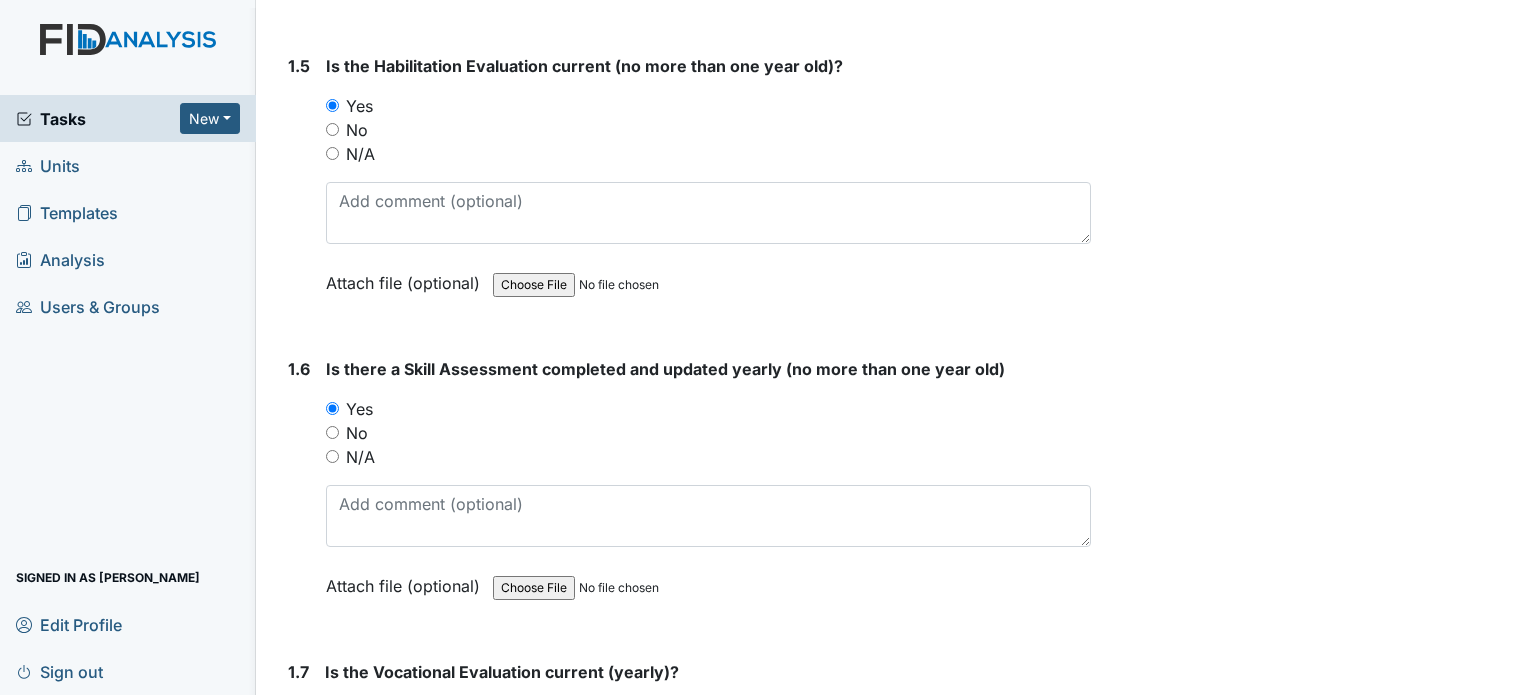 click on "No" at bounding box center [357, 433] 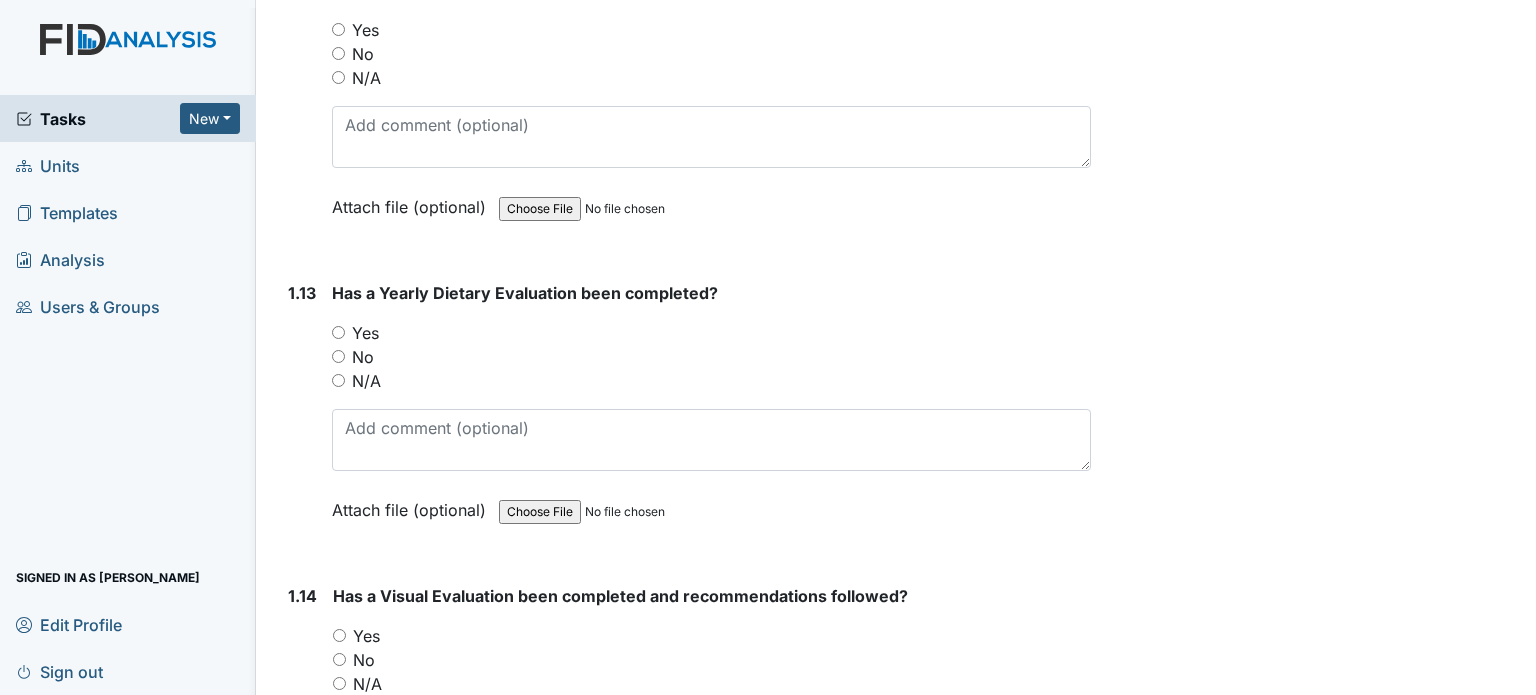 scroll, scrollTop: 3704, scrollLeft: 0, axis: vertical 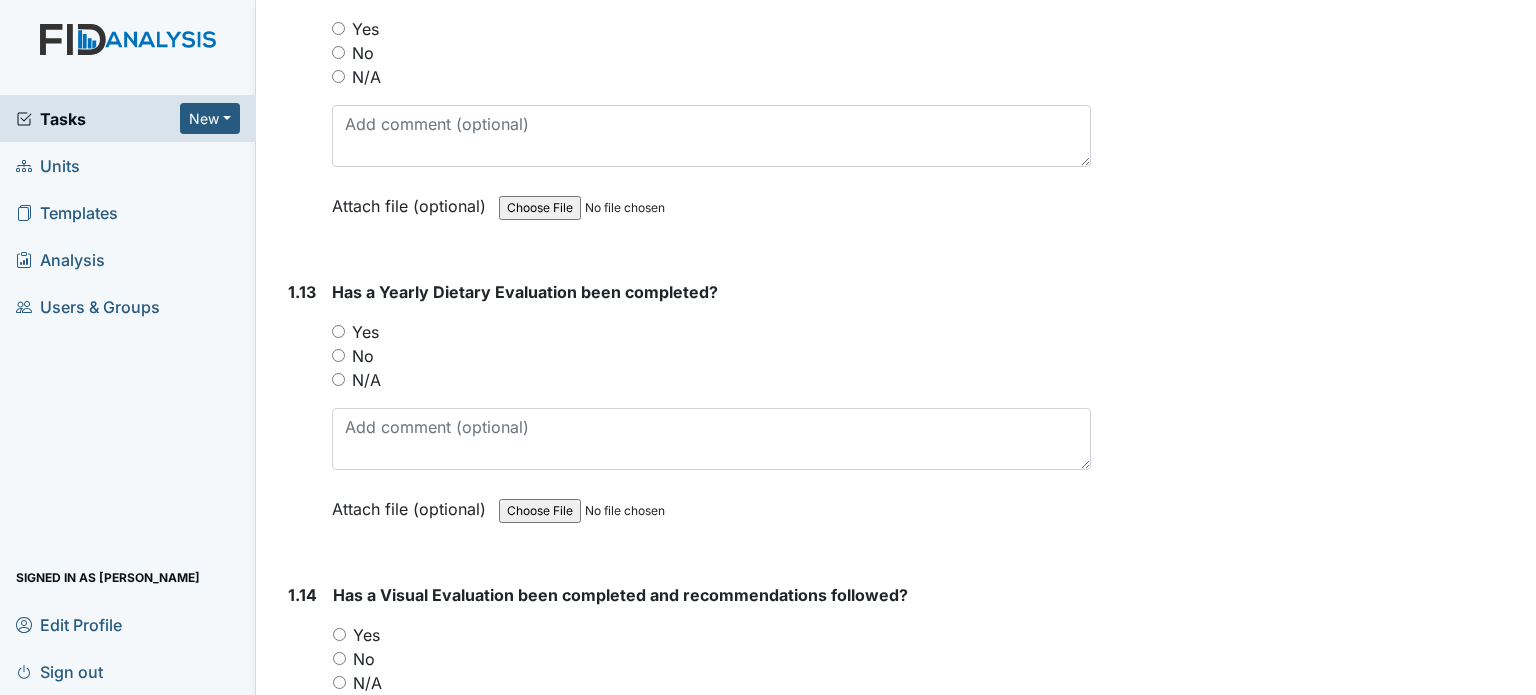 click on "No" at bounding box center (363, 356) 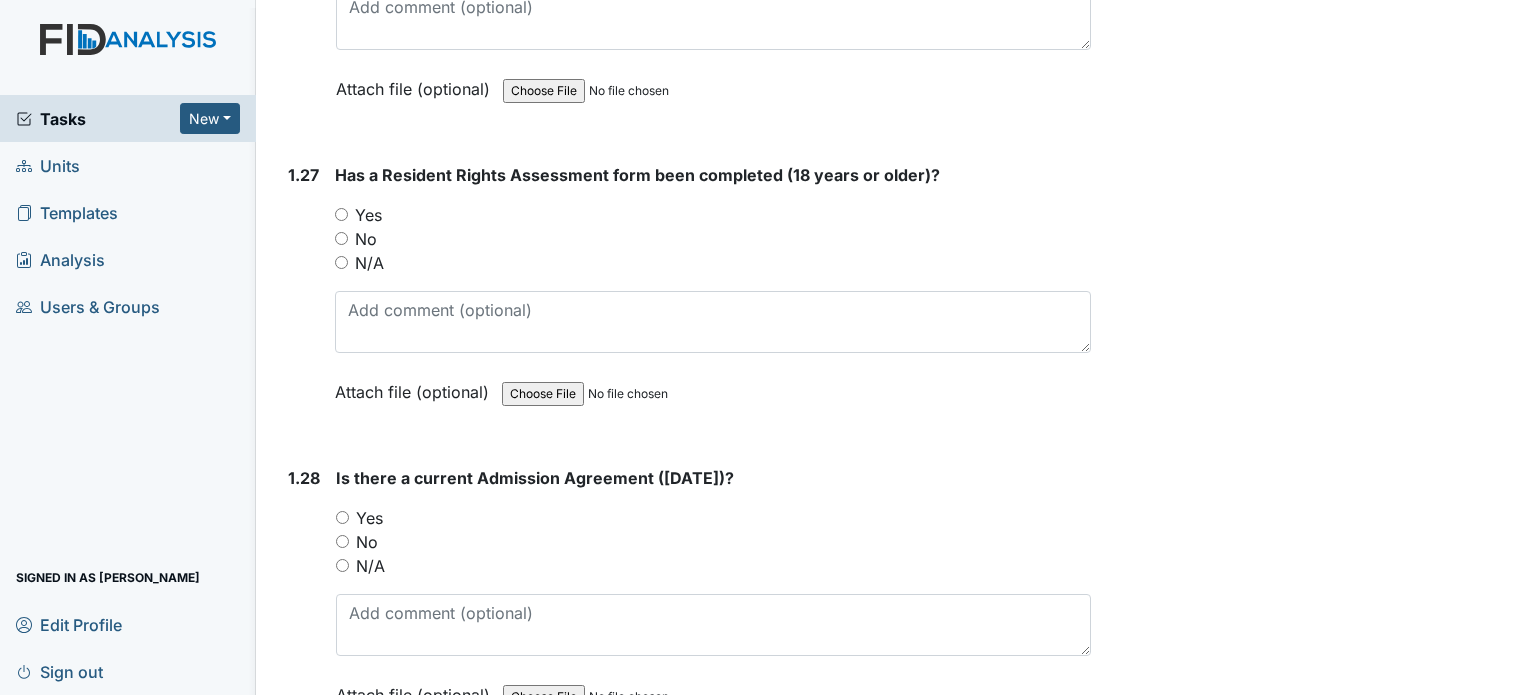 scroll, scrollTop: 8136, scrollLeft: 0, axis: vertical 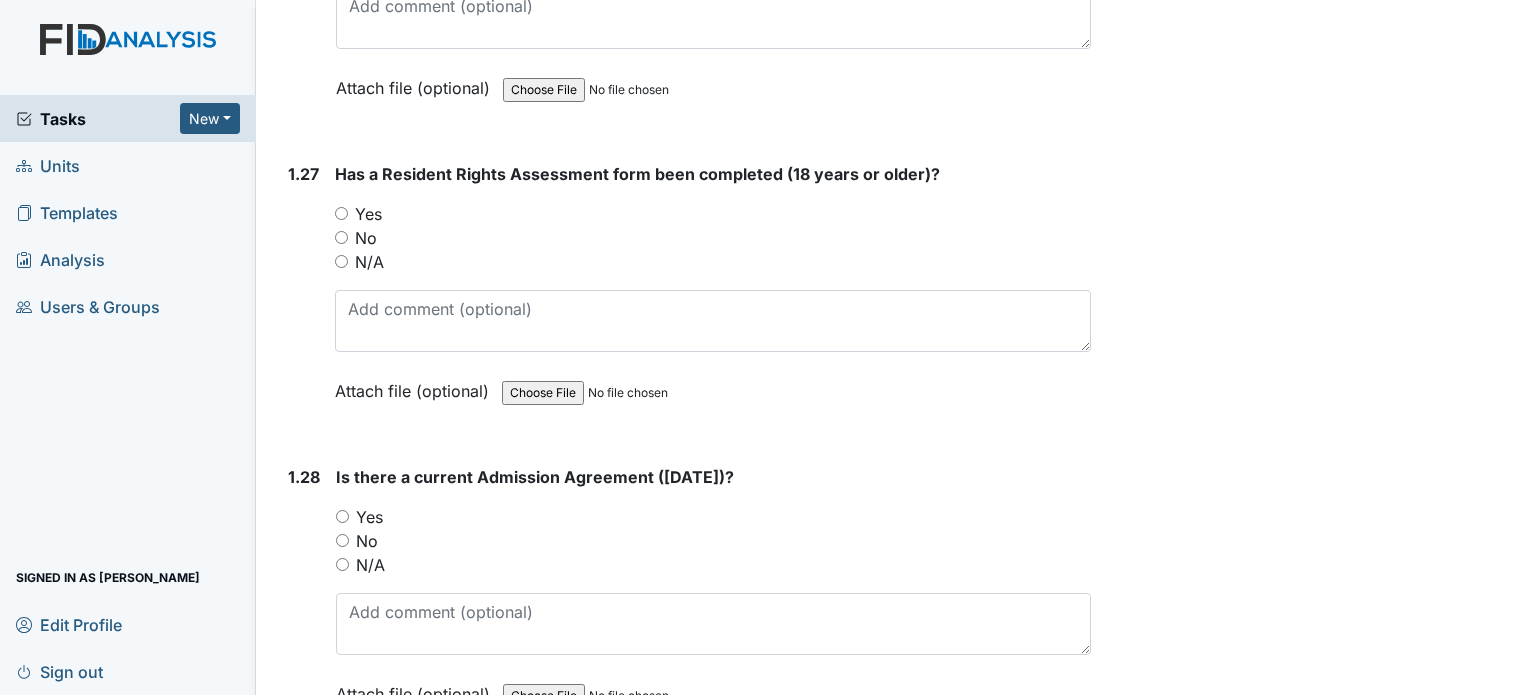 click on "Yes" at bounding box center (368, 214) 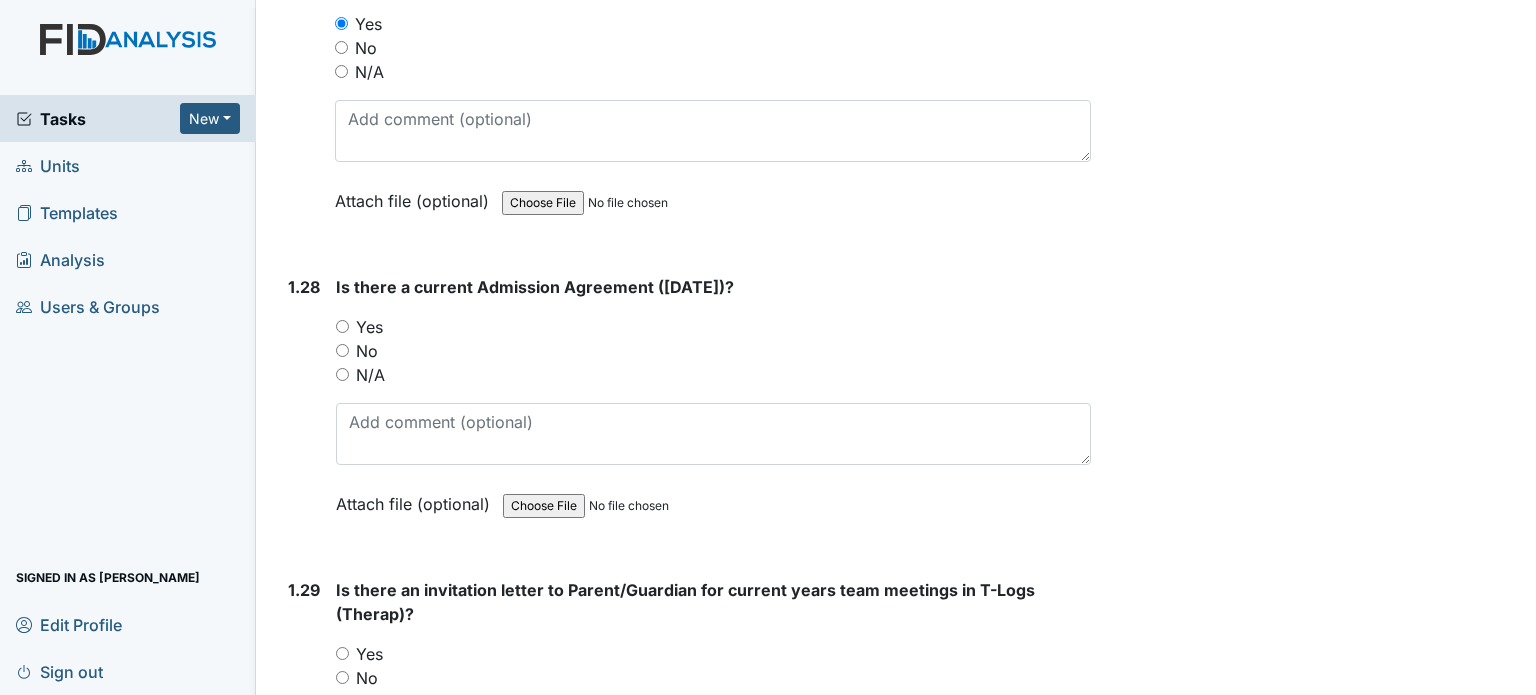 scroll, scrollTop: 8328, scrollLeft: 0, axis: vertical 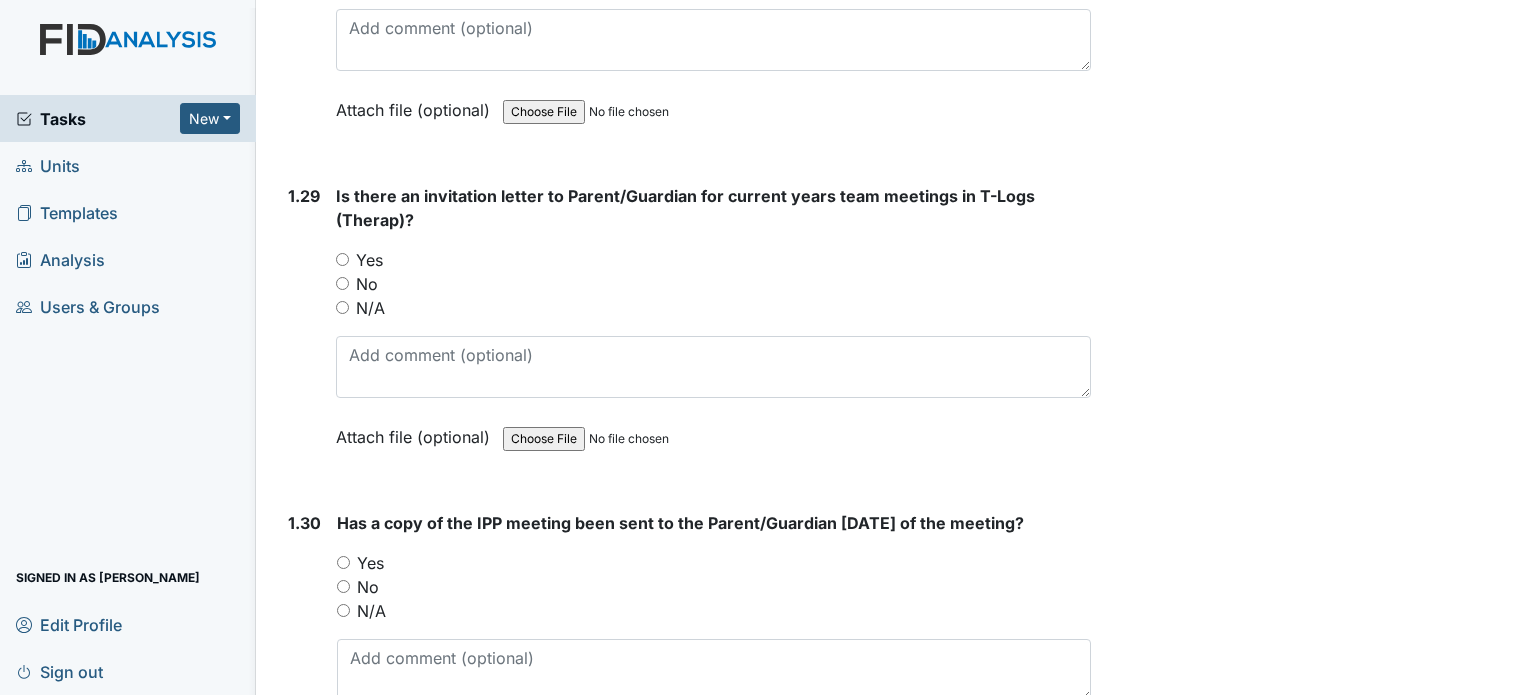 click on "Yes" at bounding box center [370, 563] 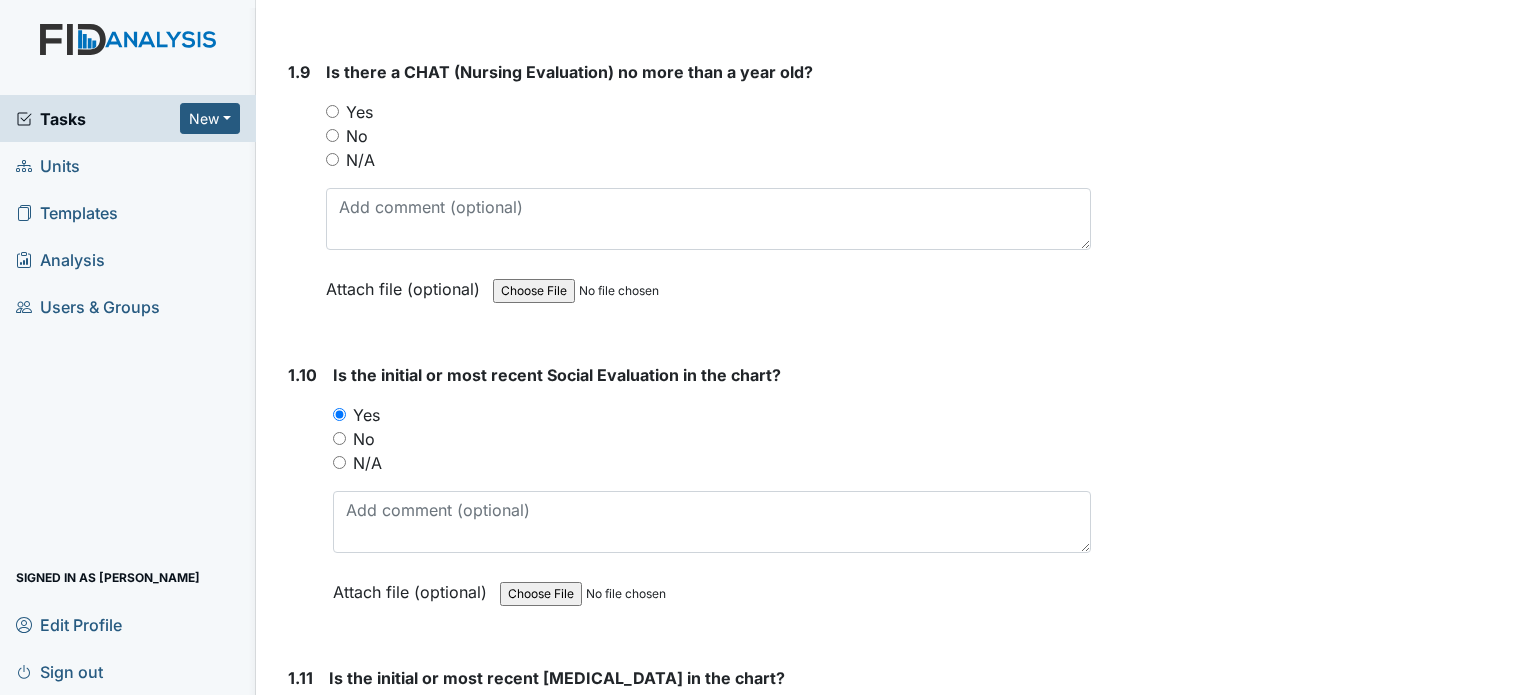 scroll, scrollTop: 2712, scrollLeft: 0, axis: vertical 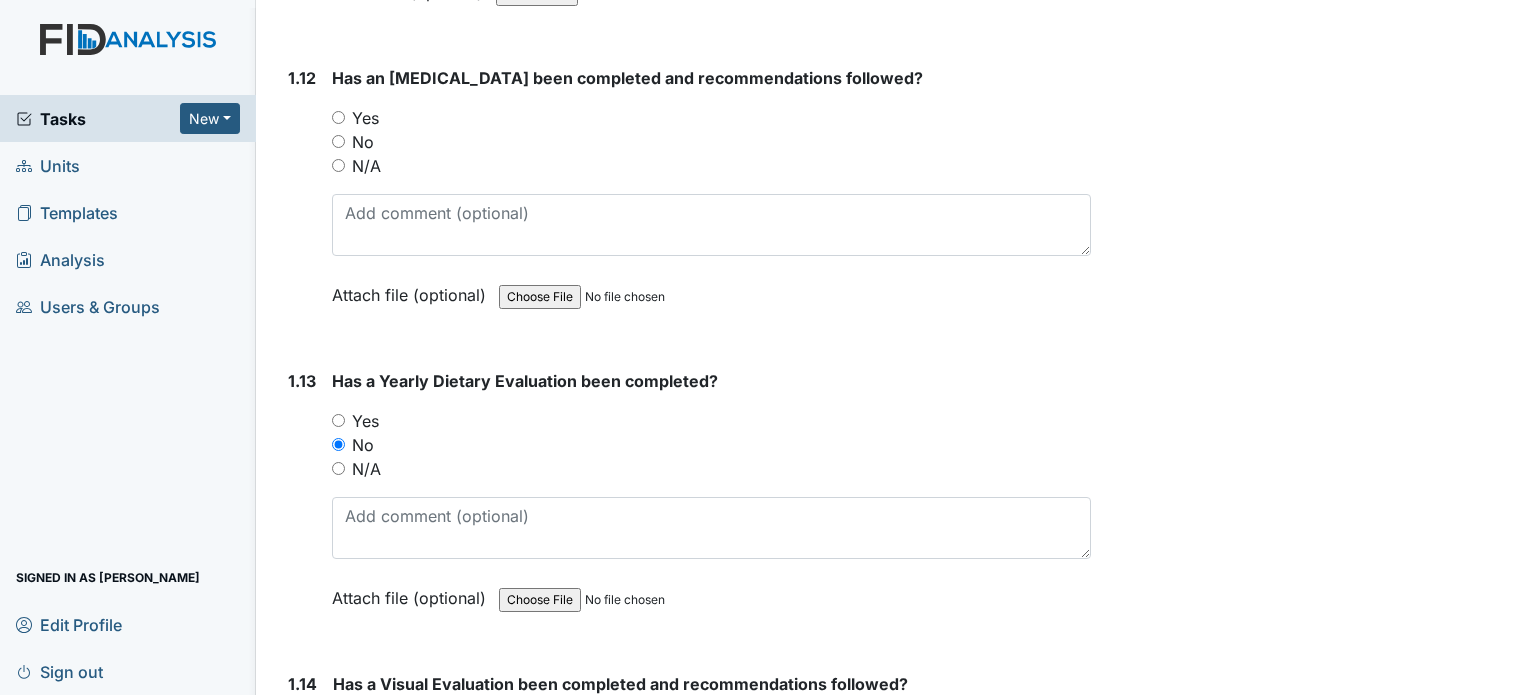 click on "Yes" at bounding box center (365, 118) 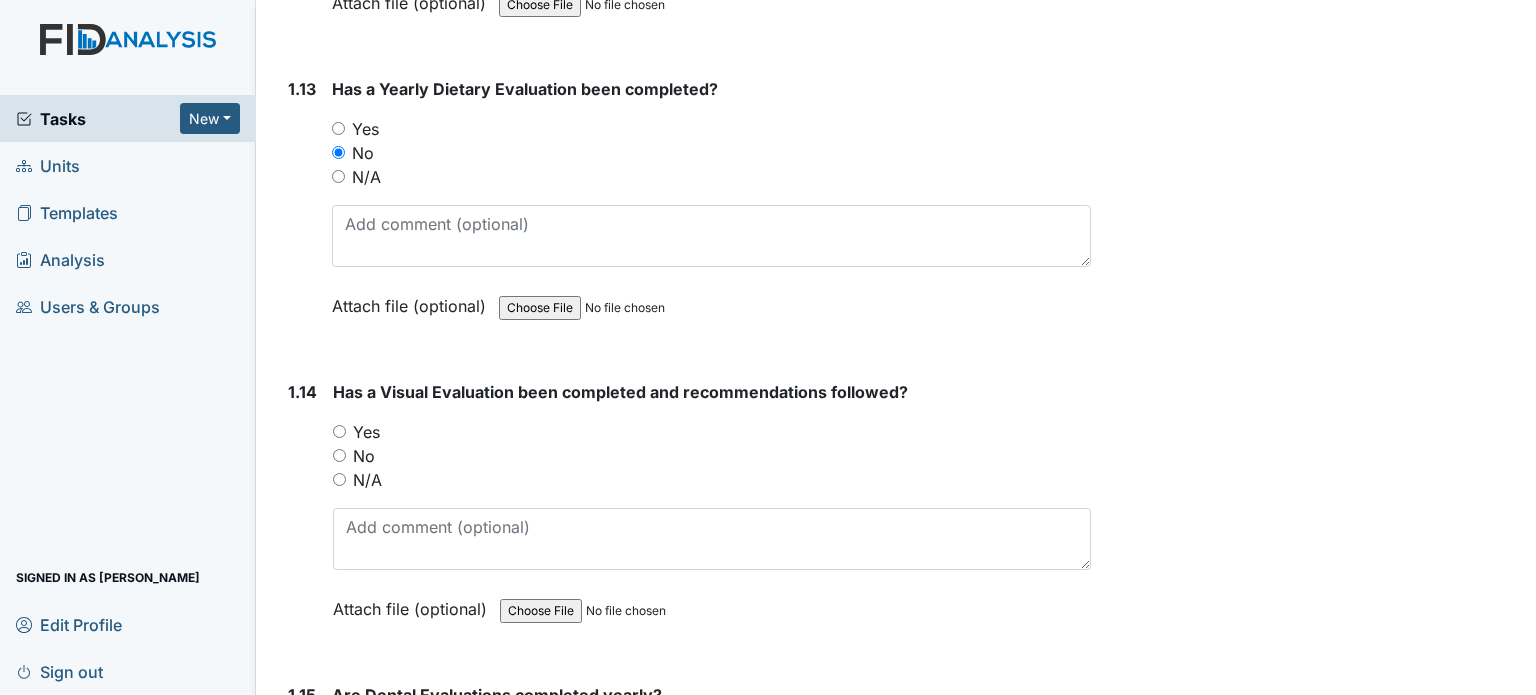 scroll, scrollTop: 3956, scrollLeft: 0, axis: vertical 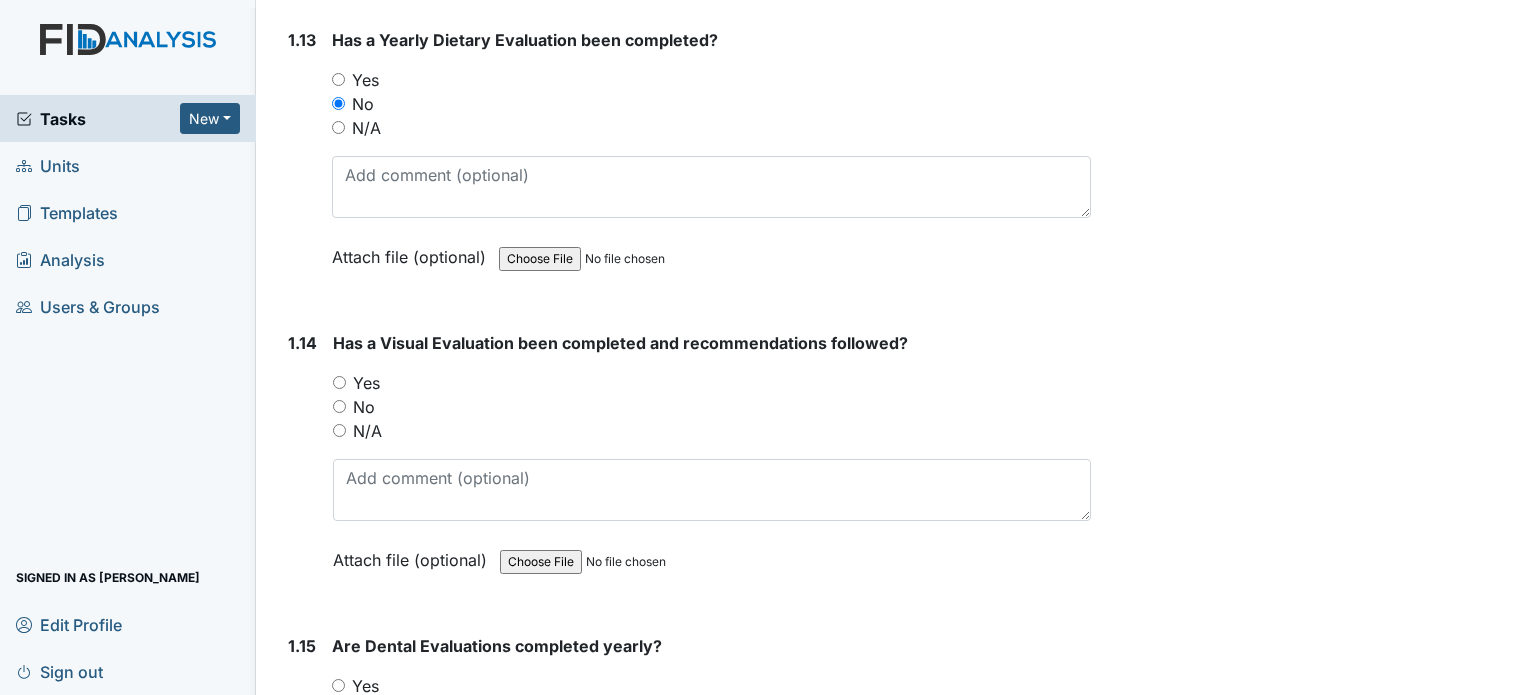 click on "Yes" at bounding box center [366, 383] 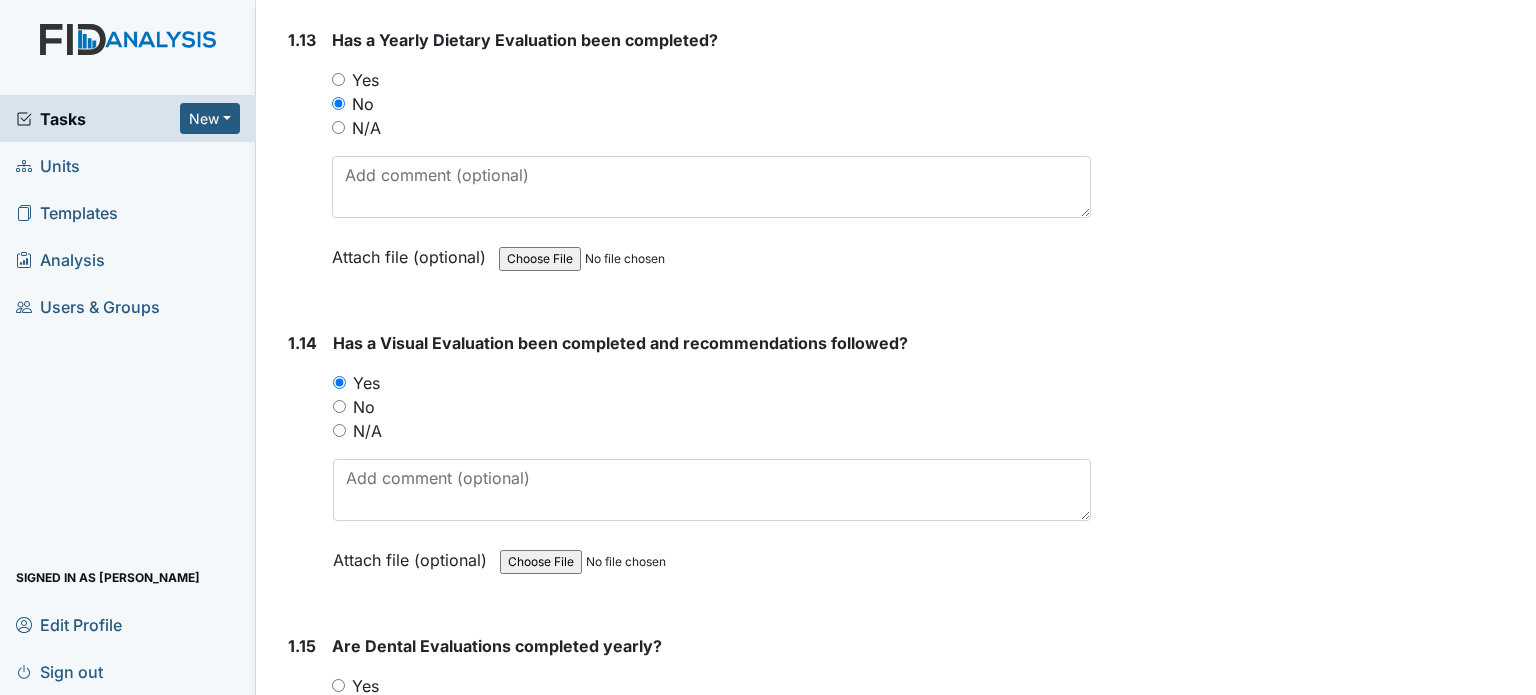 click on "Yes" at bounding box center (365, 686) 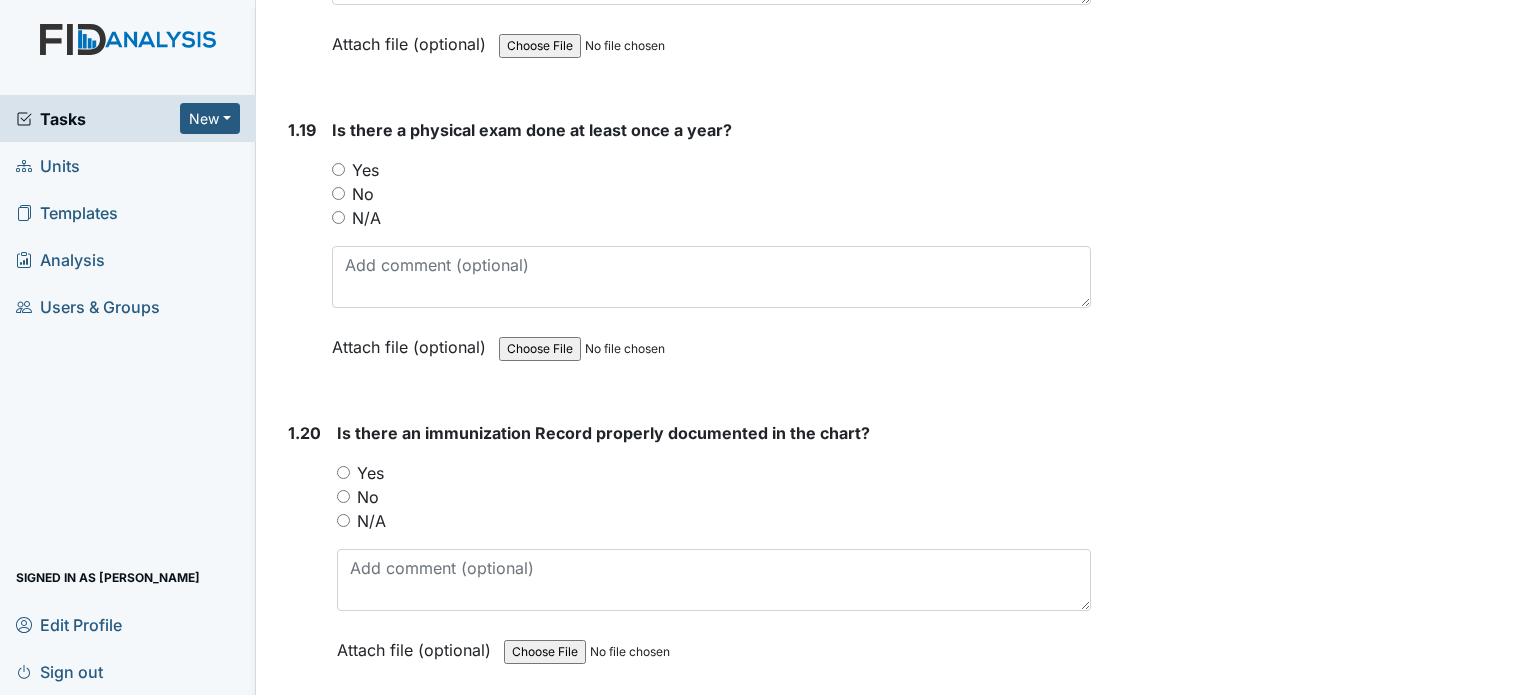 scroll, scrollTop: 5682, scrollLeft: 0, axis: vertical 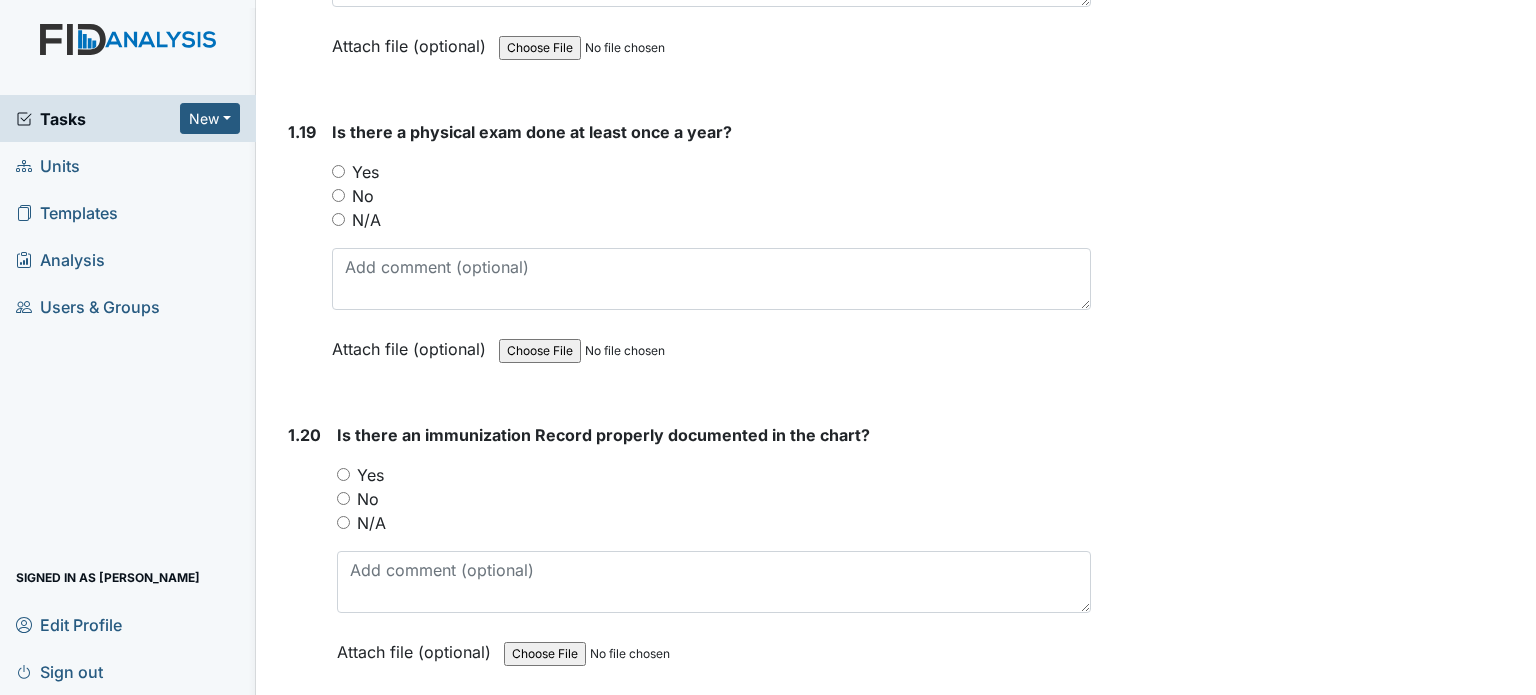 click on "Yes" at bounding box center (365, 172) 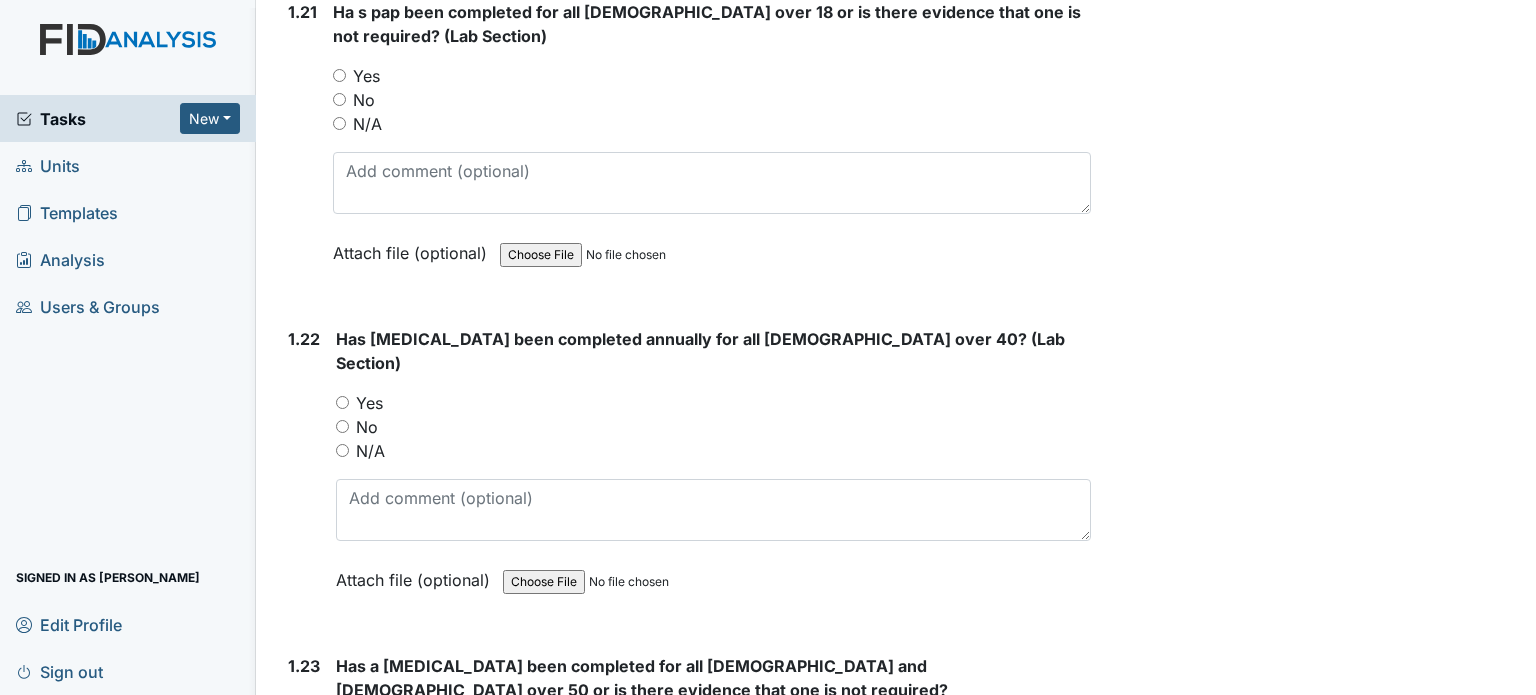 scroll, scrollTop: 6408, scrollLeft: 0, axis: vertical 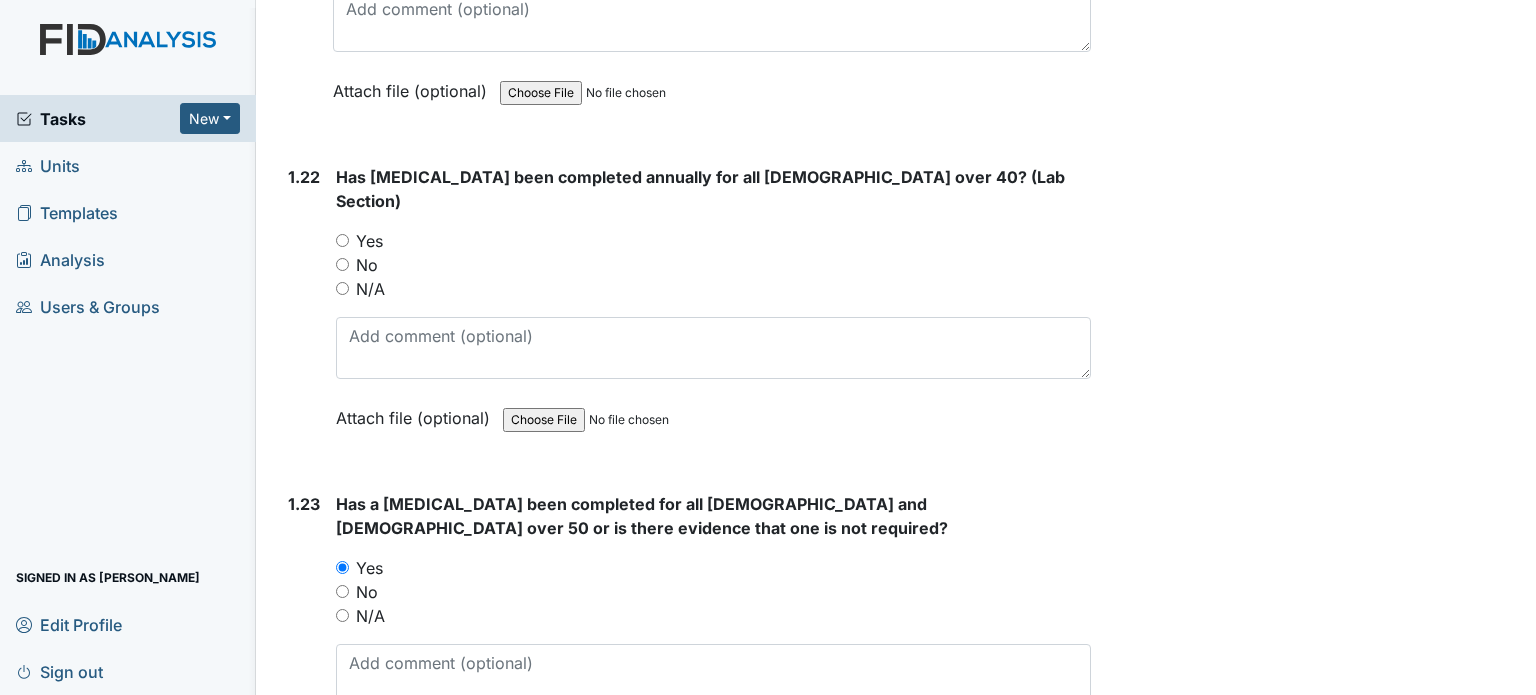 click on "Yes" at bounding box center (369, 241) 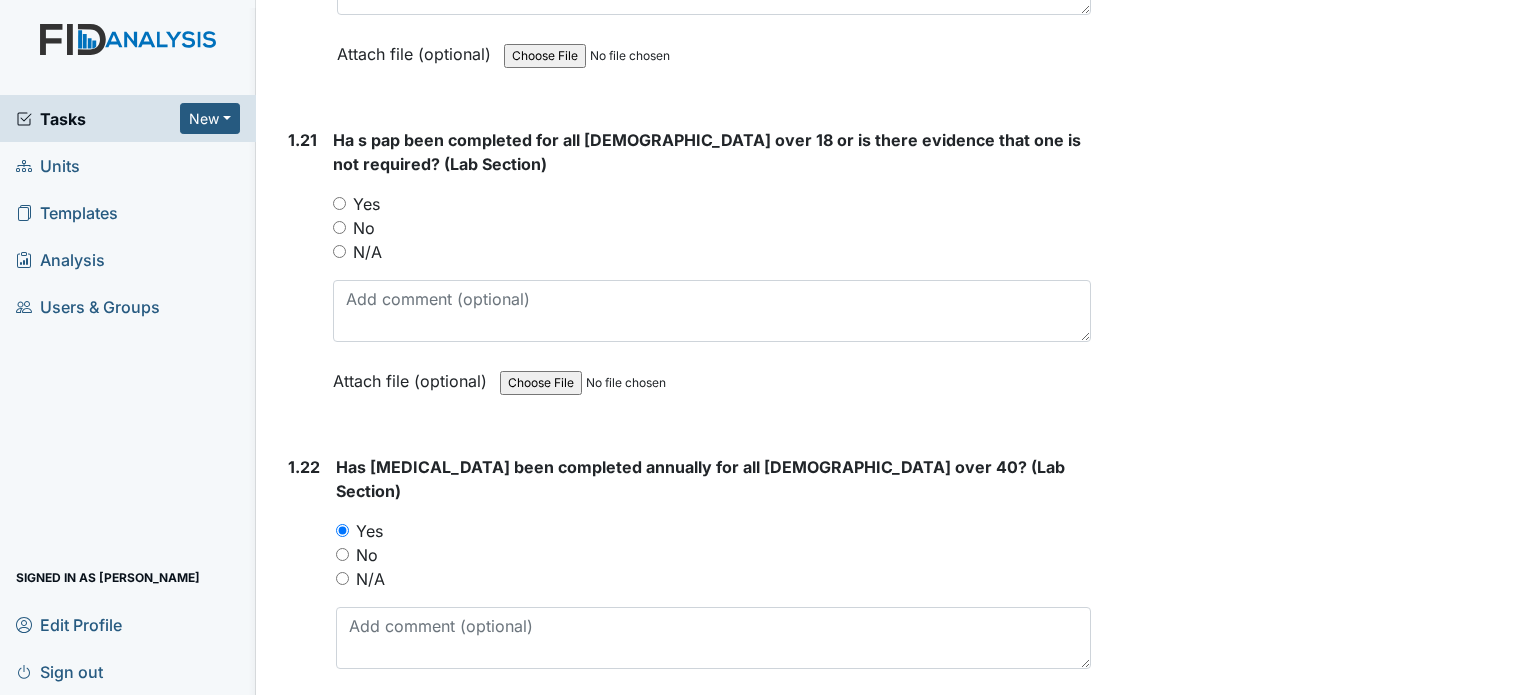 scroll, scrollTop: 6280, scrollLeft: 0, axis: vertical 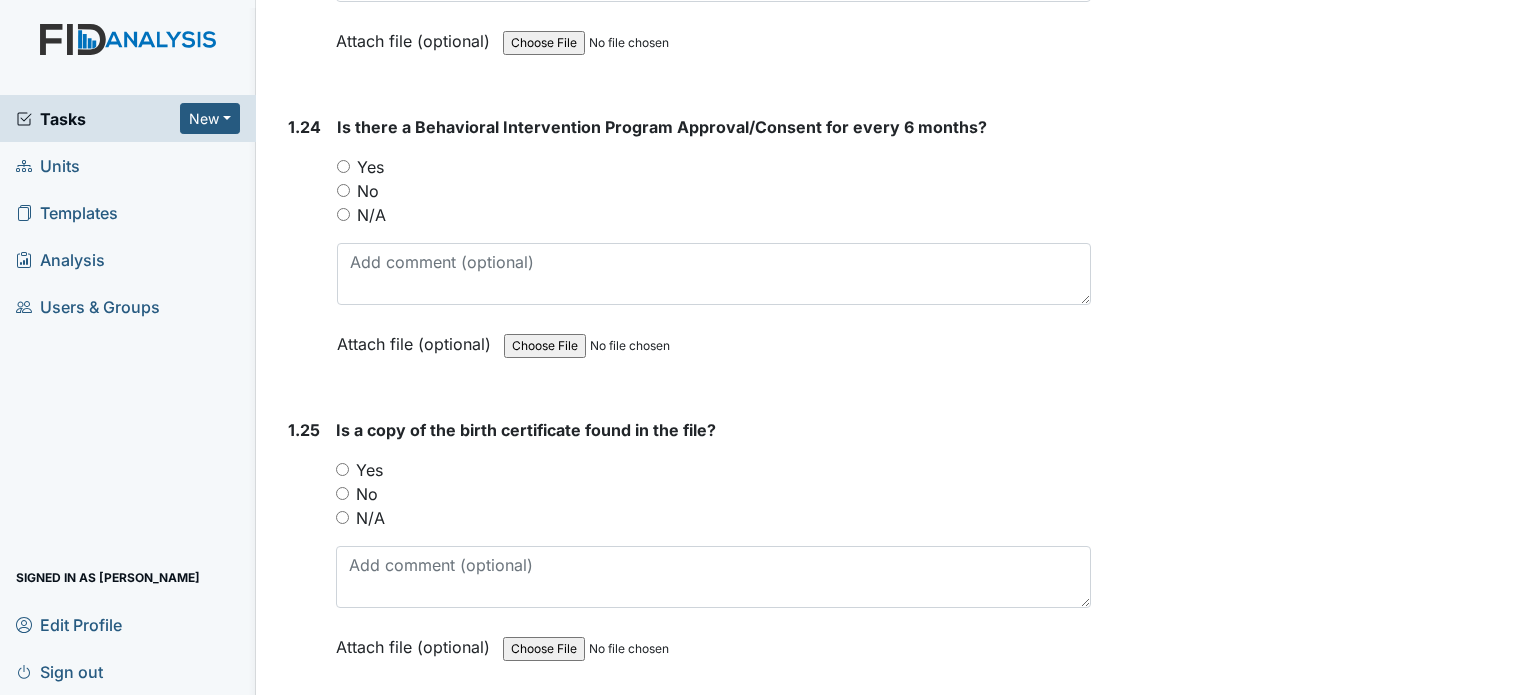 click on "Yes" at bounding box center [370, 167] 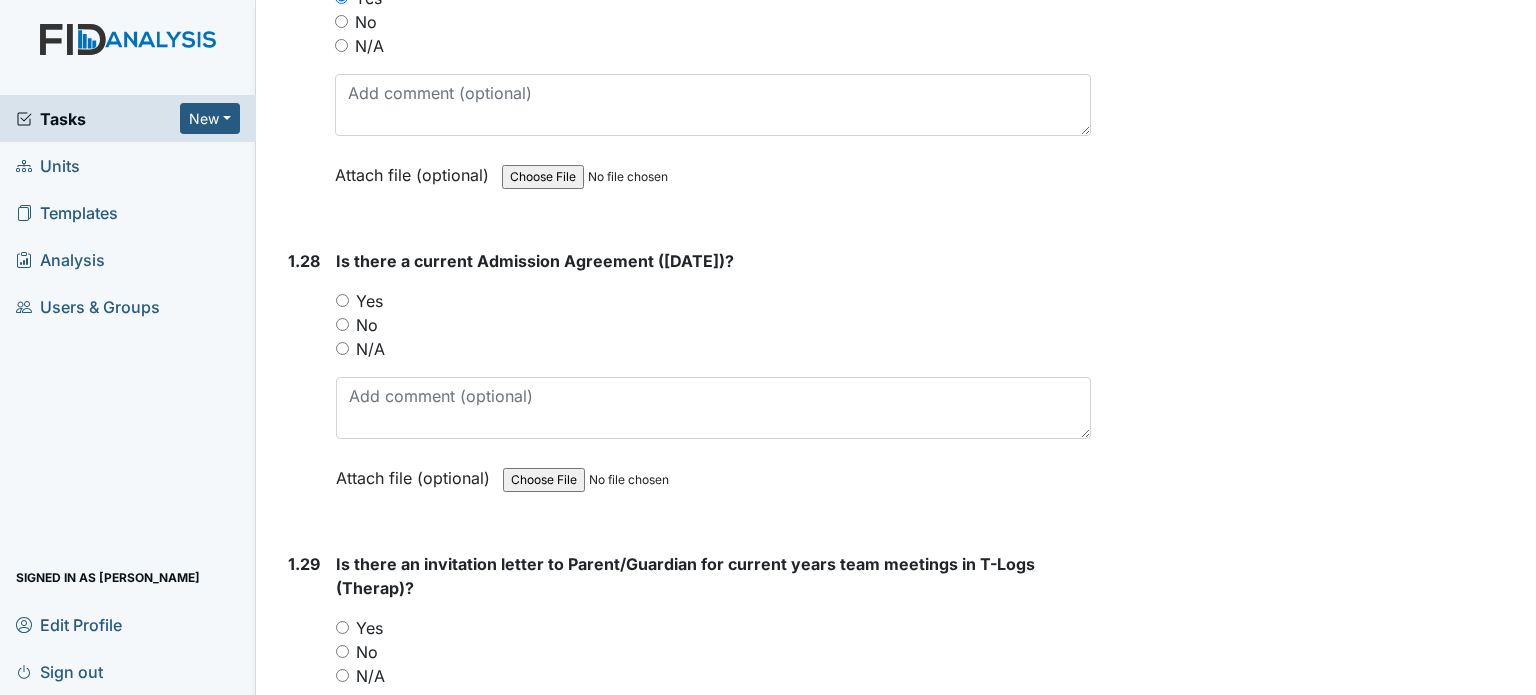 scroll, scrollTop: 8353, scrollLeft: 0, axis: vertical 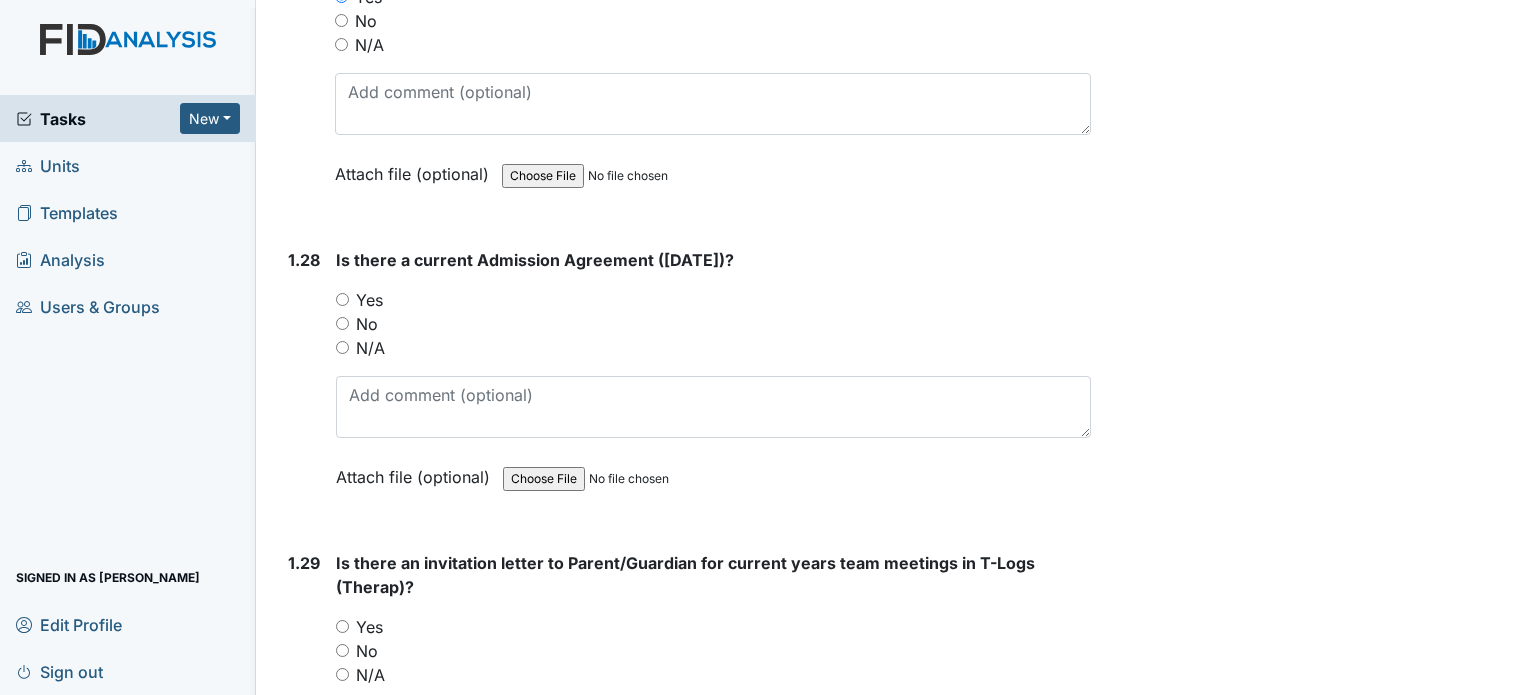 click on "Yes" at bounding box center (369, 300) 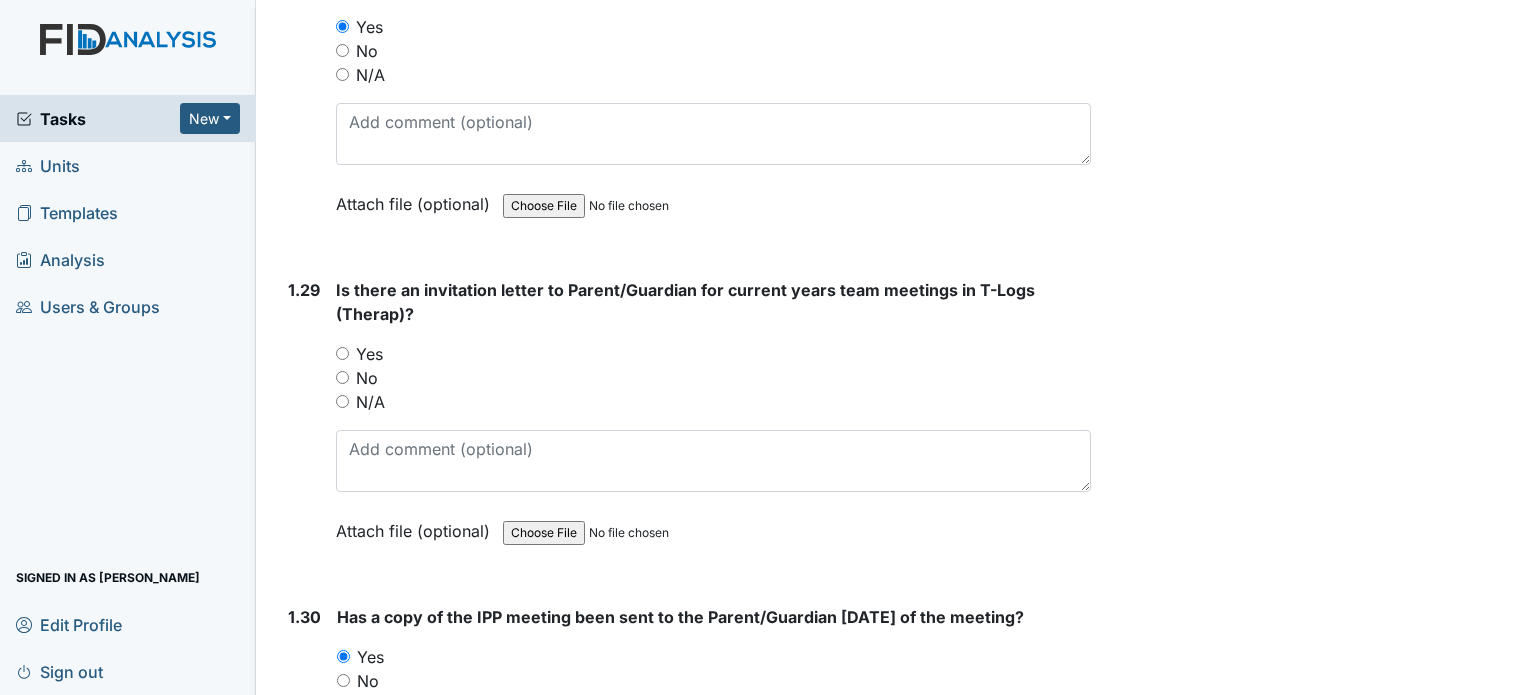 scroll, scrollTop: 8624, scrollLeft: 0, axis: vertical 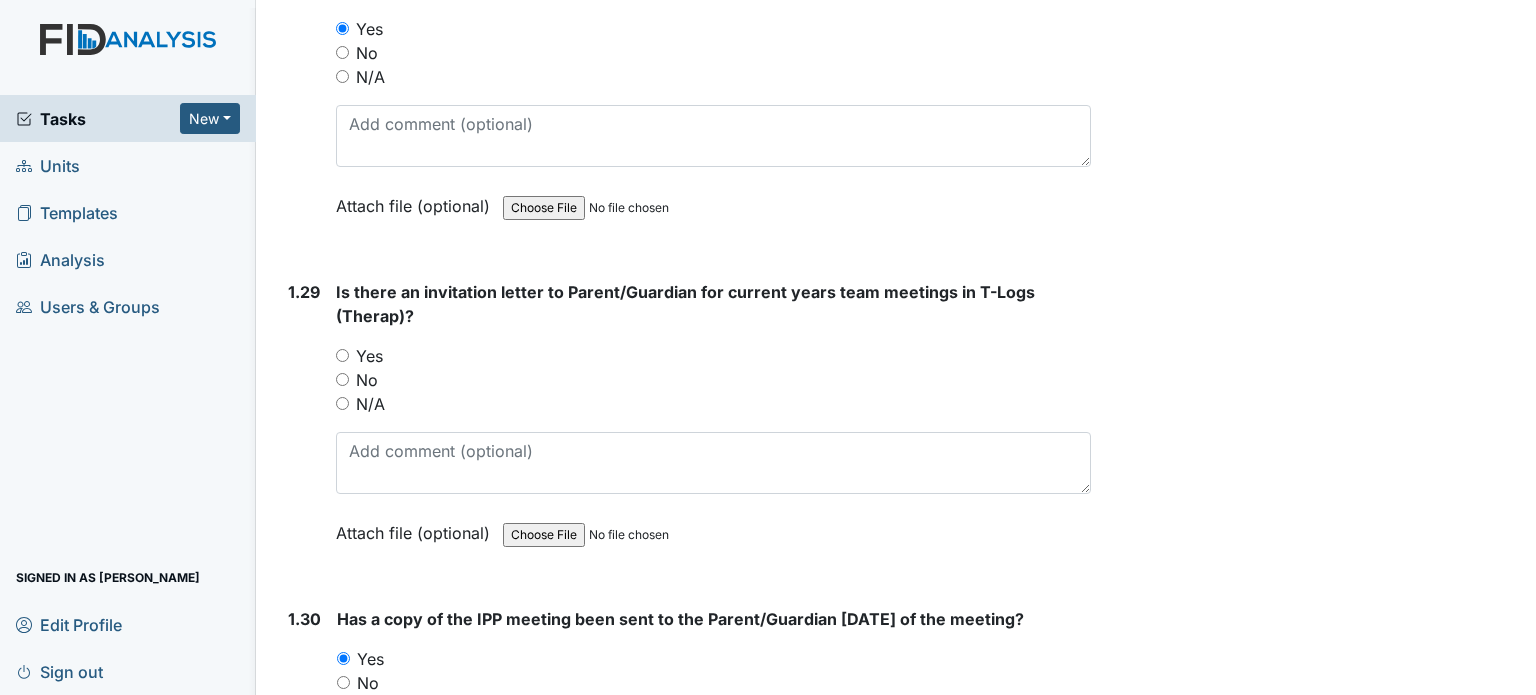 click on "No" at bounding box center (342, 379) 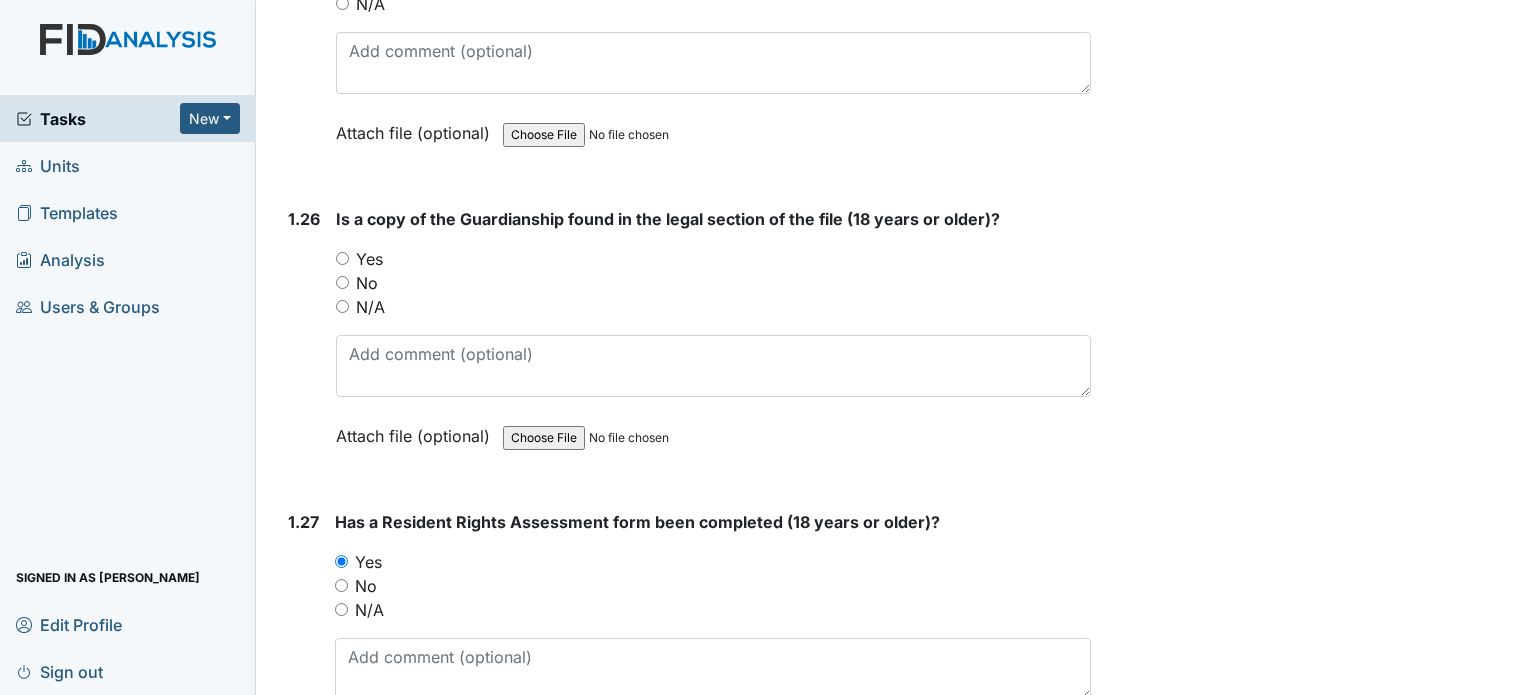 scroll, scrollTop: 7786, scrollLeft: 0, axis: vertical 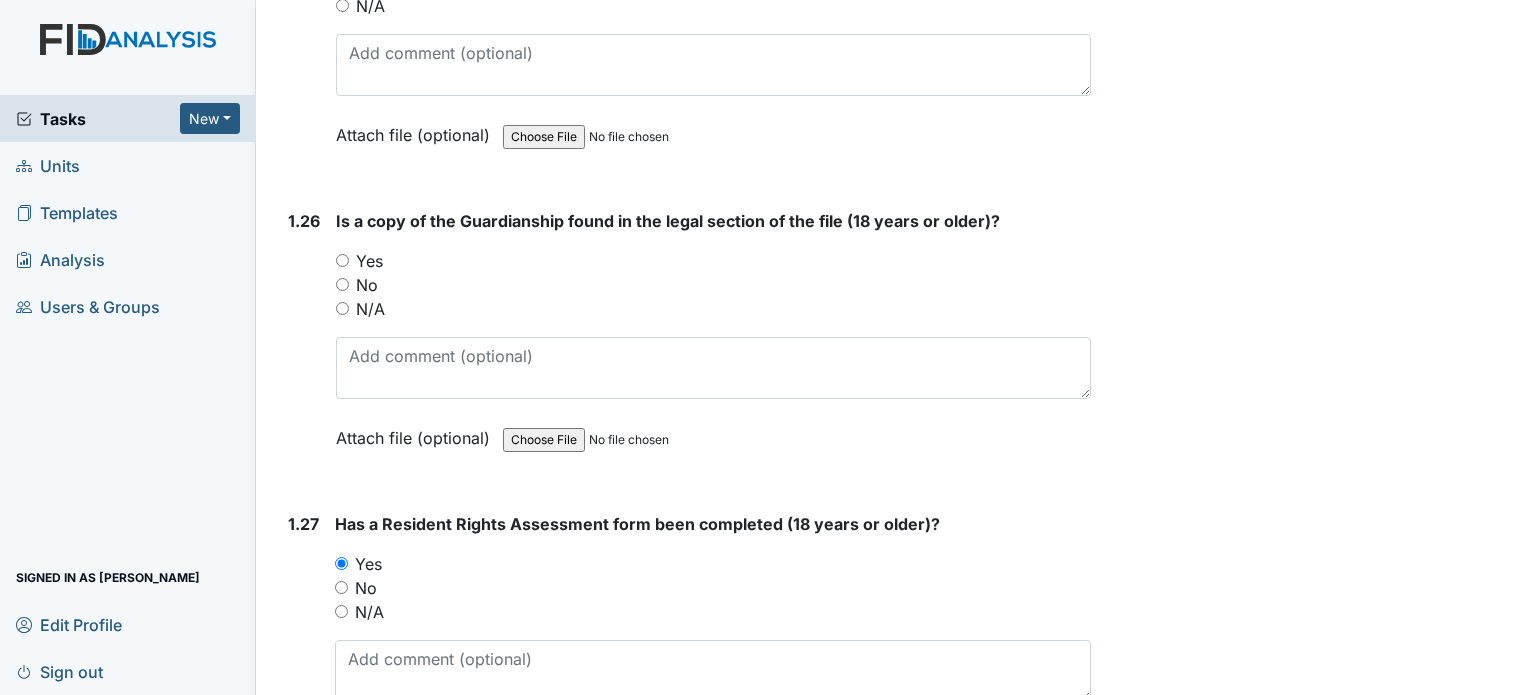 click on "Yes" at bounding box center (713, 261) 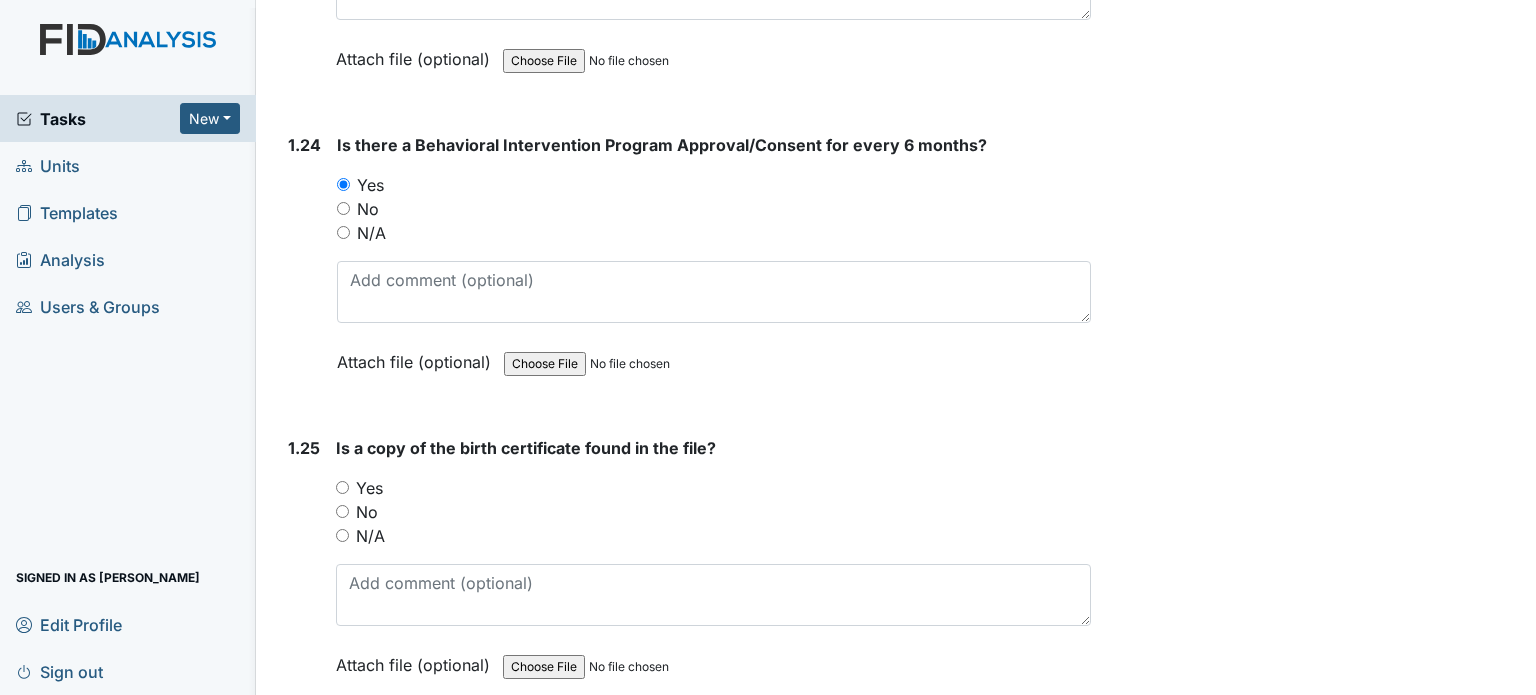 scroll, scrollTop: 7256, scrollLeft: 0, axis: vertical 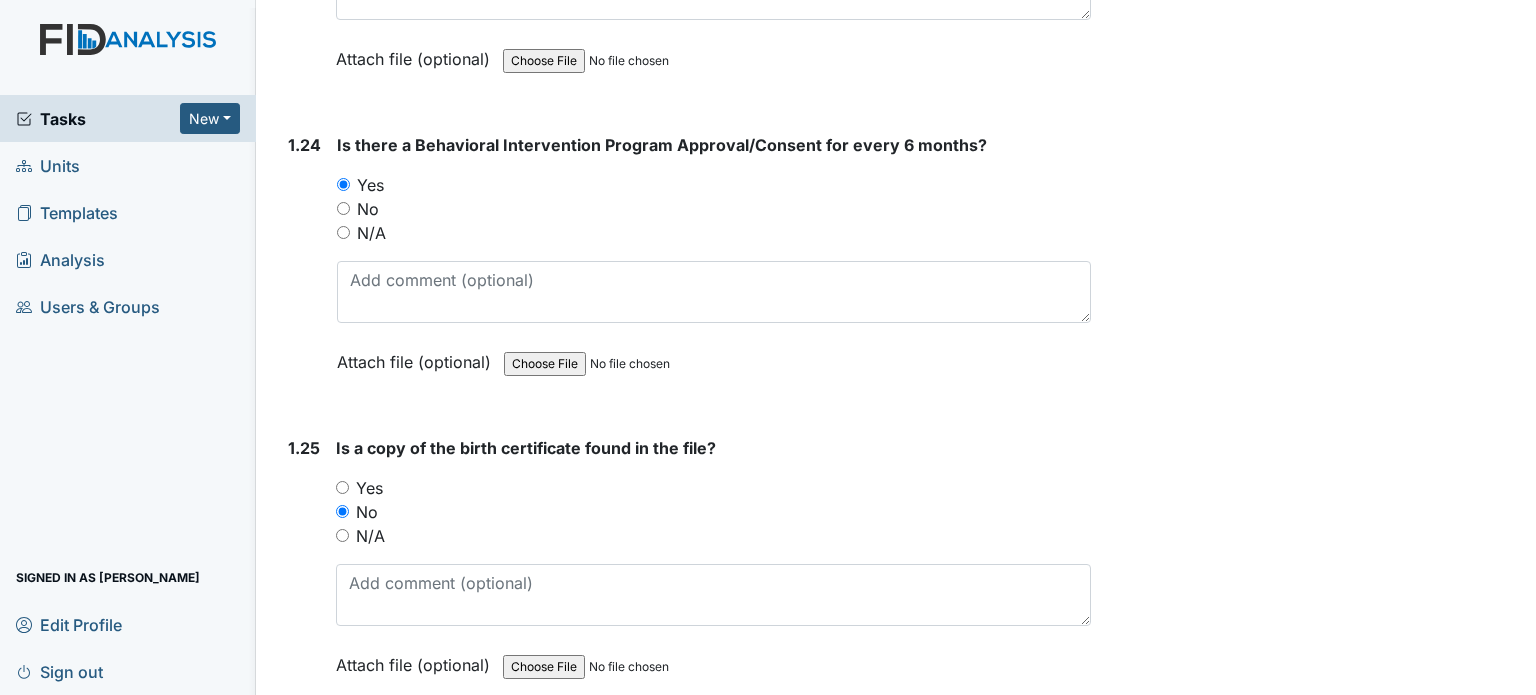 click on "Yes" at bounding box center [369, 488] 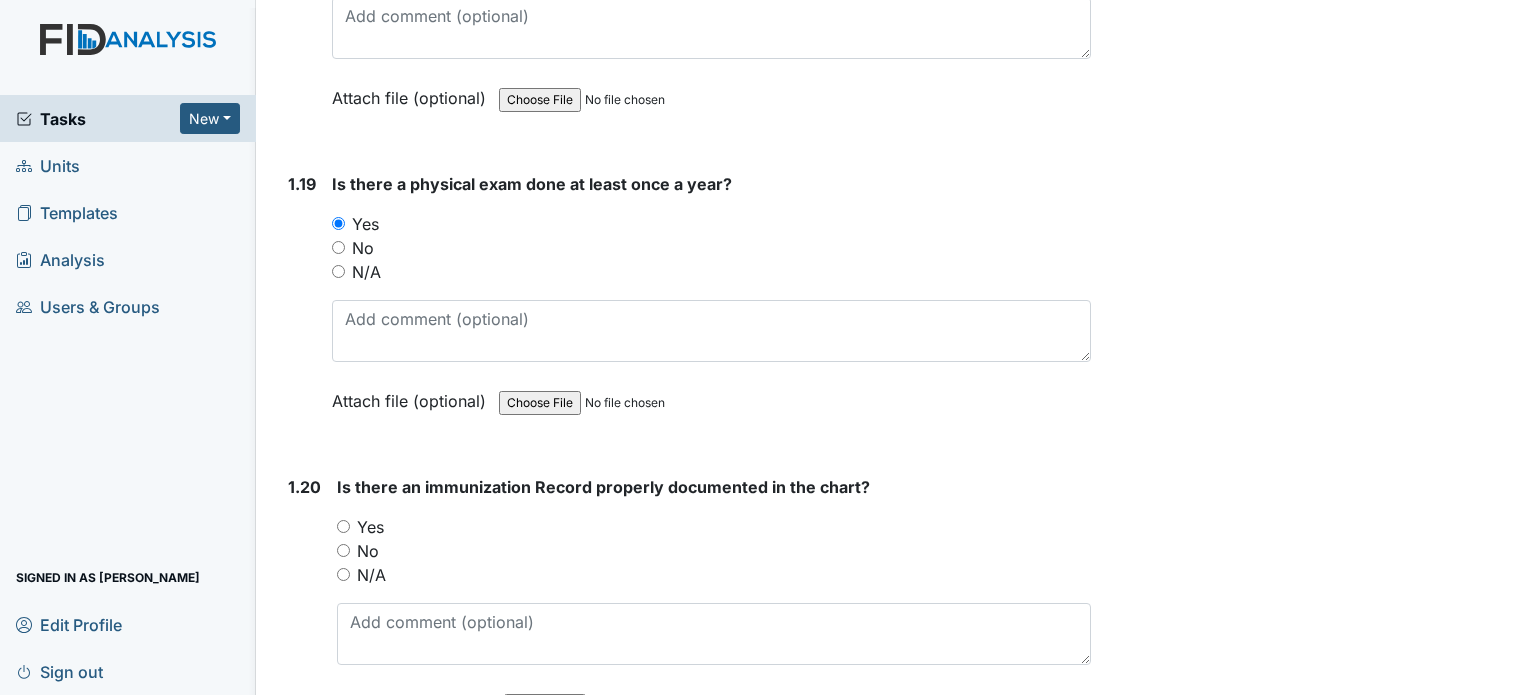 scroll, scrollTop: 5629, scrollLeft: 0, axis: vertical 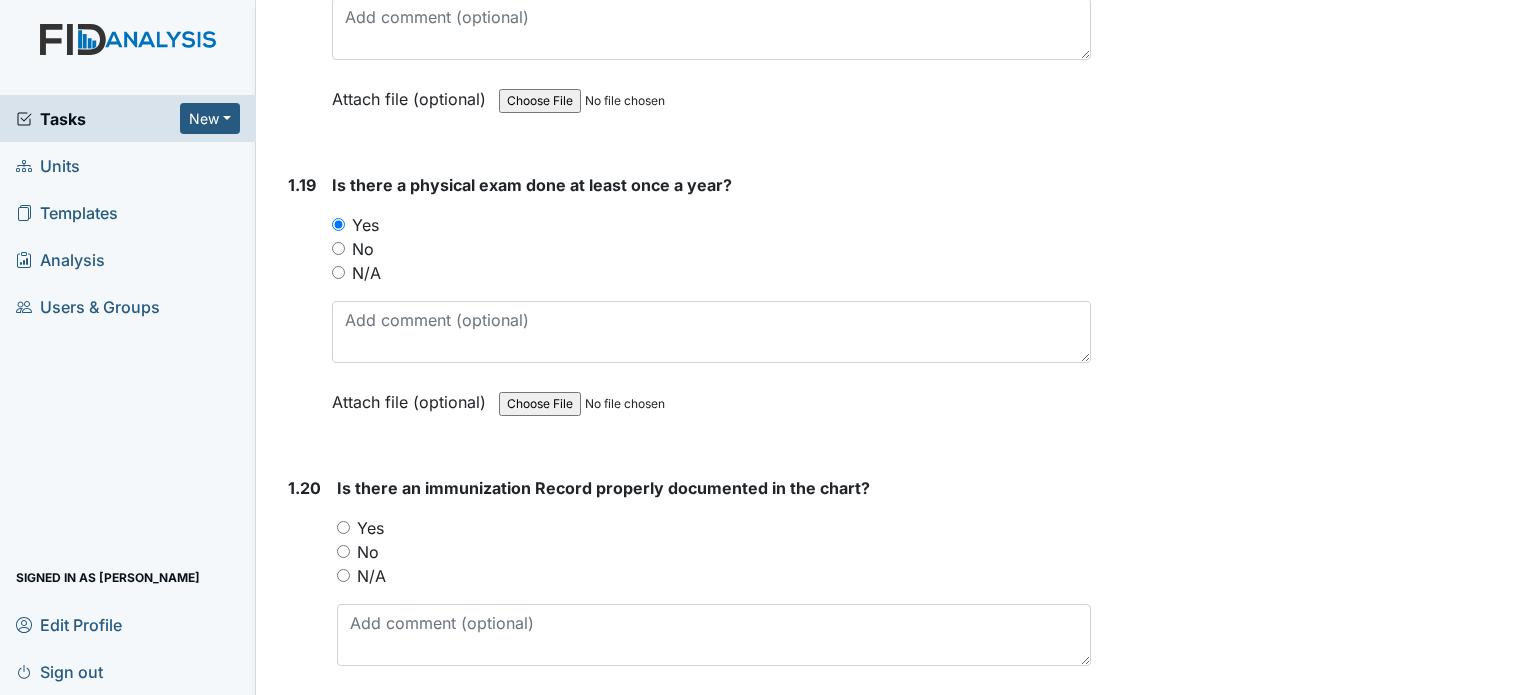 click on "Yes" at bounding box center (714, 528) 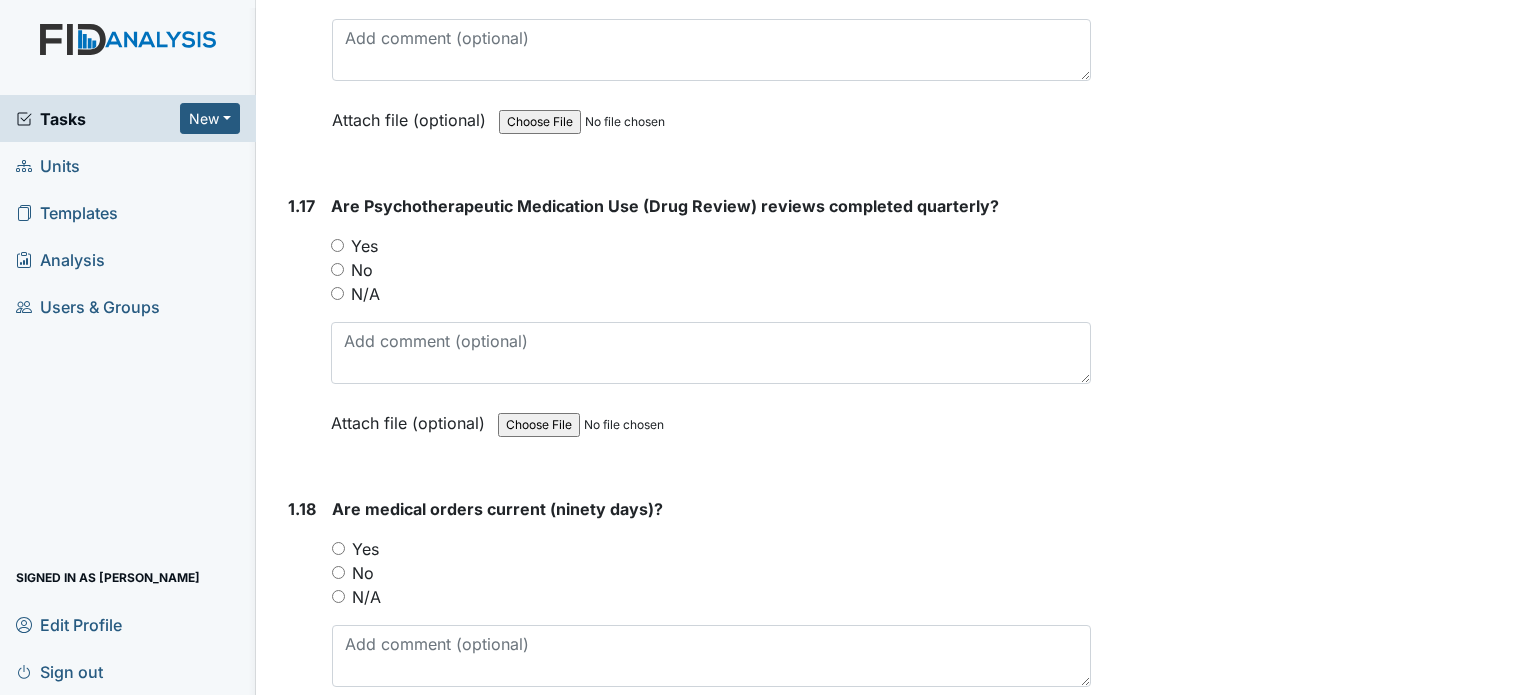 scroll, scrollTop: 5004, scrollLeft: 0, axis: vertical 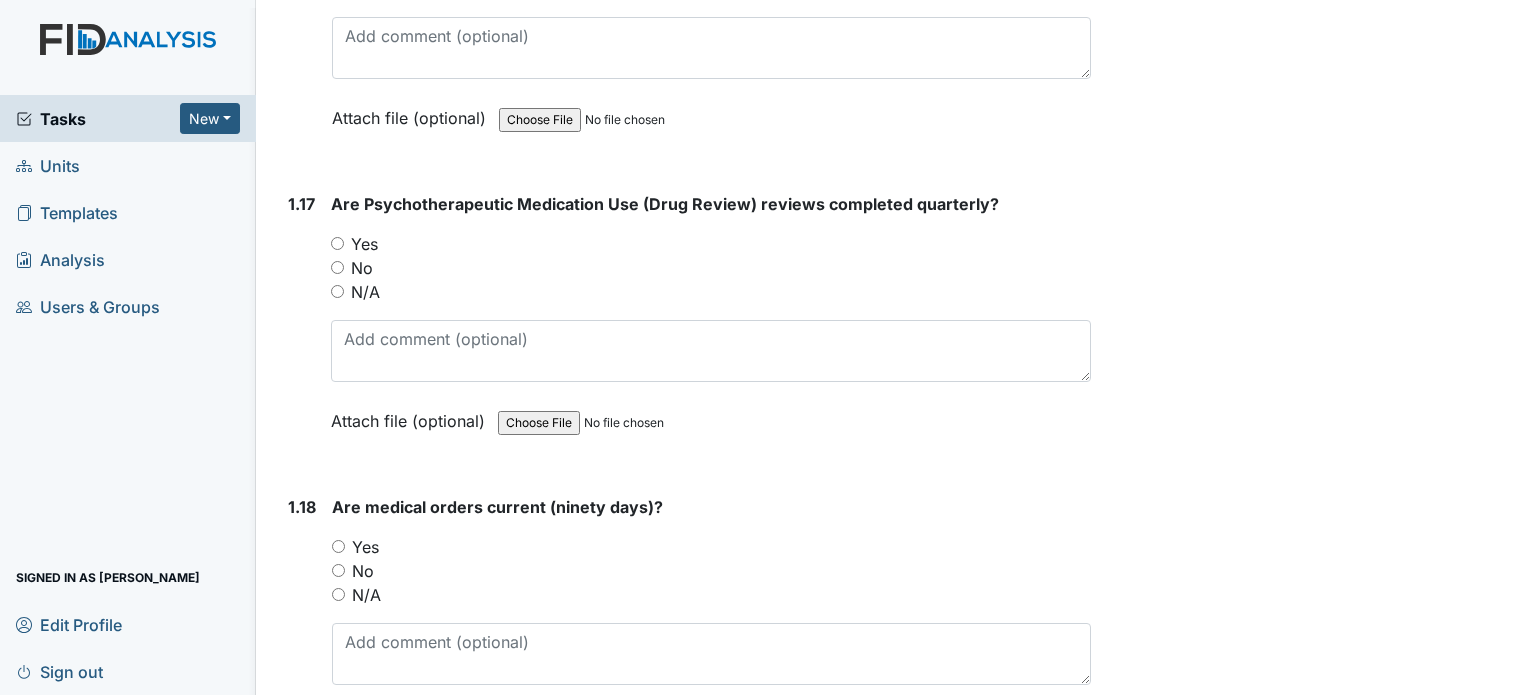 click on "Yes" at bounding box center [364, 244] 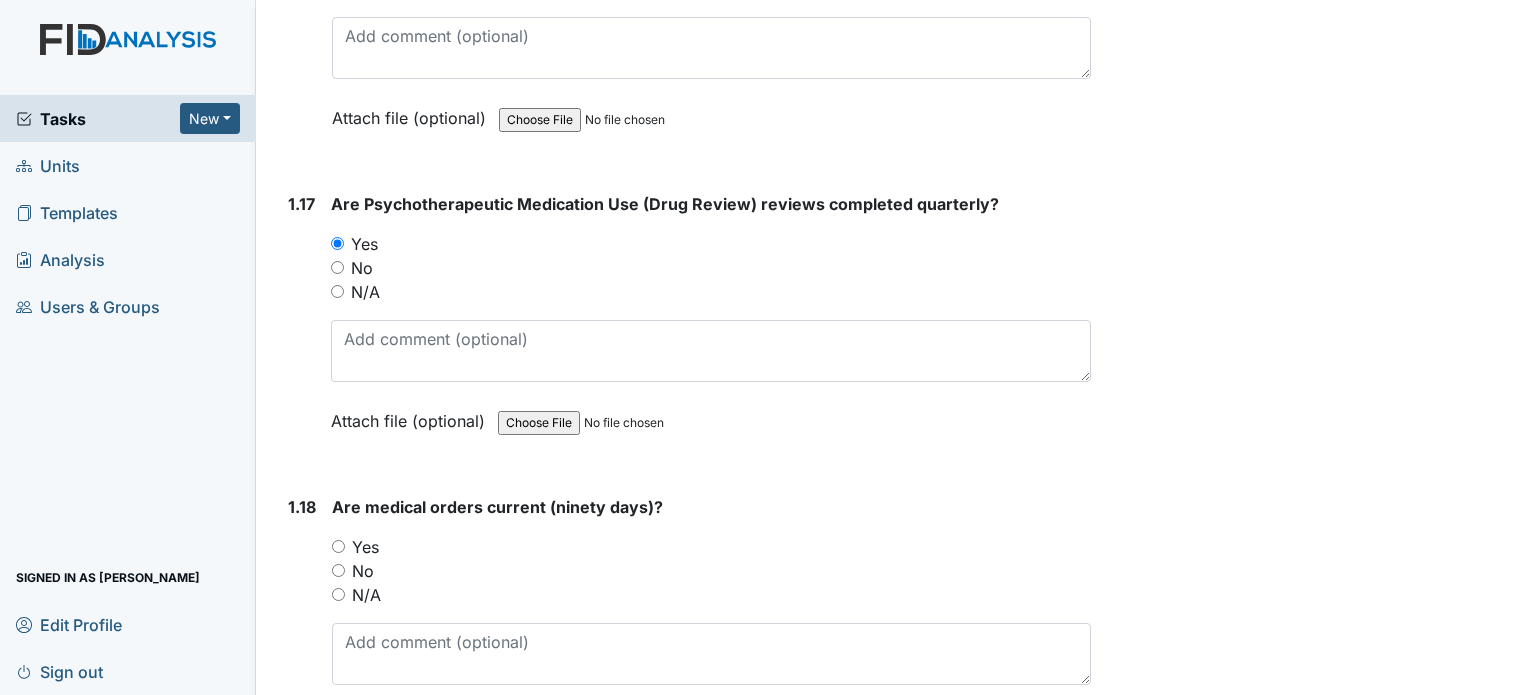 click on "Yes" at bounding box center [365, 547] 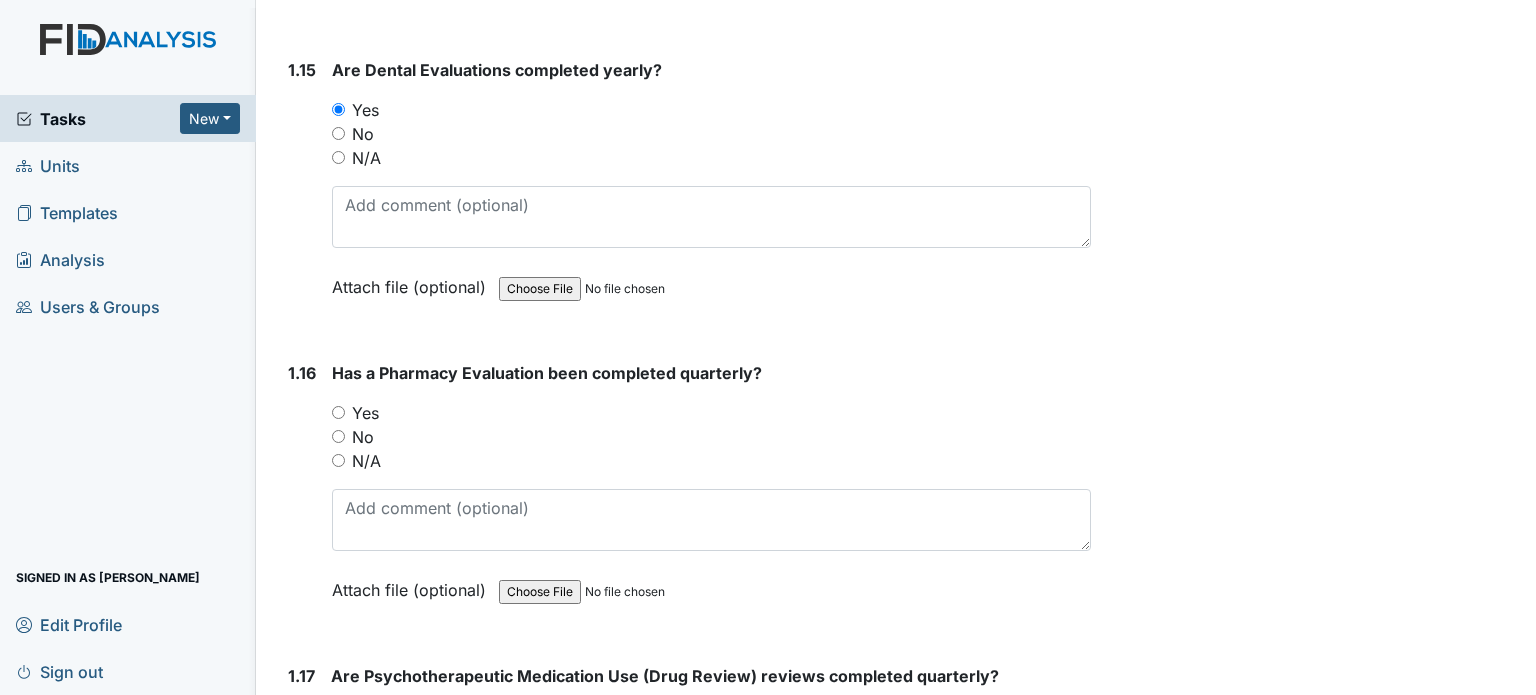 scroll, scrollTop: 4524, scrollLeft: 0, axis: vertical 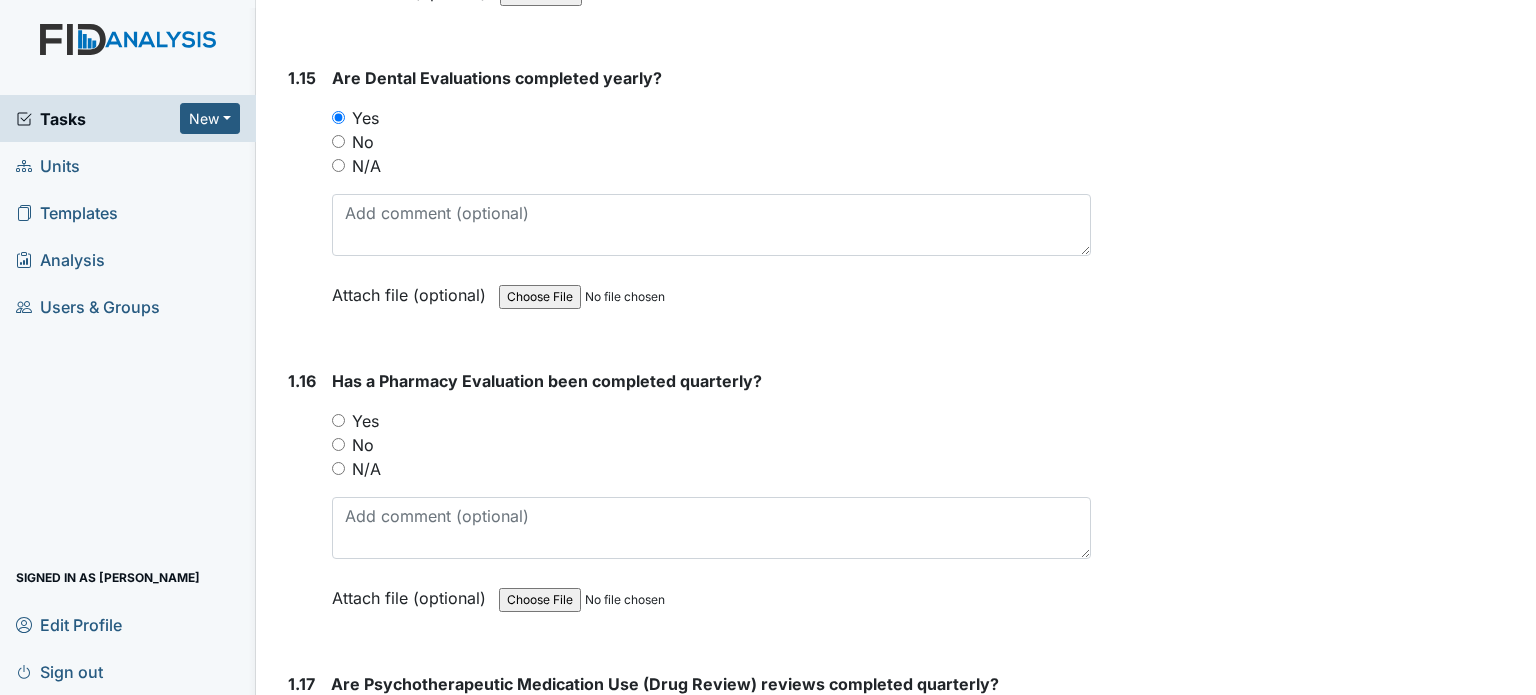 click on "Yes" at bounding box center (365, 421) 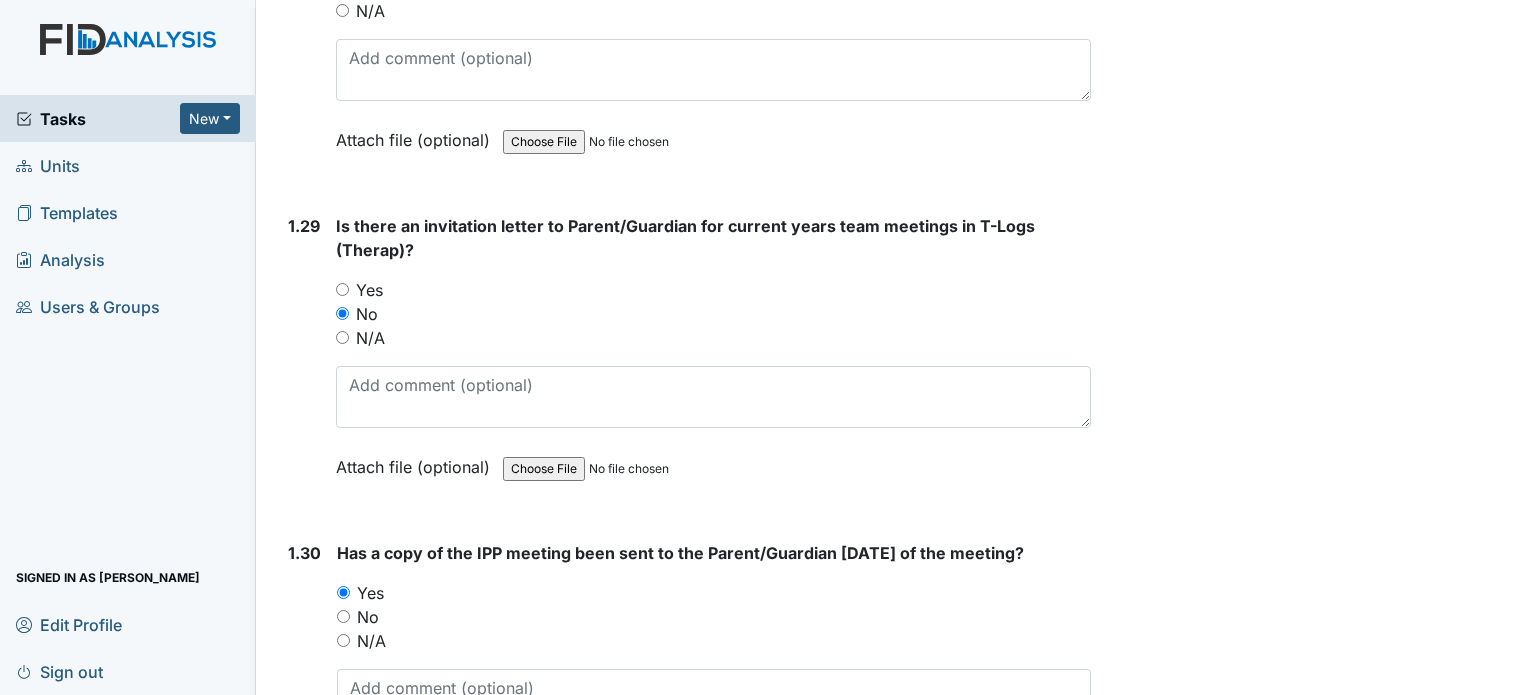 scroll, scrollTop: 9105, scrollLeft: 0, axis: vertical 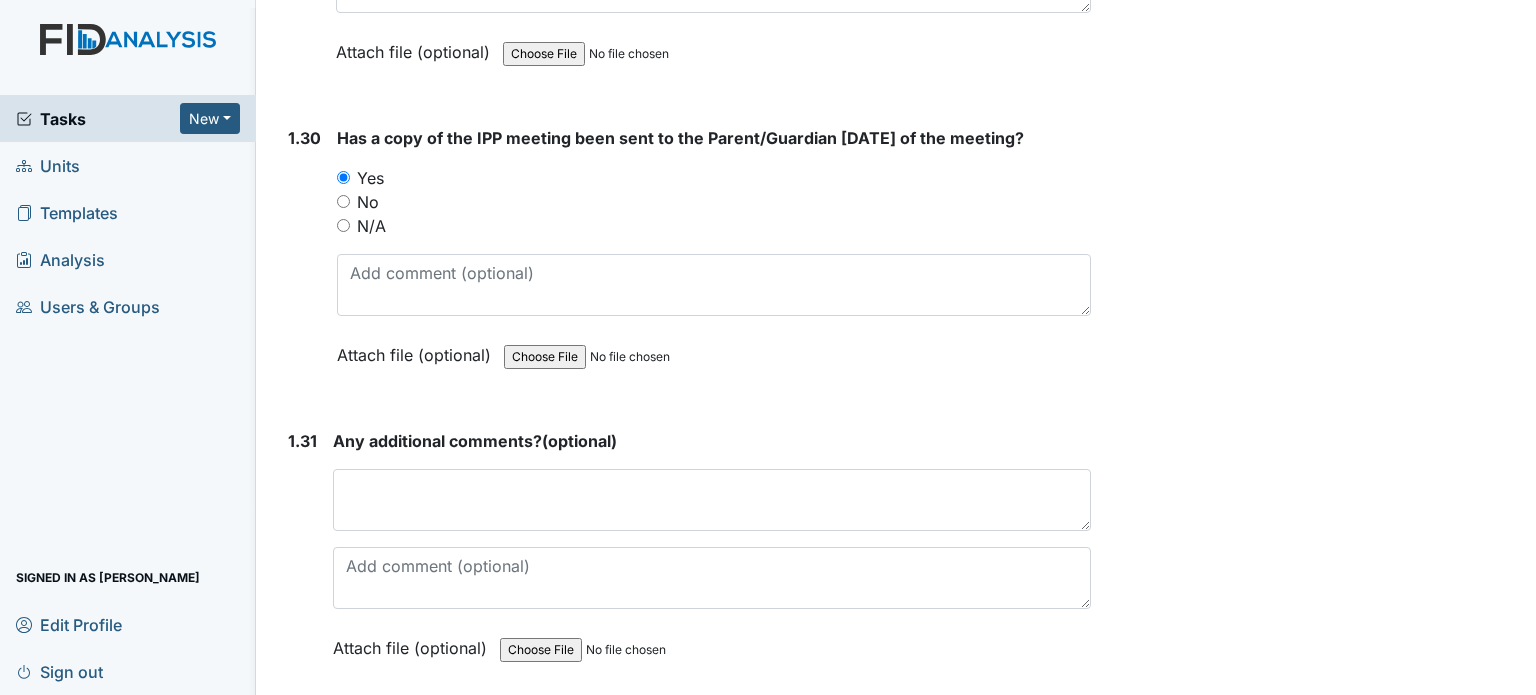 click on "Submit" at bounding box center (331, 741) 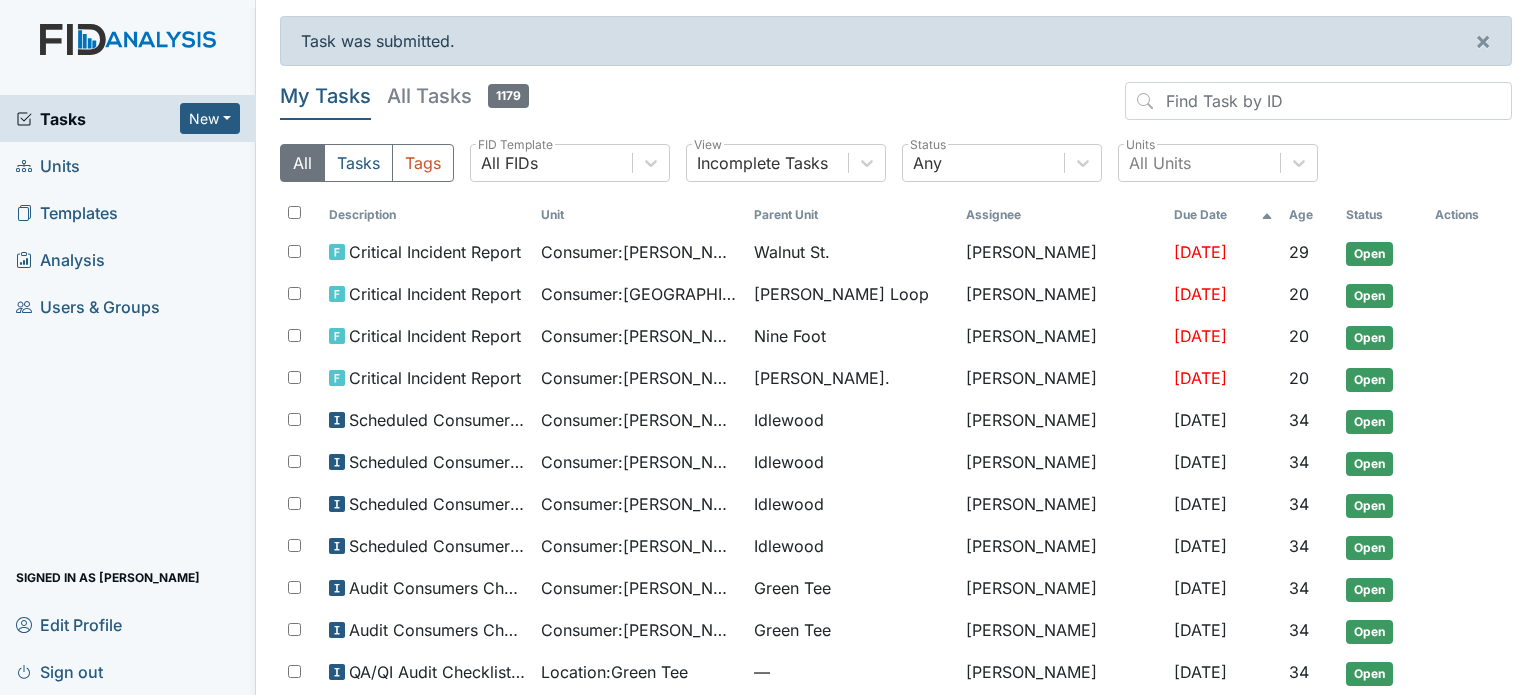 scroll, scrollTop: 0, scrollLeft: 0, axis: both 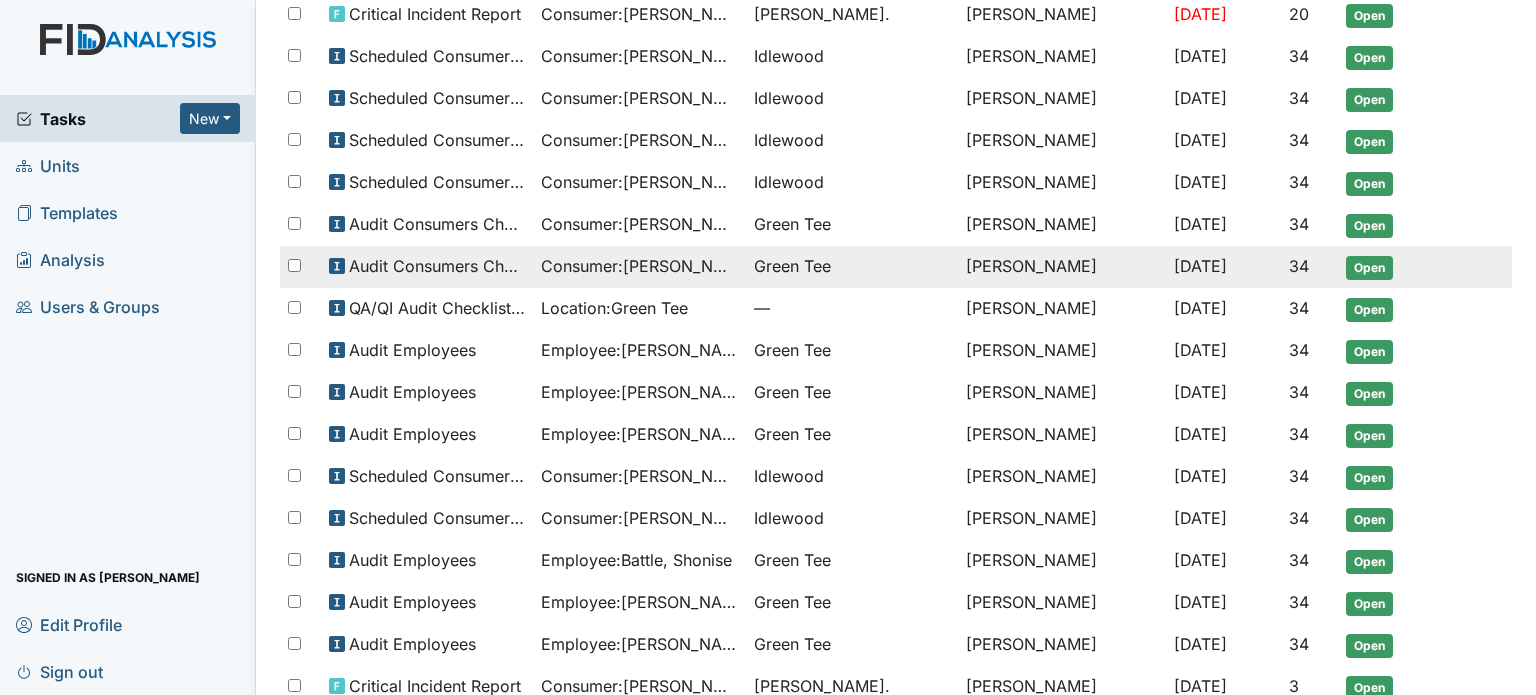 click on "Consumer :  [PERSON_NAME]" at bounding box center (639, 266) 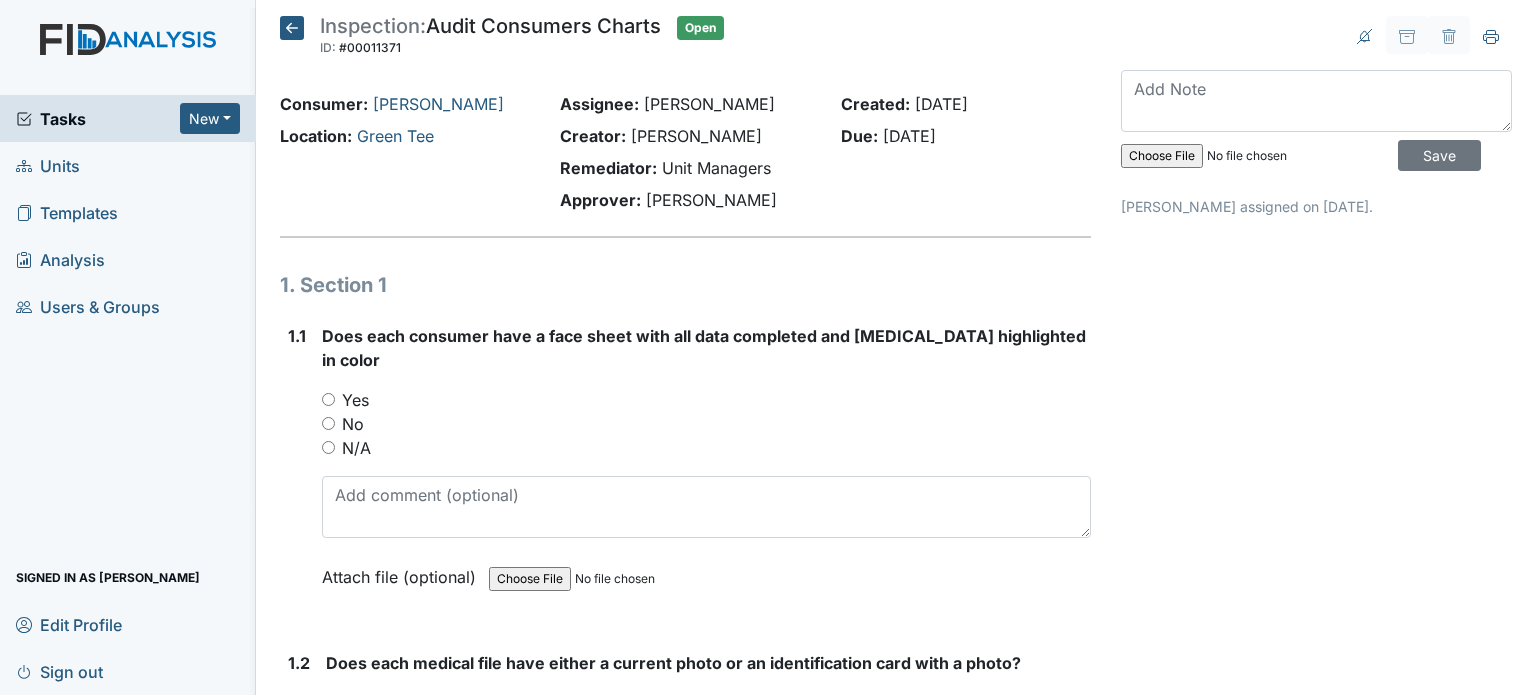 scroll, scrollTop: 0, scrollLeft: 0, axis: both 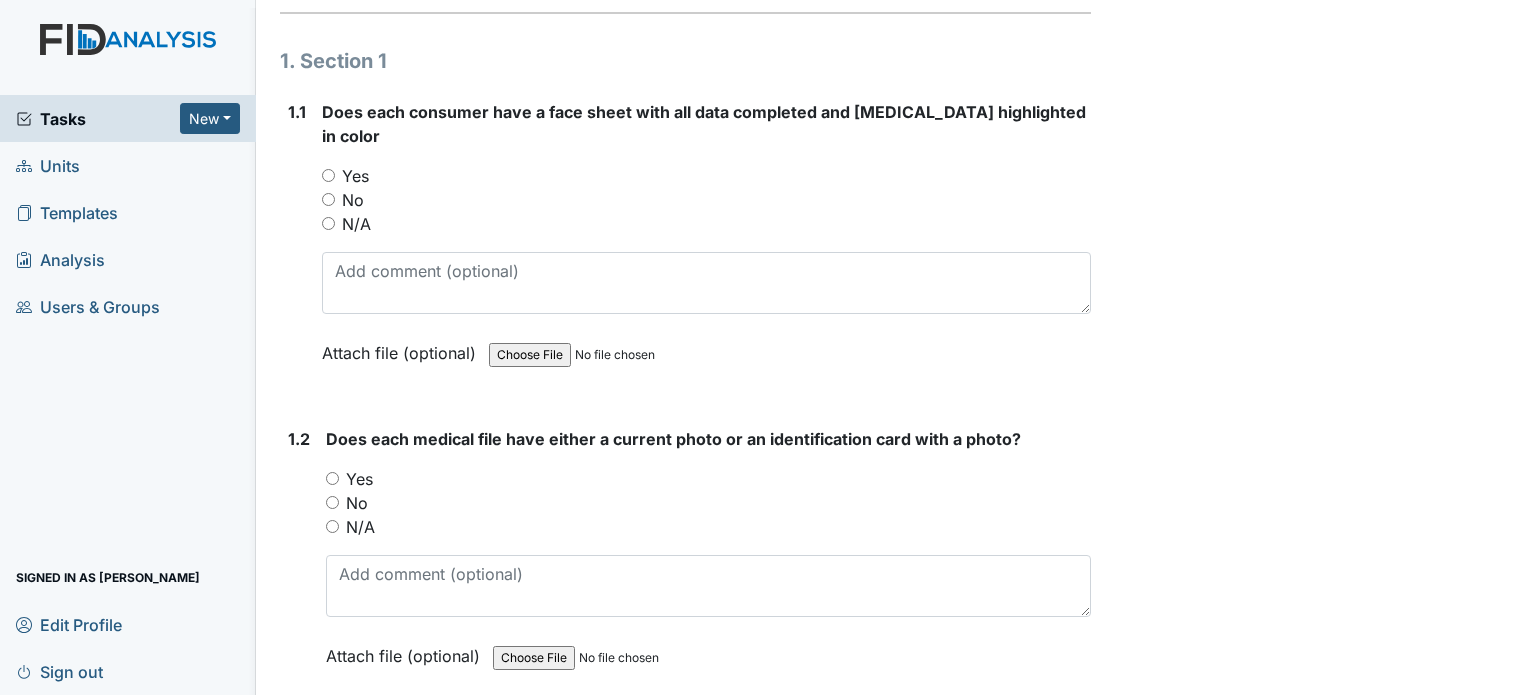 click on "Yes" at bounding box center [355, 176] 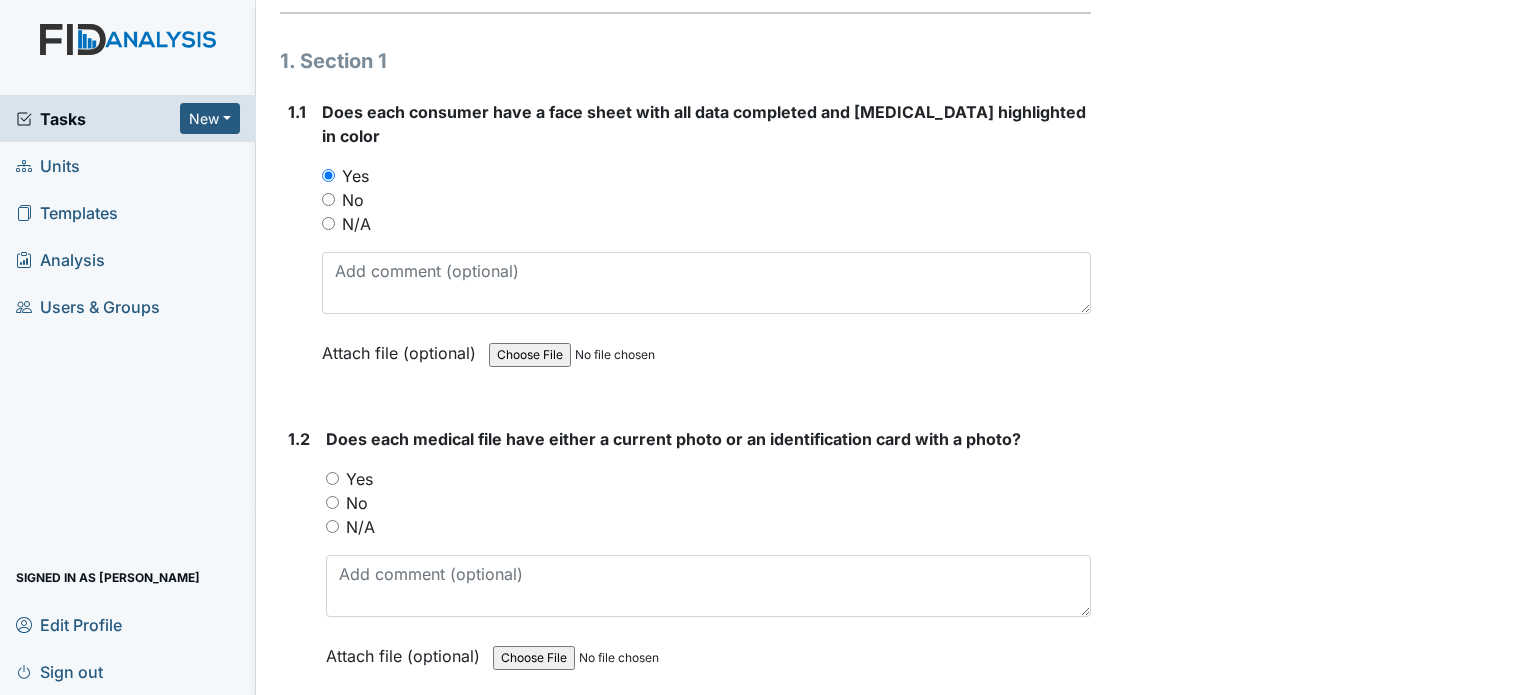 click on "Yes" at bounding box center [359, 479] 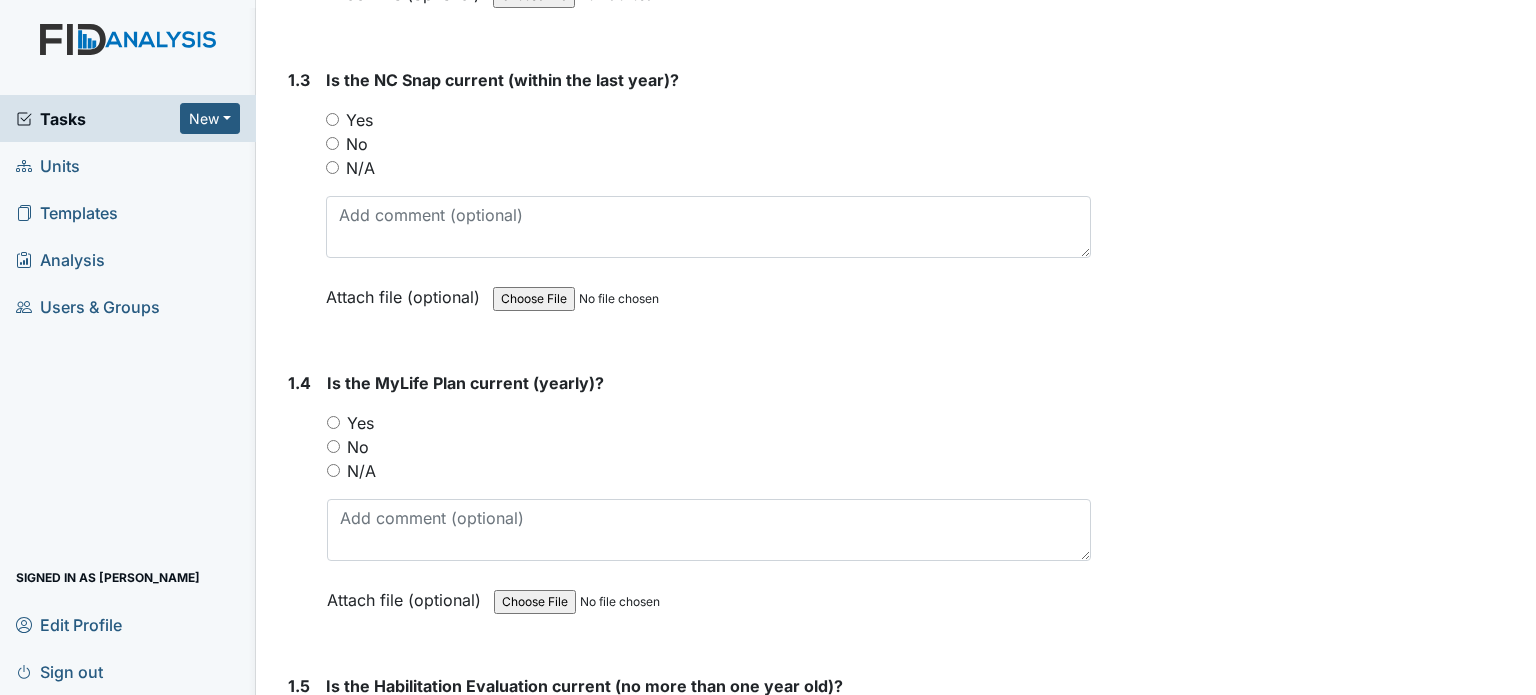 scroll, scrollTop: 888, scrollLeft: 0, axis: vertical 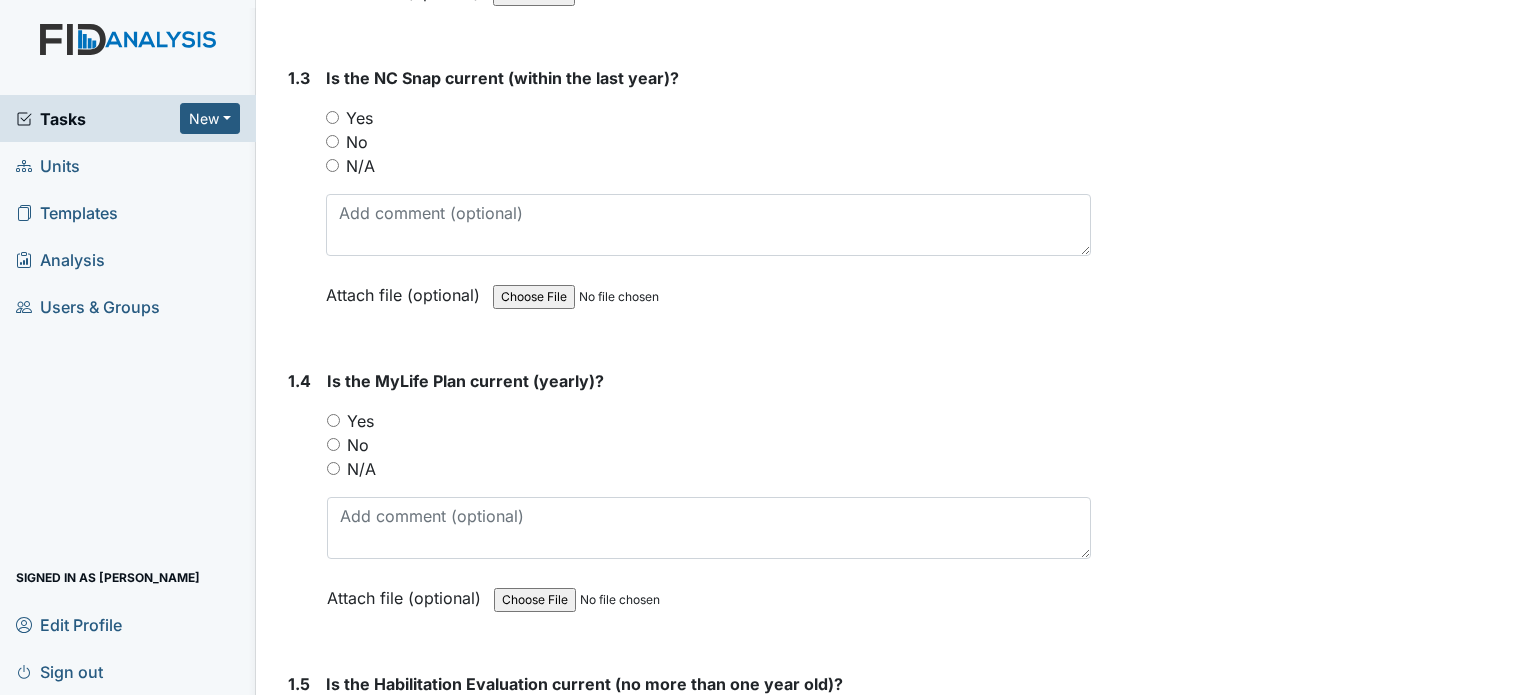 click on "Yes" at bounding box center [359, 118] 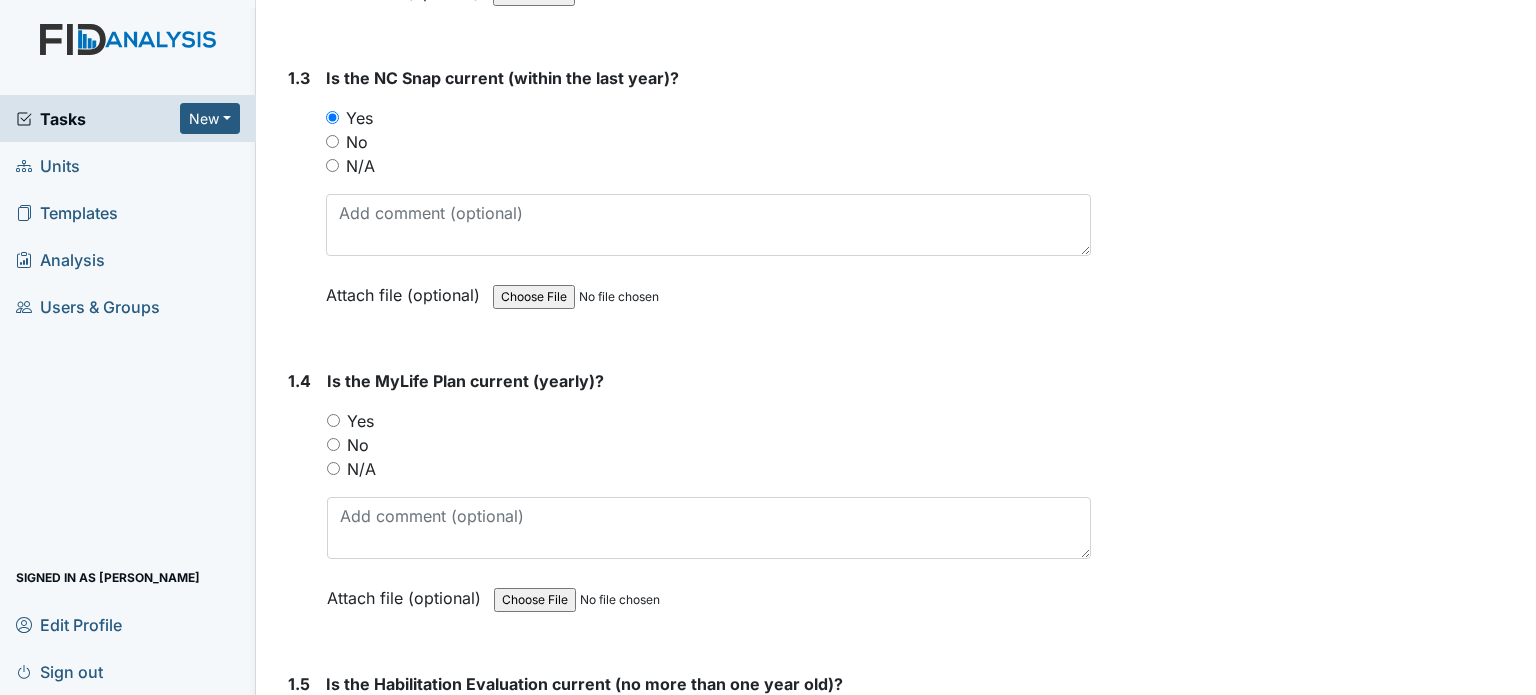click on "Yes" at bounding box center (360, 421) 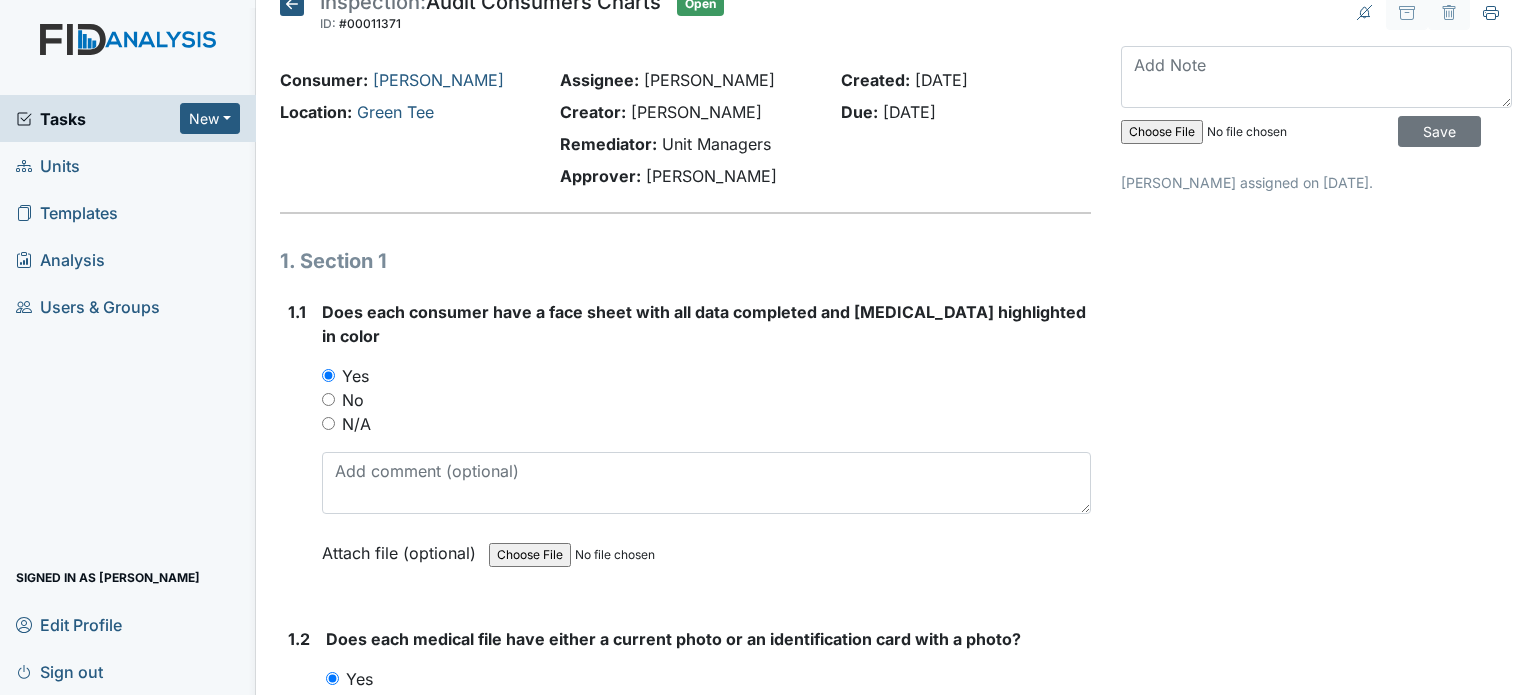scroll, scrollTop: 0, scrollLeft: 0, axis: both 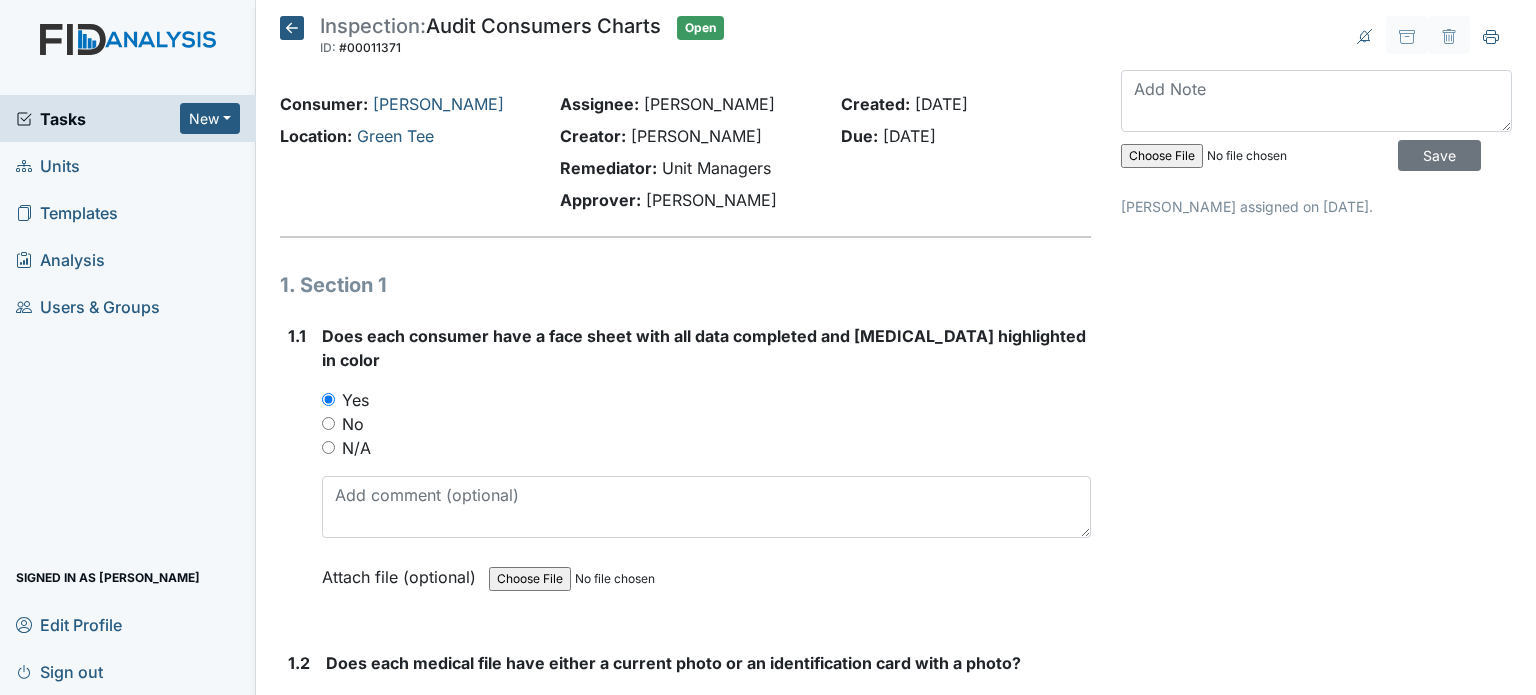 click on "Templates" at bounding box center [128, 212] 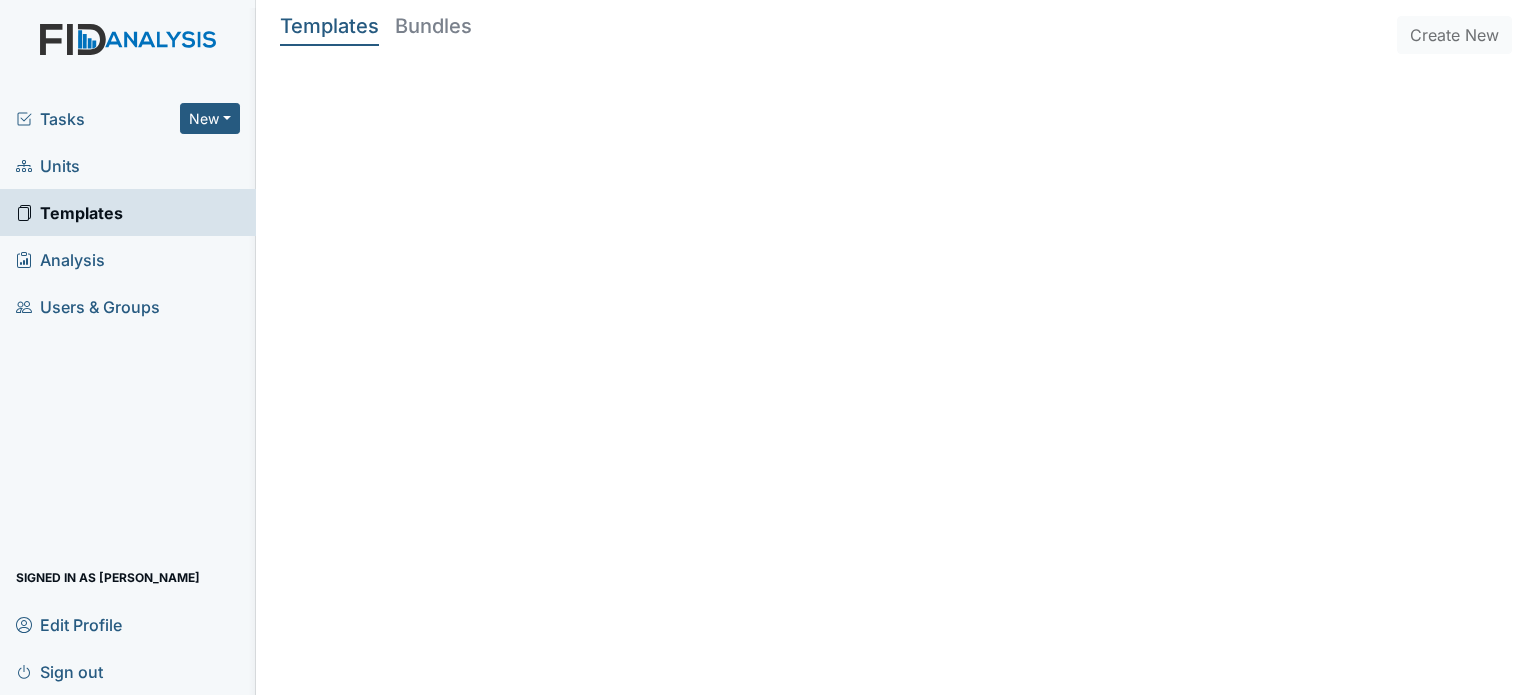 scroll, scrollTop: 0, scrollLeft: 0, axis: both 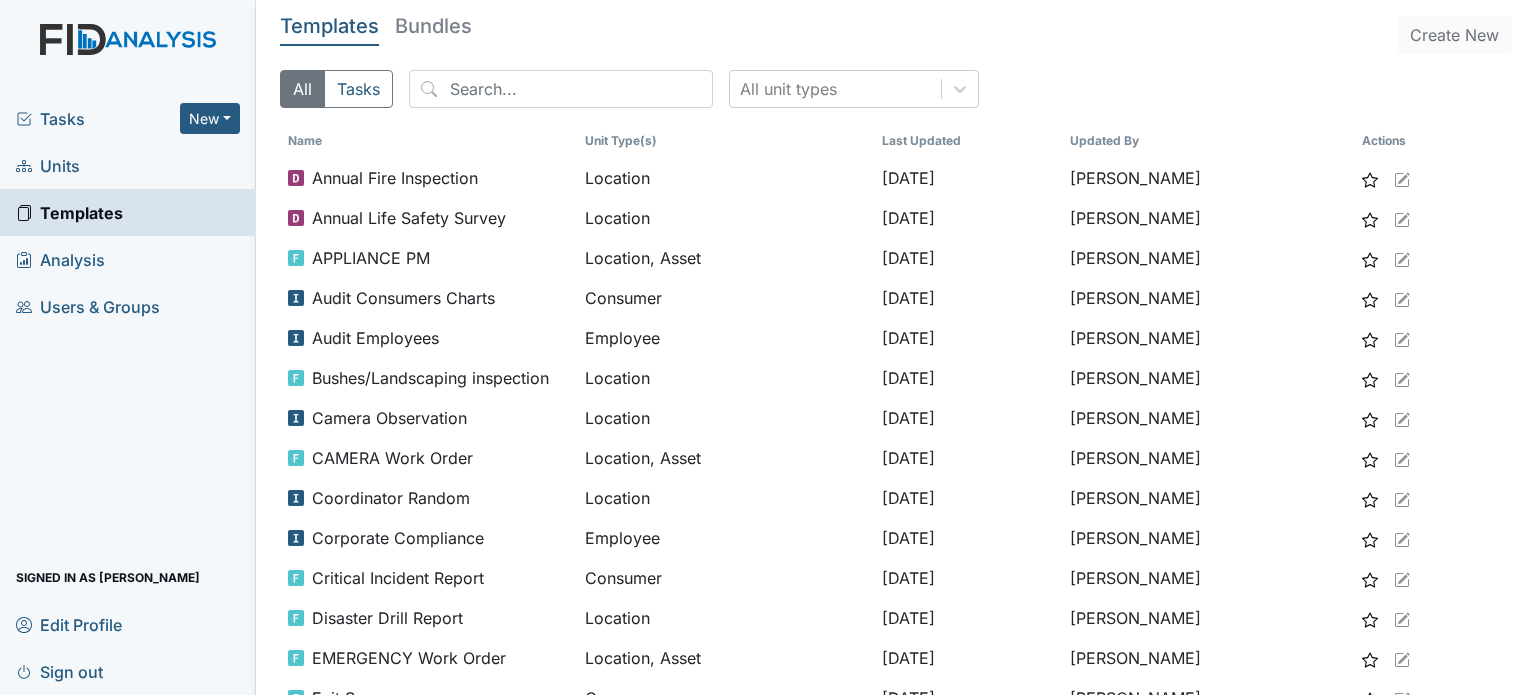 click on "Tasks" at bounding box center [98, 119] 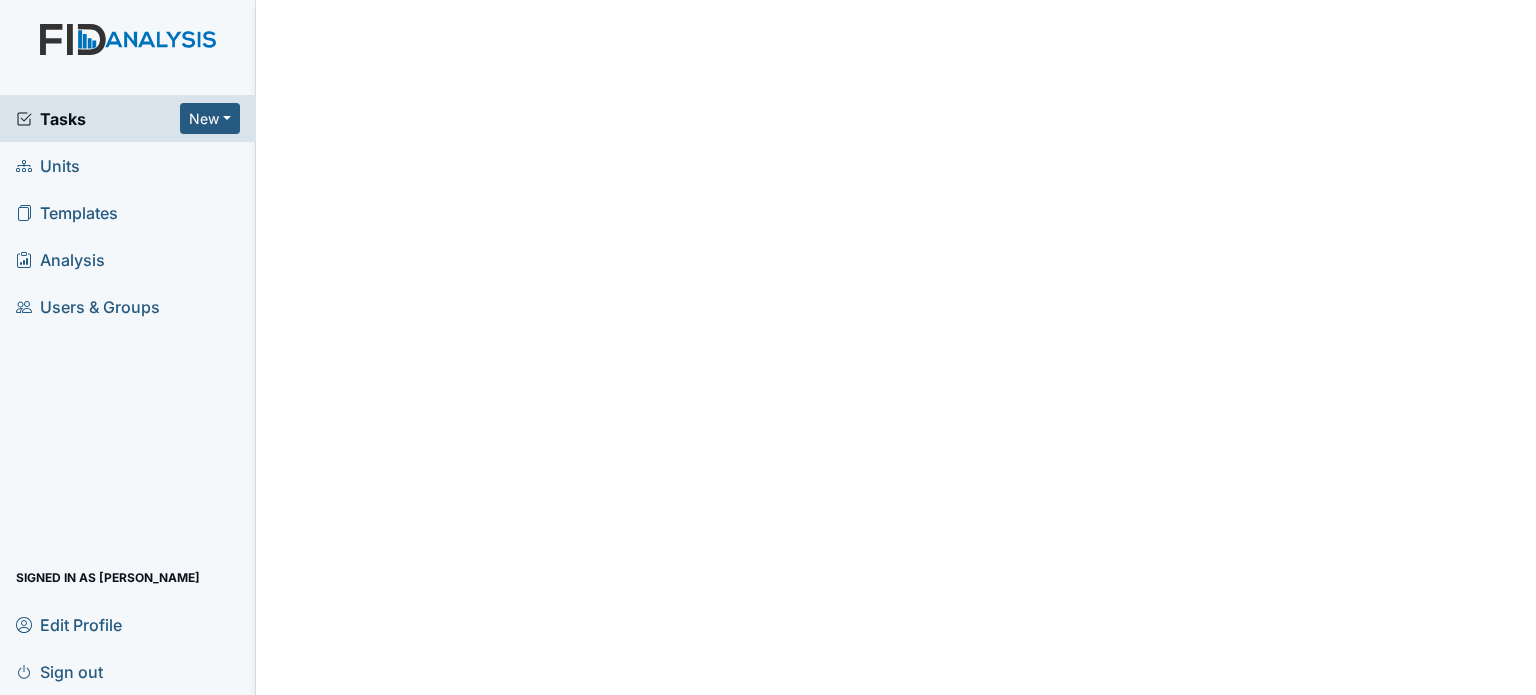 scroll, scrollTop: 0, scrollLeft: 0, axis: both 